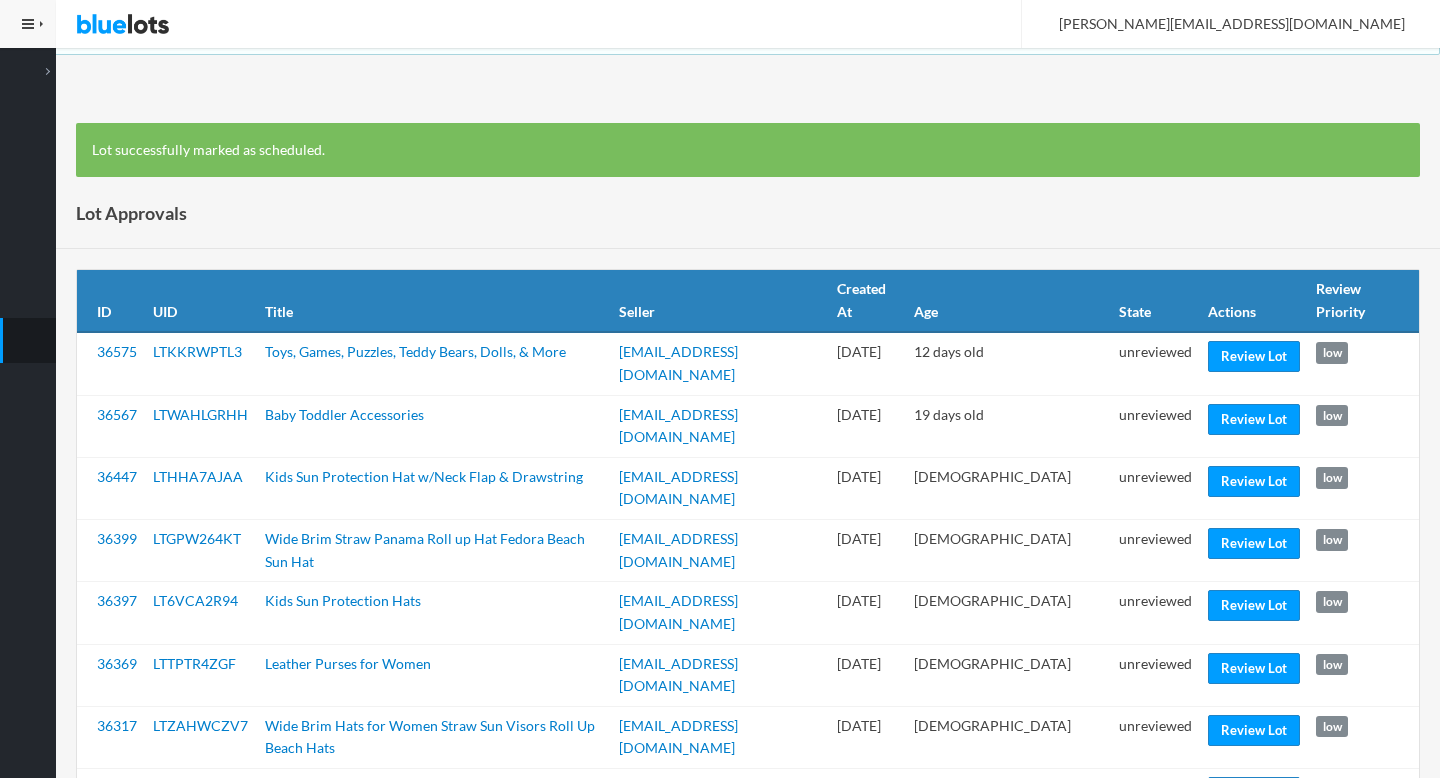scroll, scrollTop: 0, scrollLeft: 0, axis: both 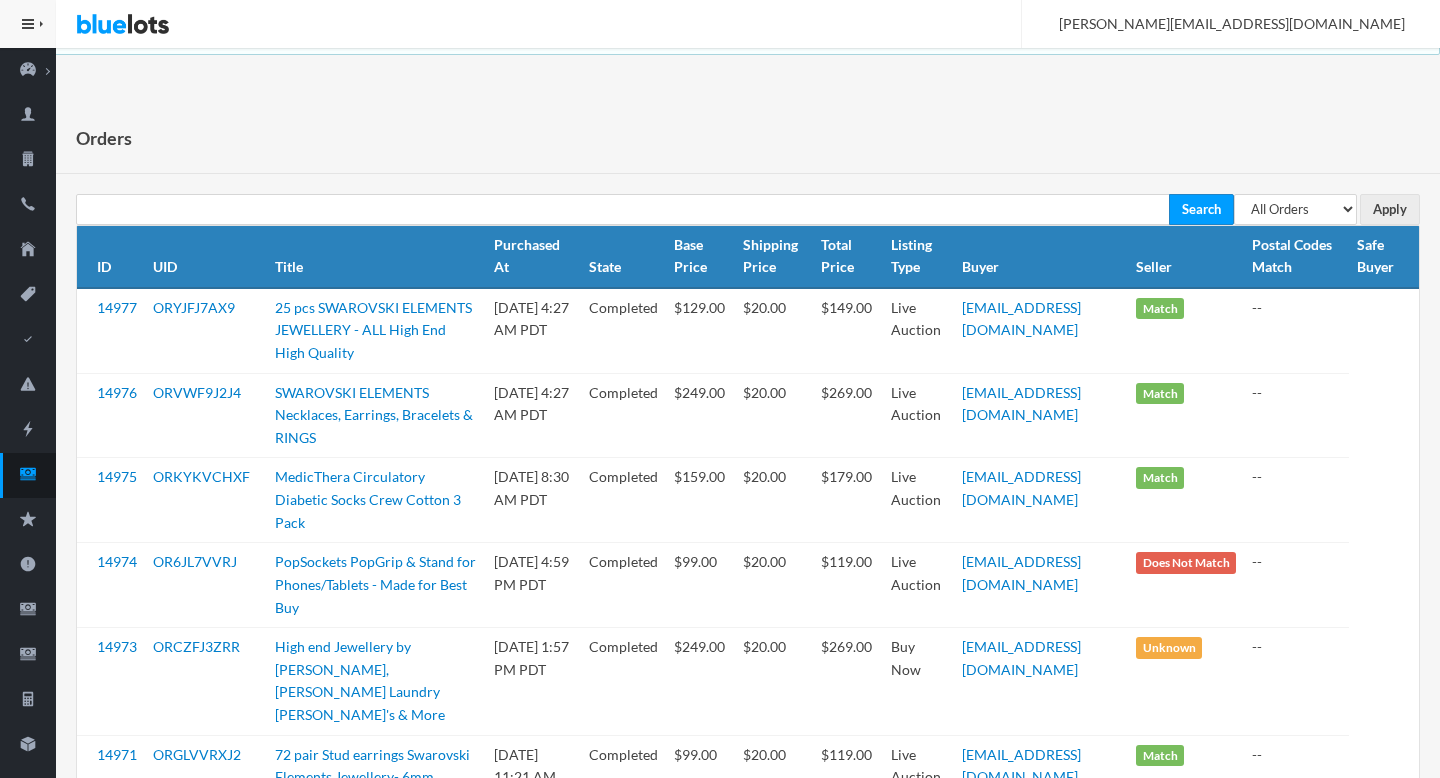 select on "pending" 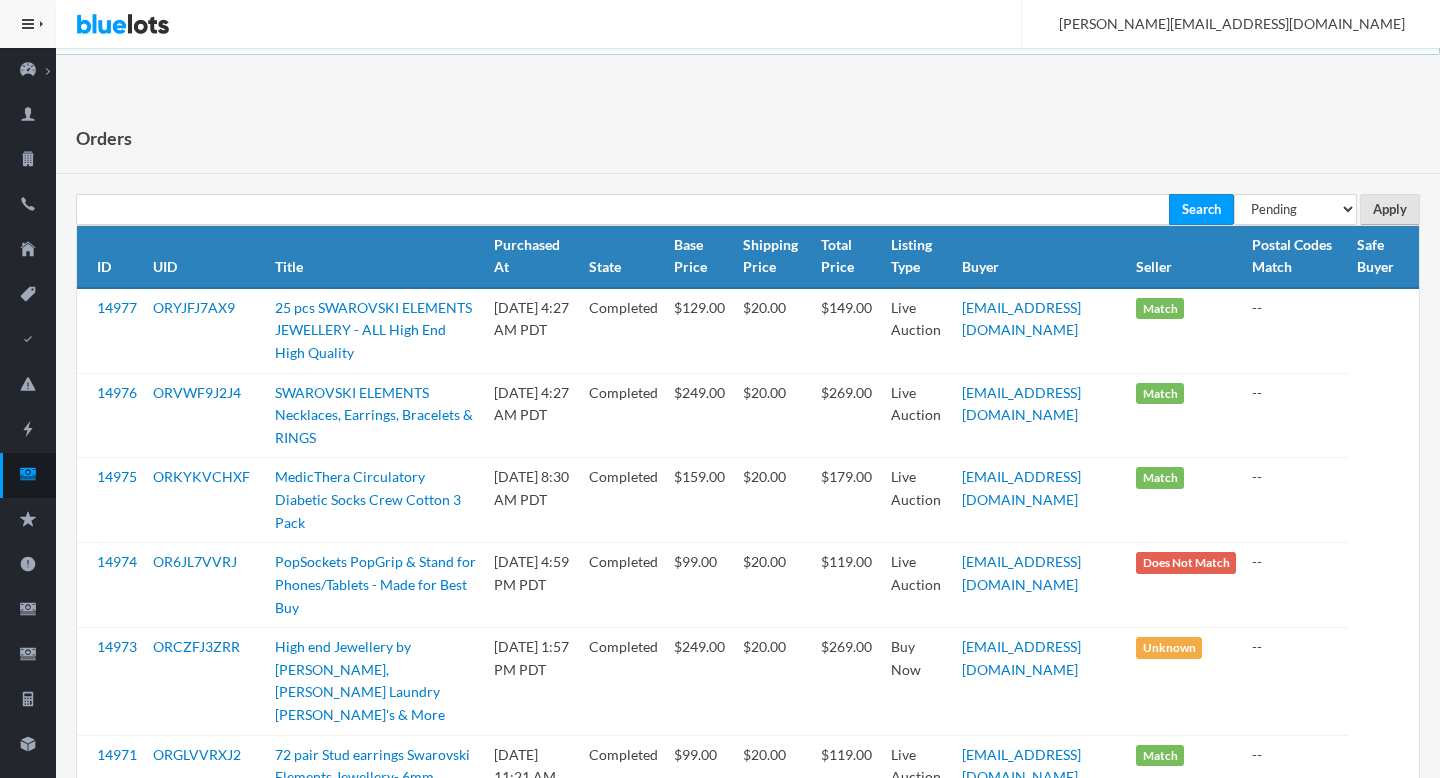 click on "Apply" at bounding box center [1390, 209] 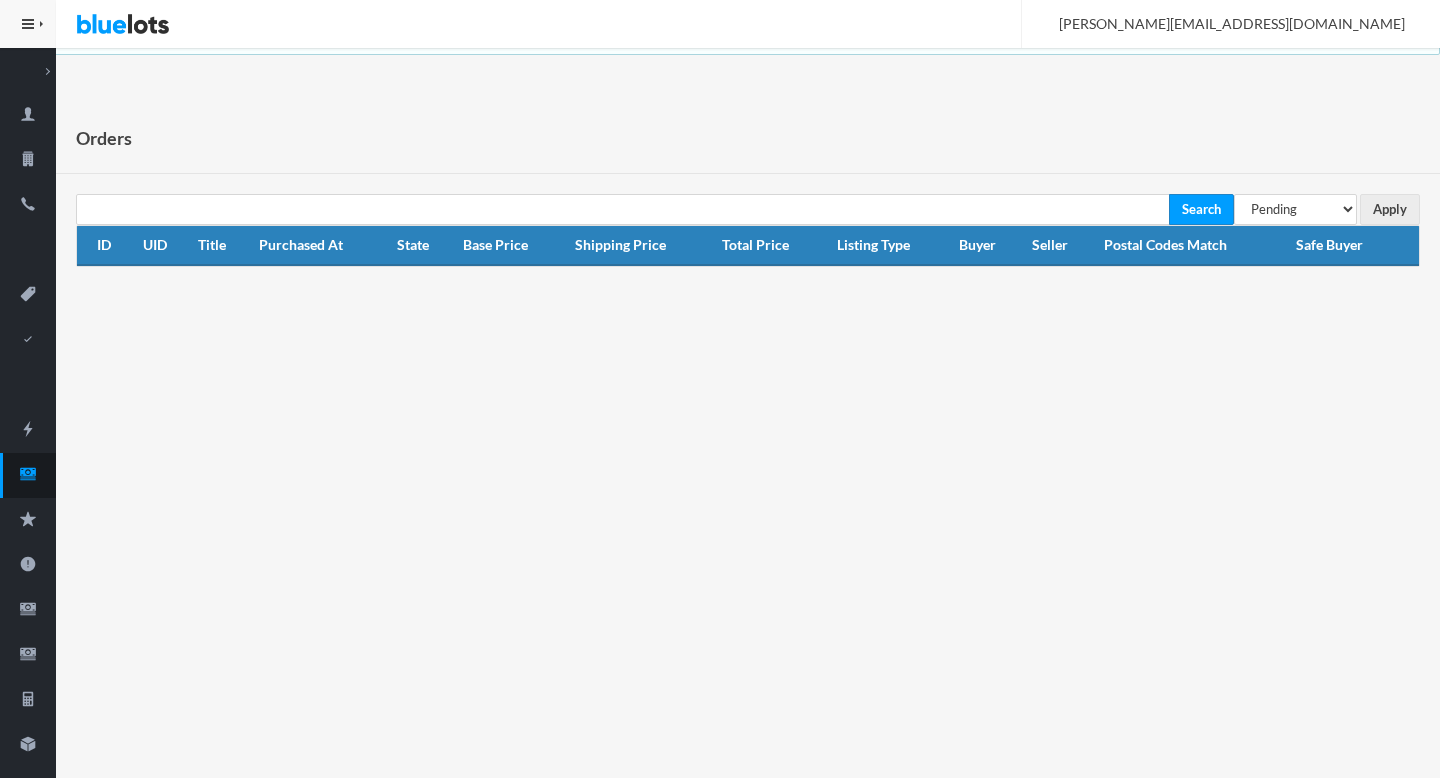 scroll, scrollTop: 0, scrollLeft: 0, axis: both 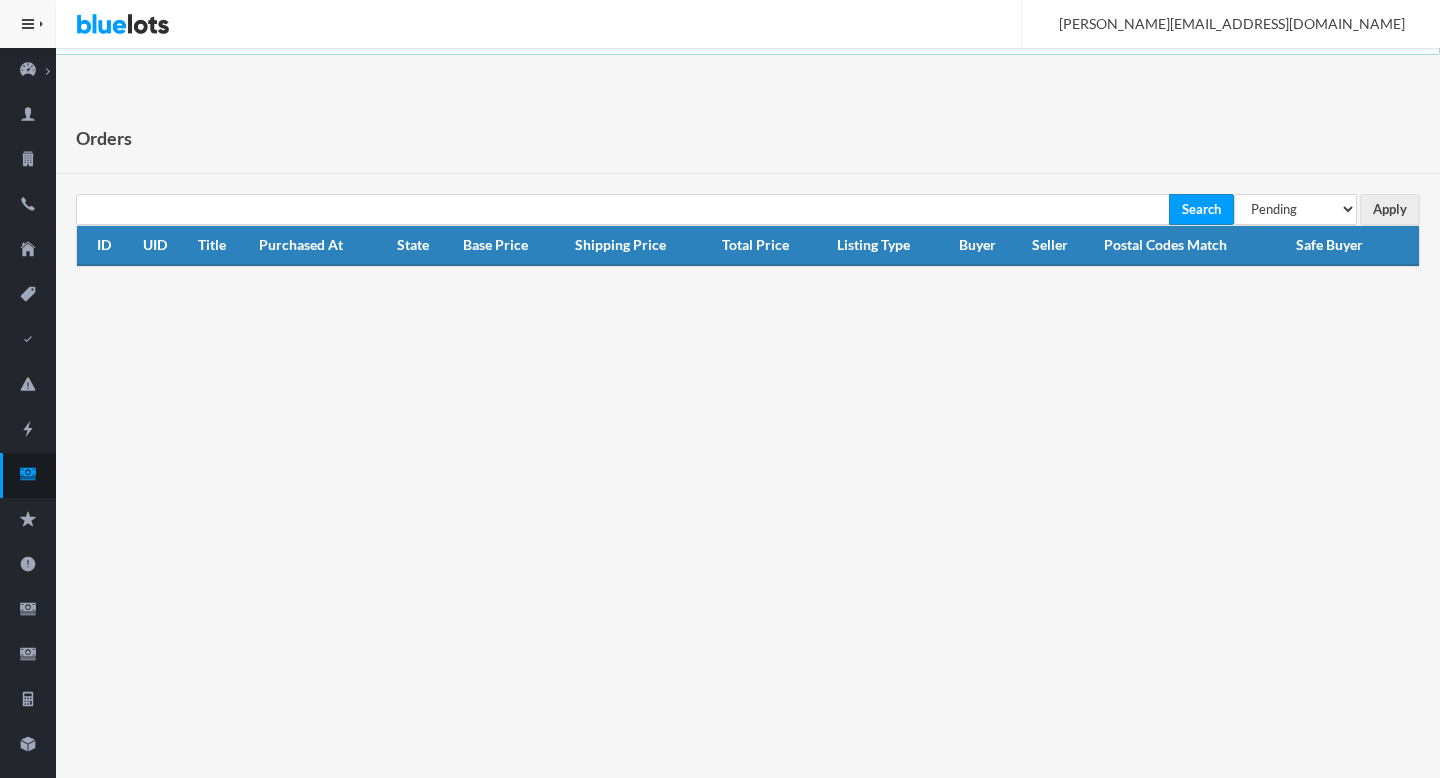 select on "under_review" 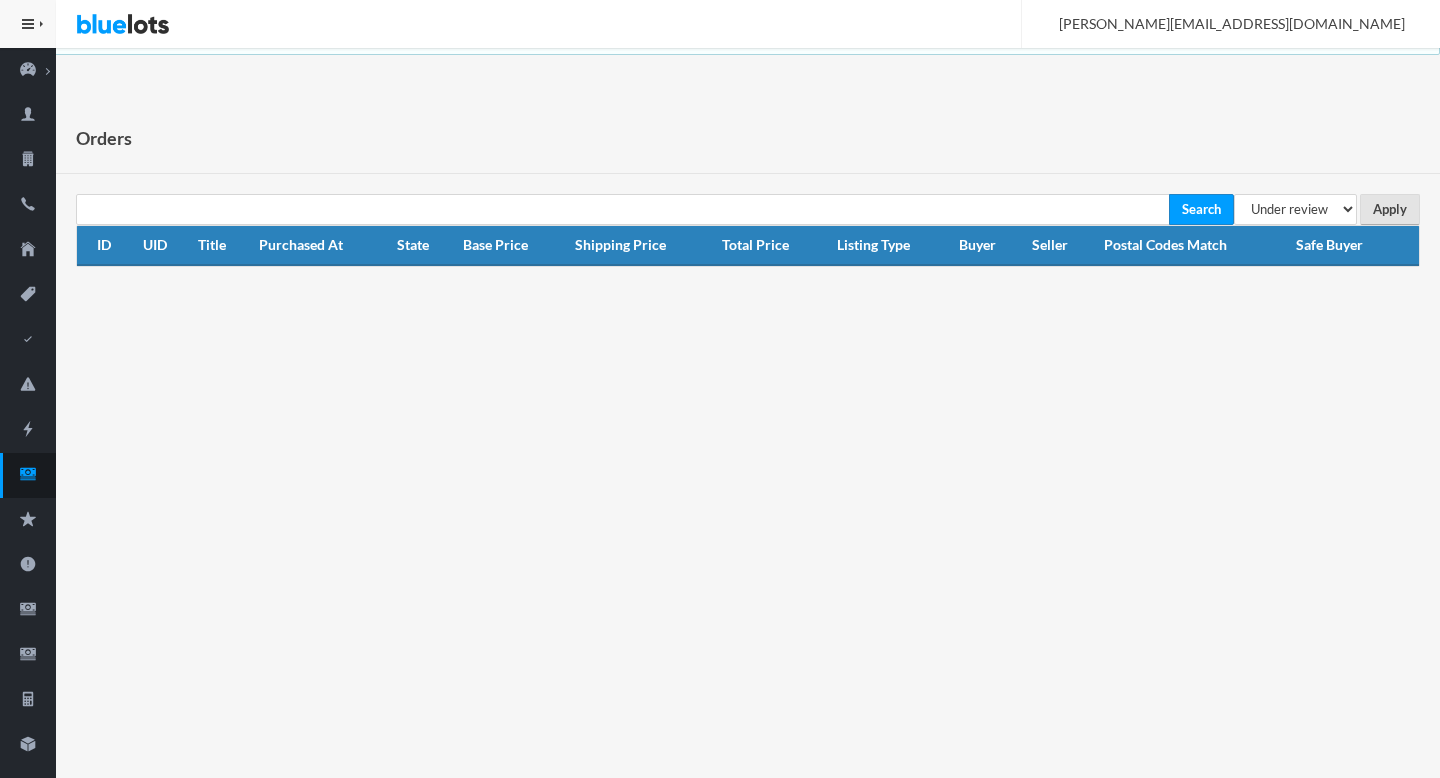 click on "Apply" at bounding box center (1390, 209) 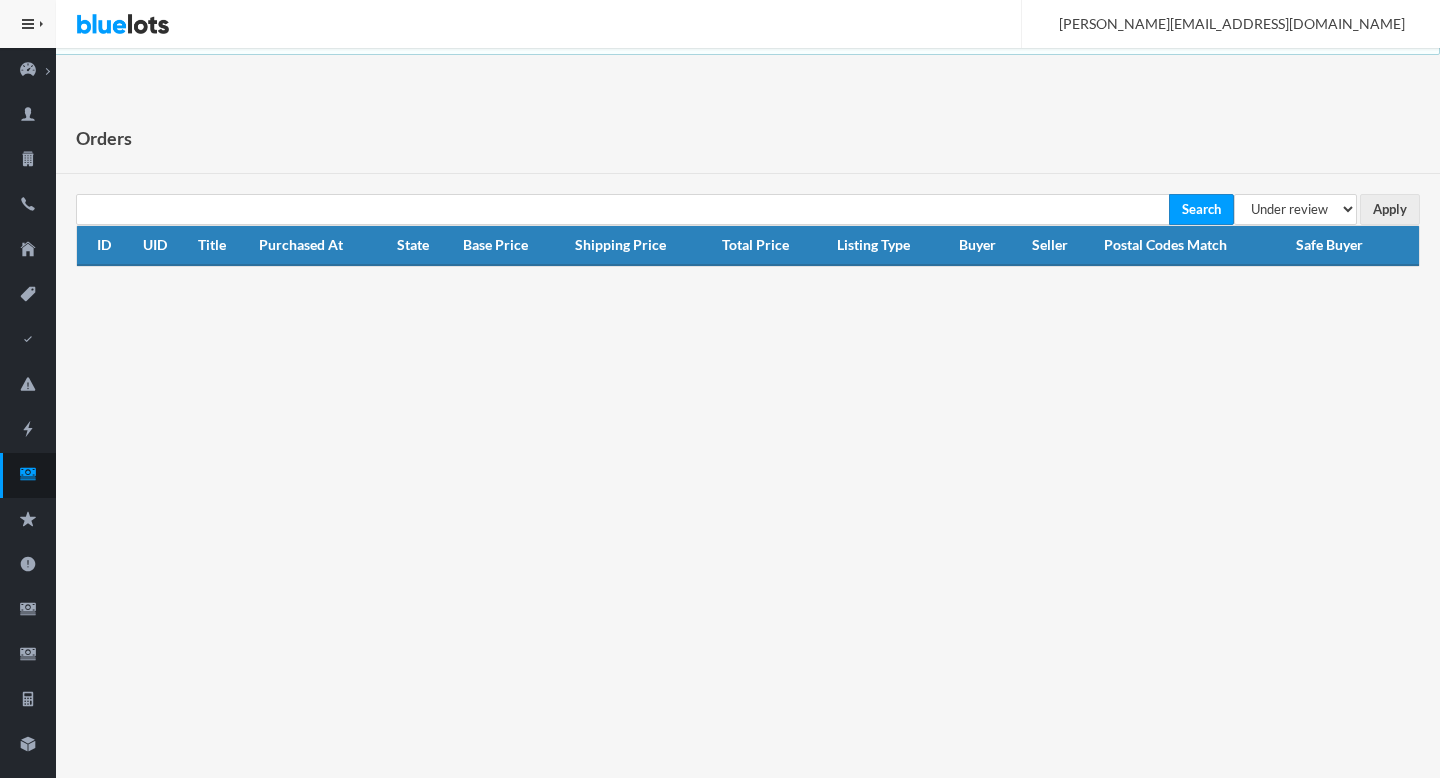 scroll, scrollTop: 0, scrollLeft: 0, axis: both 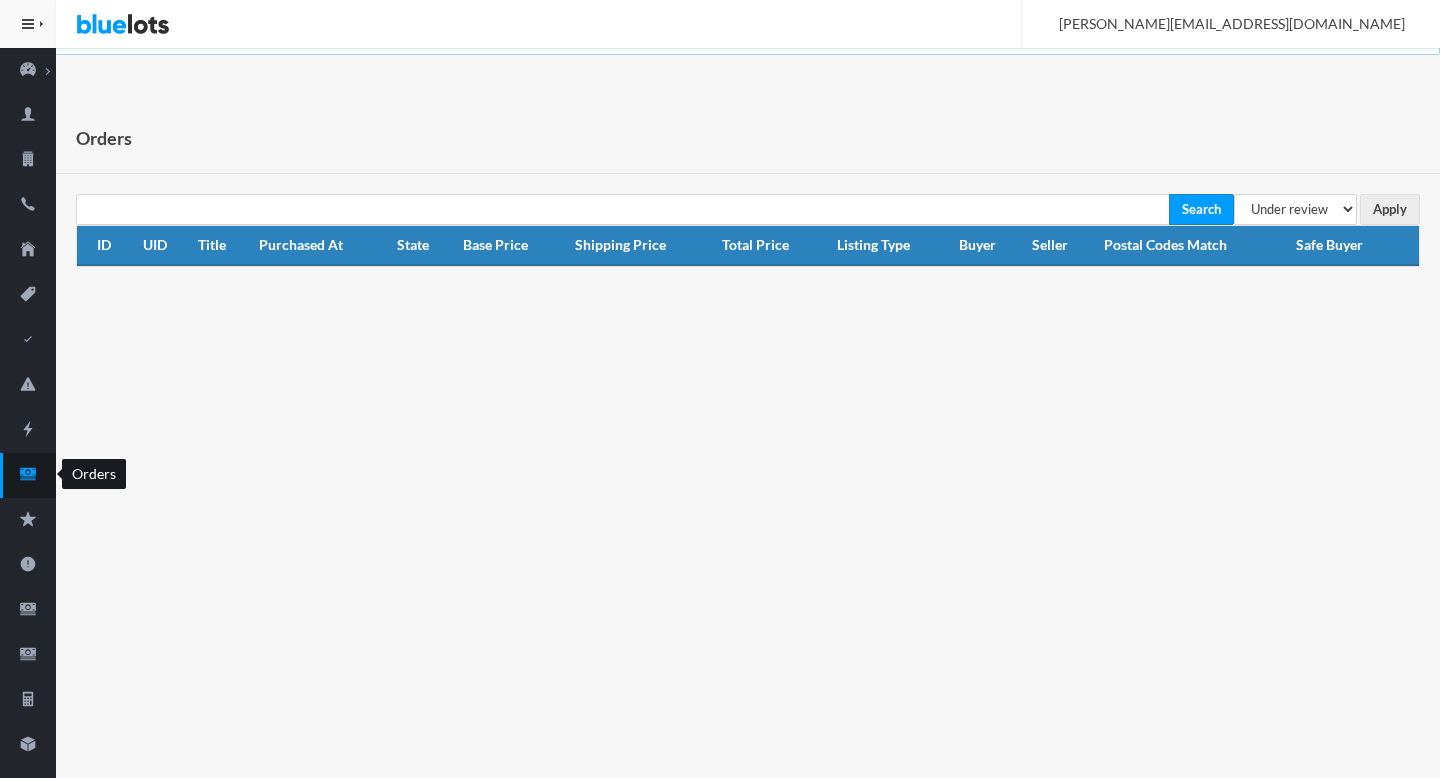 click at bounding box center (28, 475) 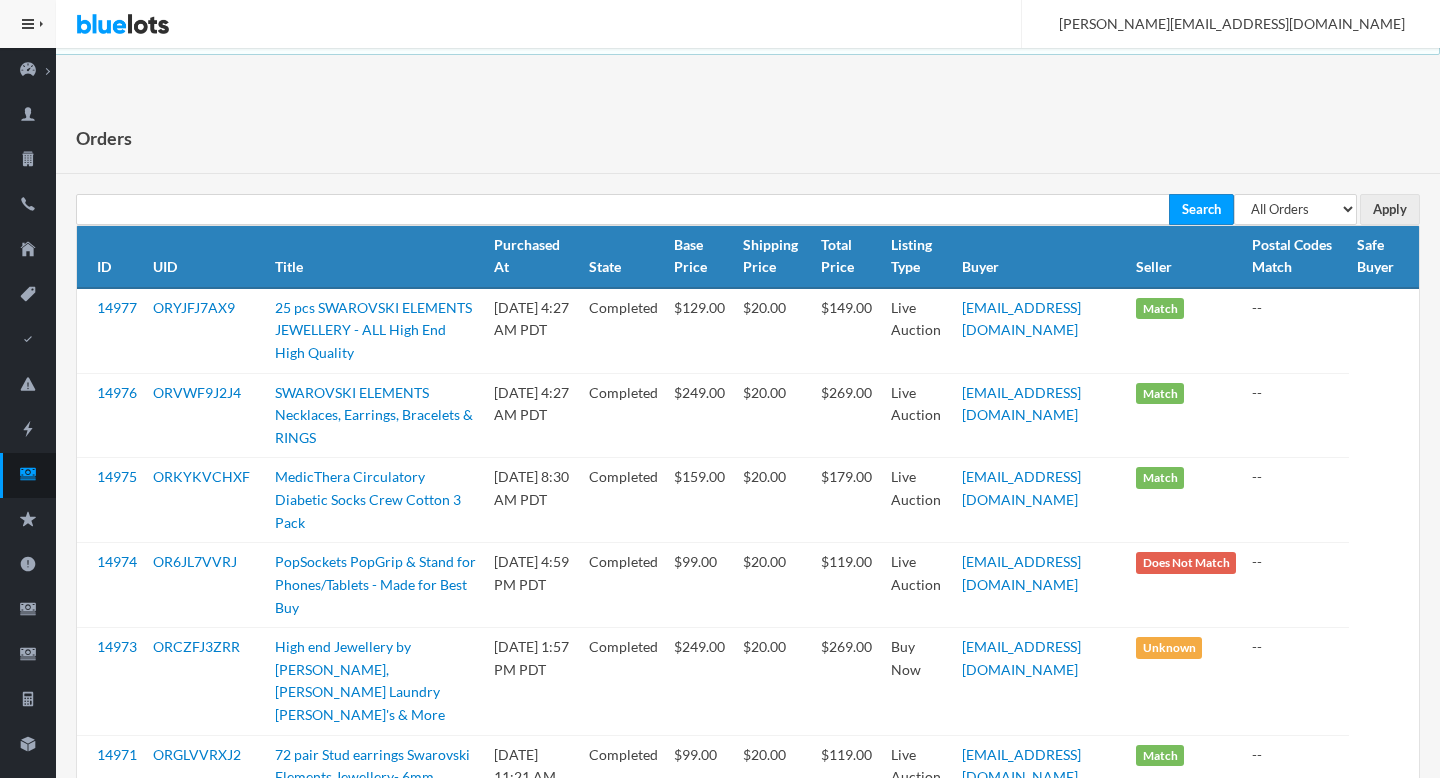 scroll, scrollTop: 0, scrollLeft: 0, axis: both 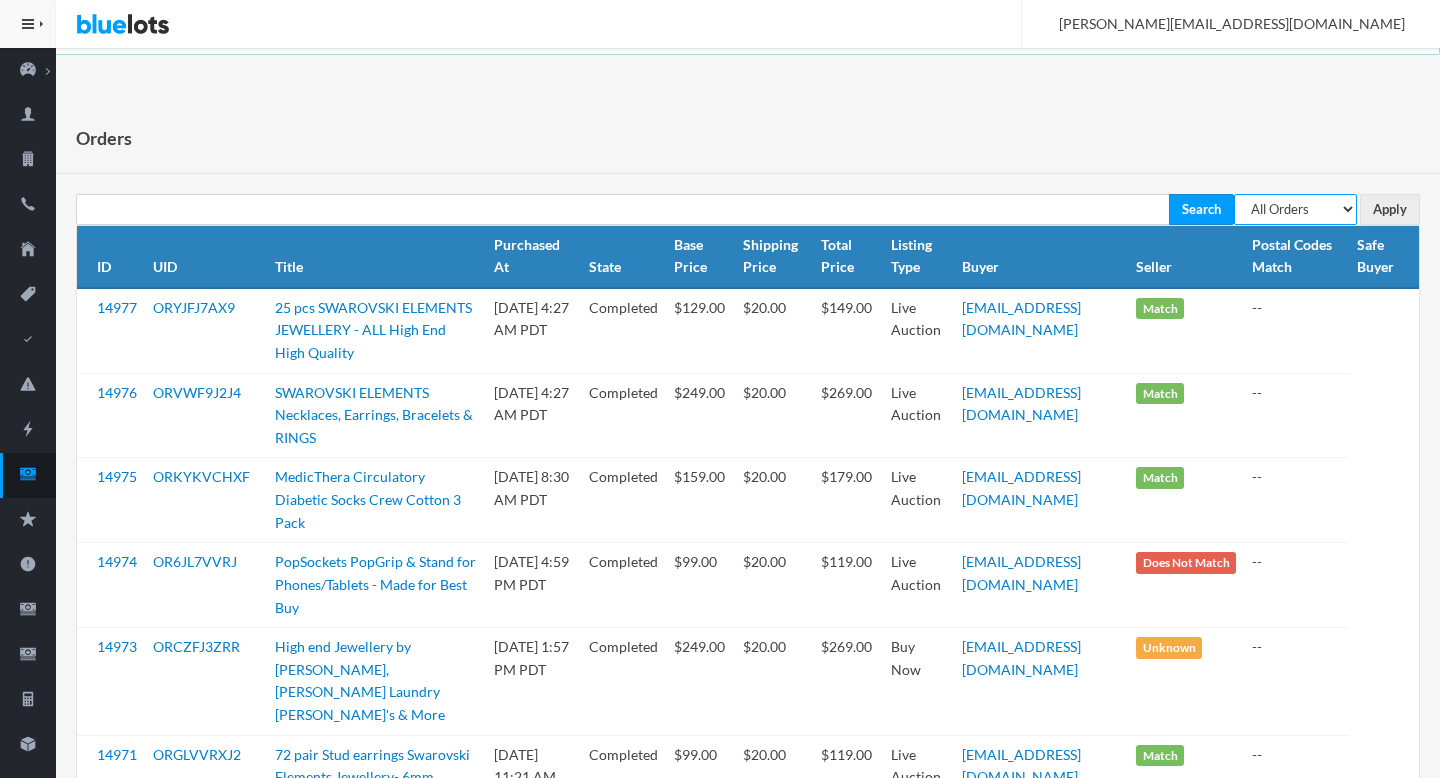 click on "All Orders Pending
Completed
Under review
Cancelled" at bounding box center (1295, 209) 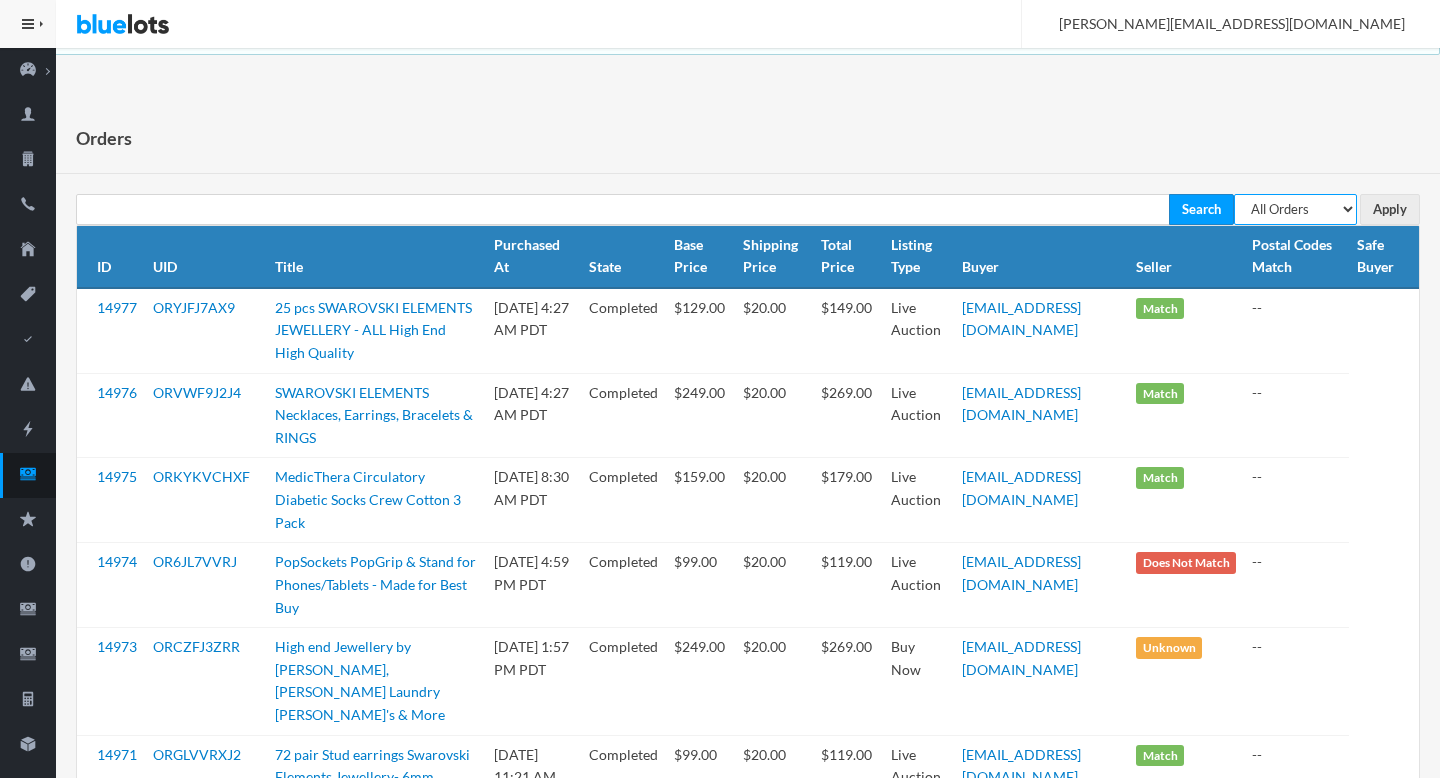 select on "pending" 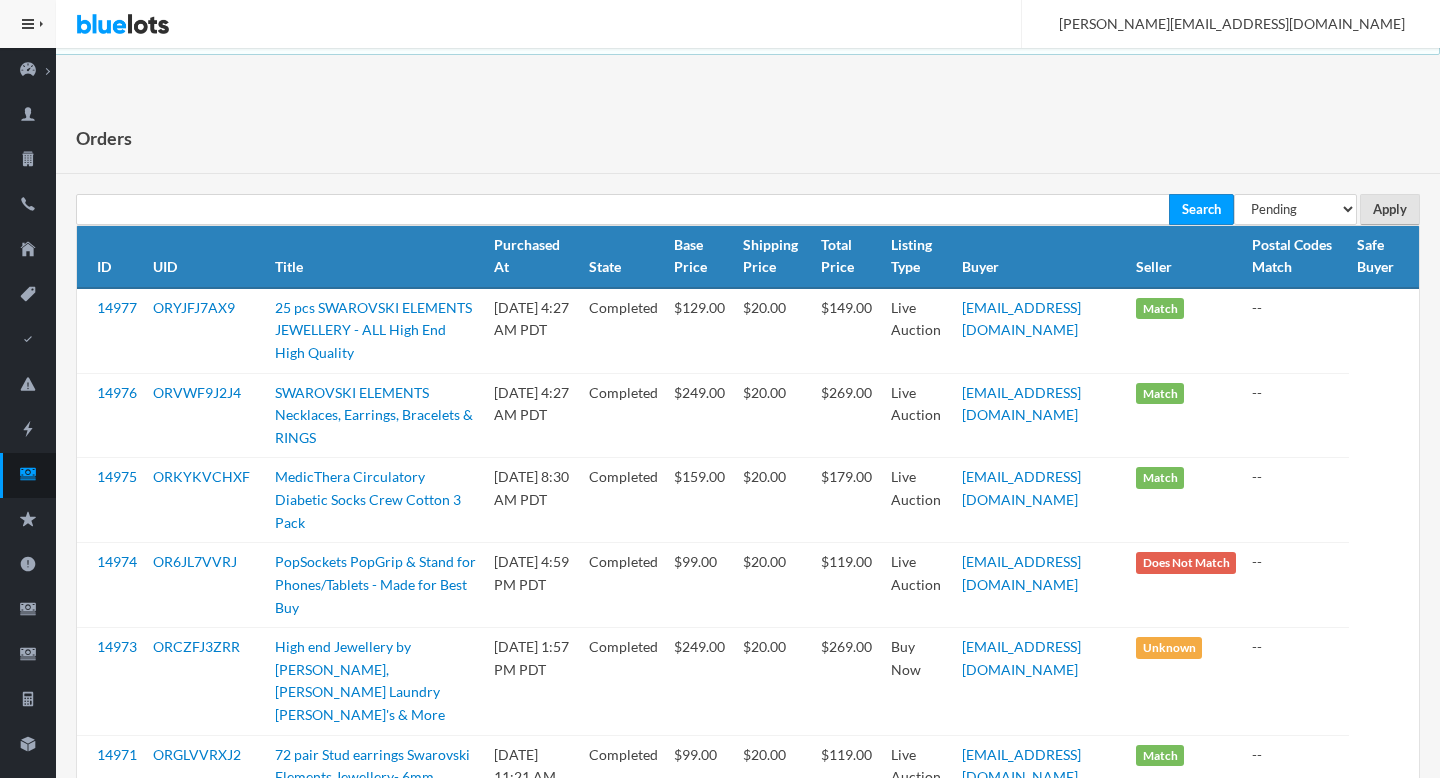 click on "Apply" at bounding box center [1390, 209] 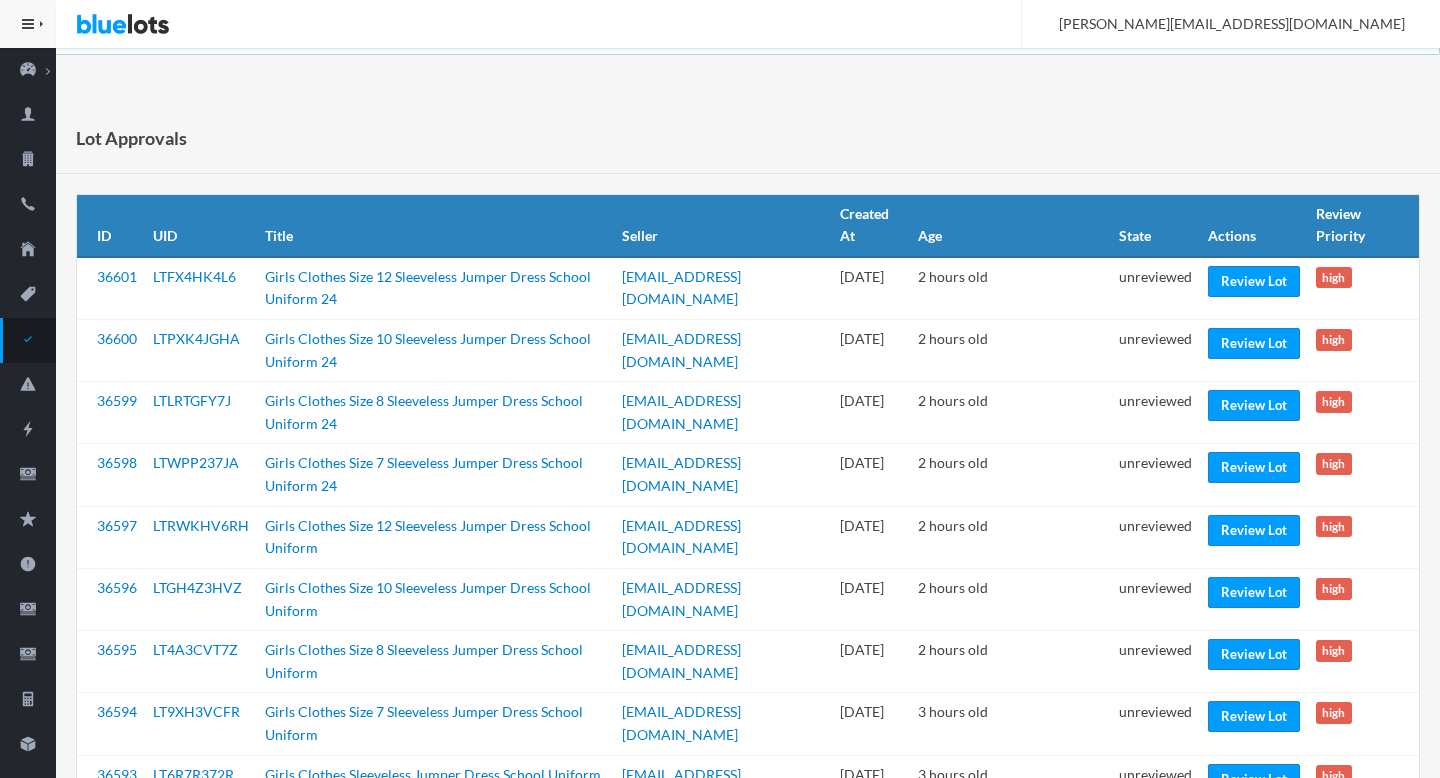 scroll, scrollTop: 0, scrollLeft: 0, axis: both 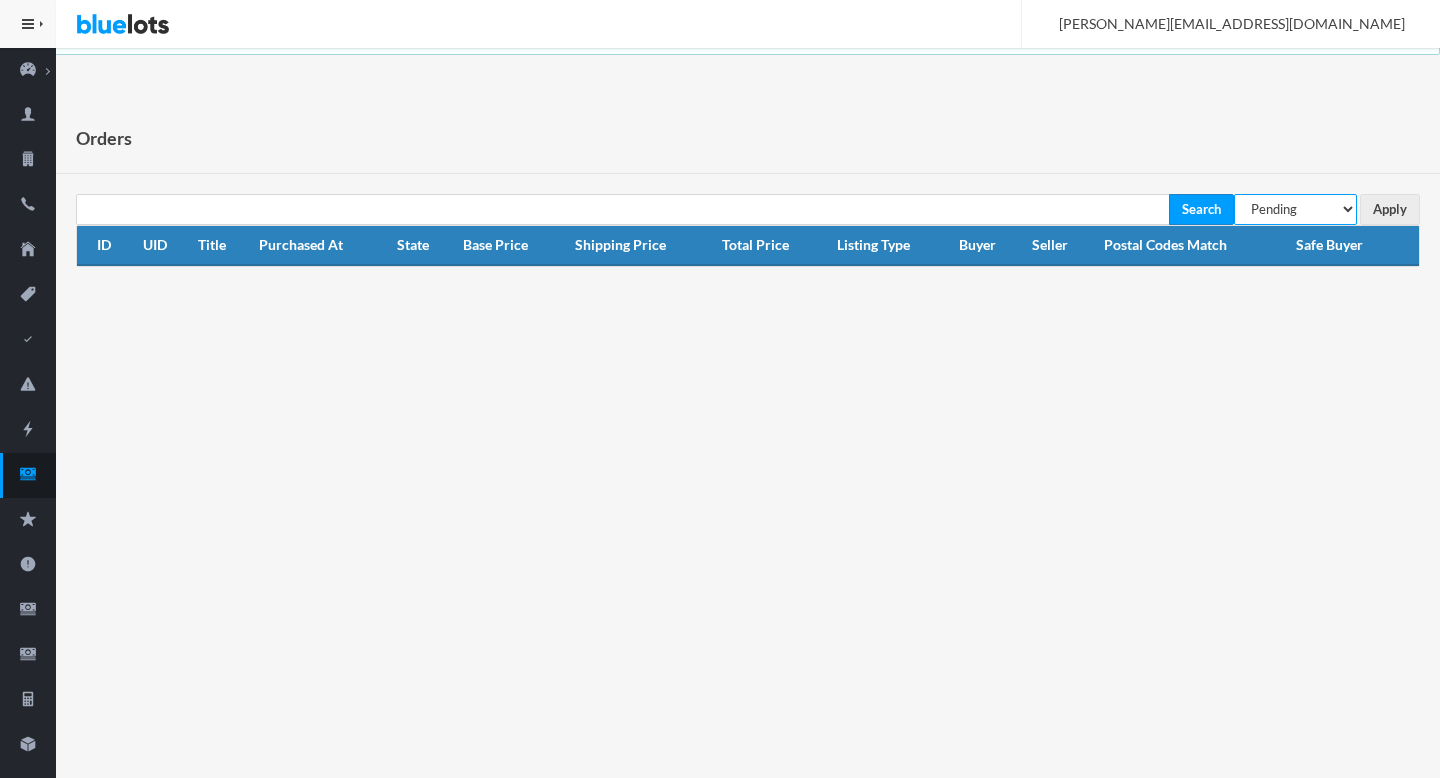 click on "All Orders Pending
Completed
Under review
Cancelled" at bounding box center [1295, 209] 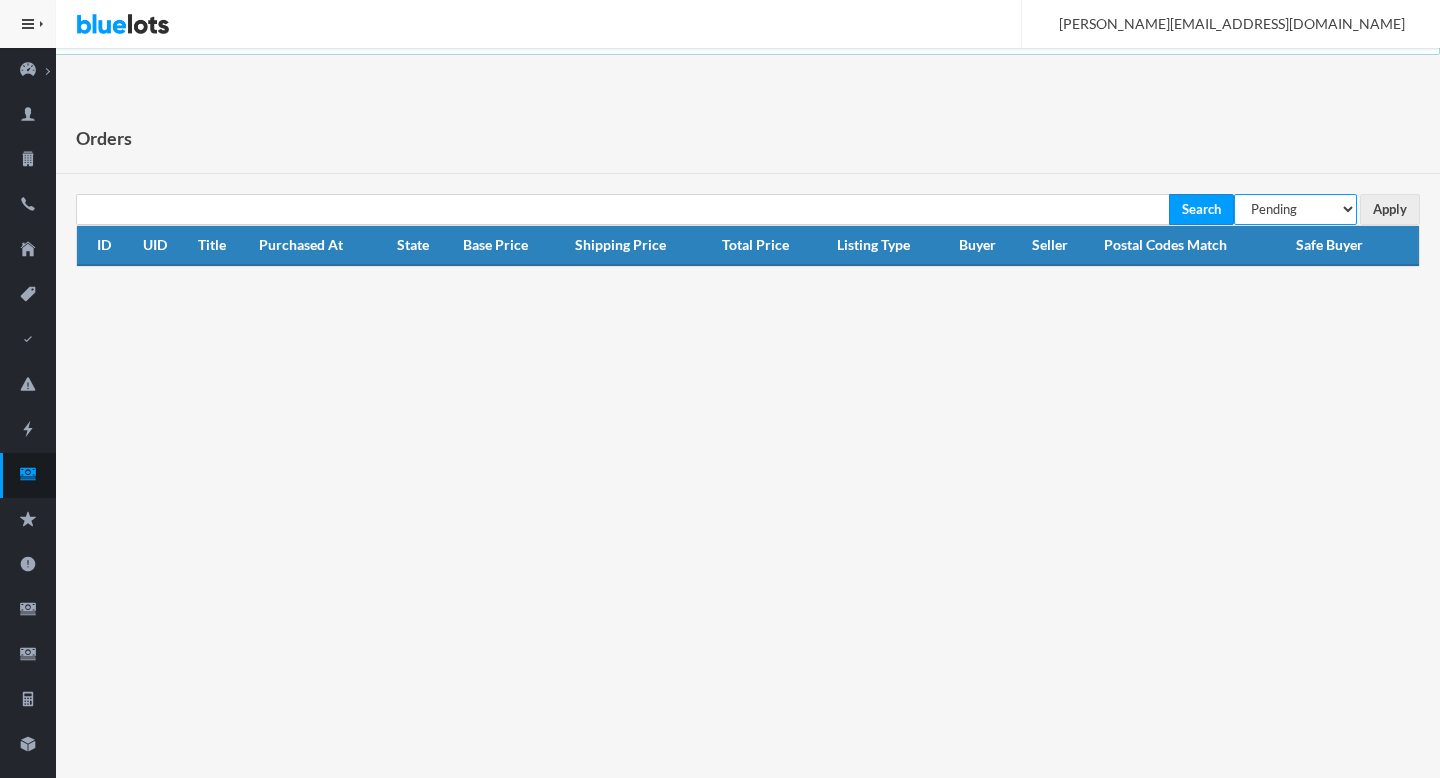 select on "under_review" 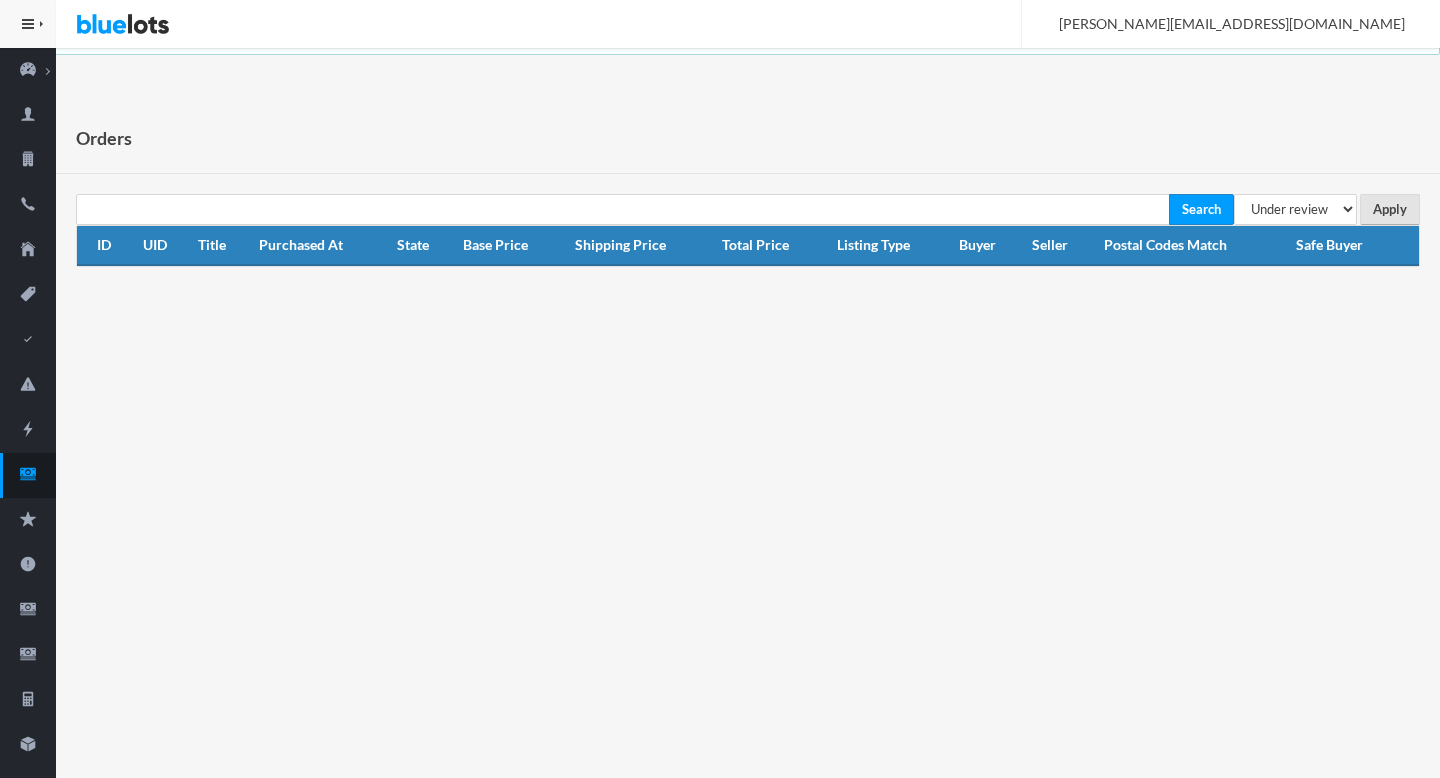 click on "Apply" at bounding box center (1390, 209) 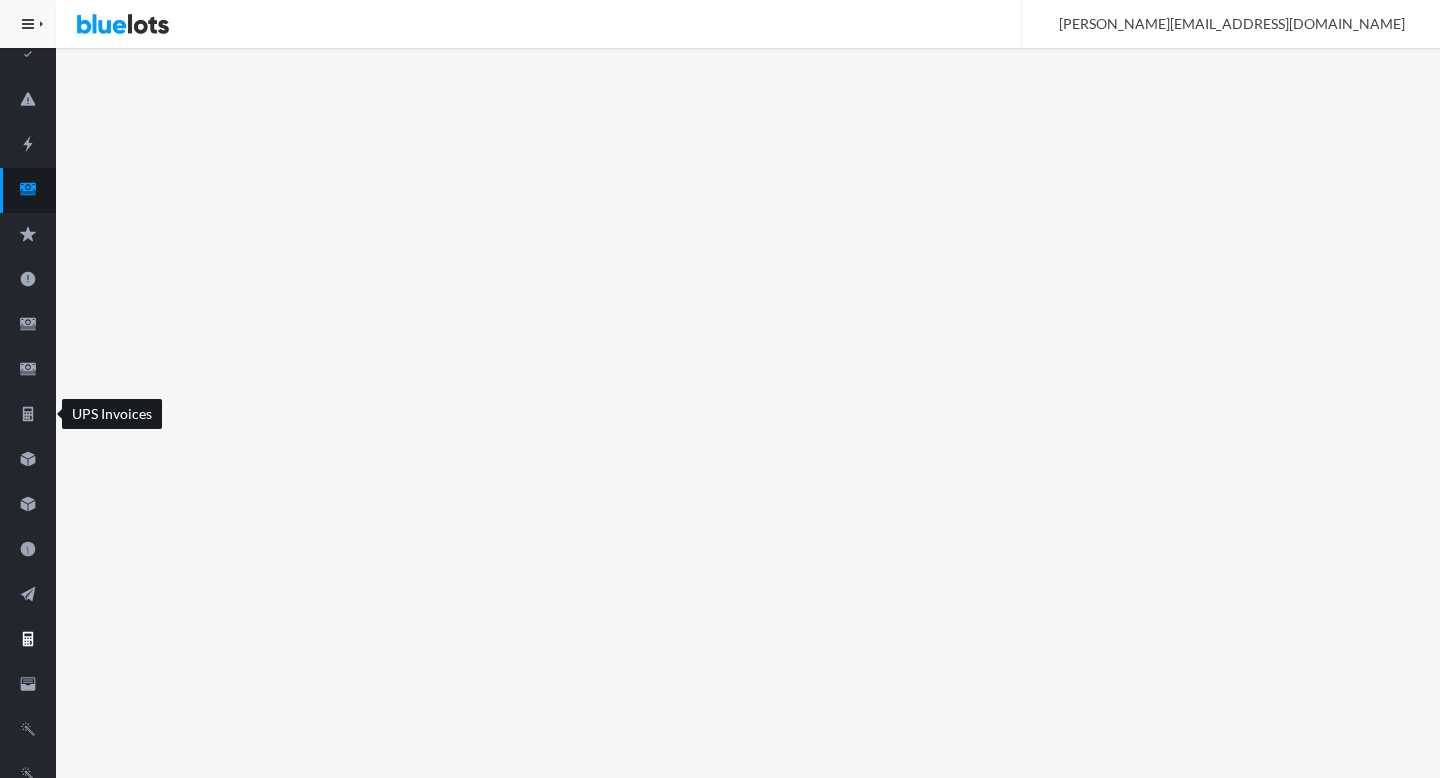 scroll, scrollTop: 305, scrollLeft: 0, axis: vertical 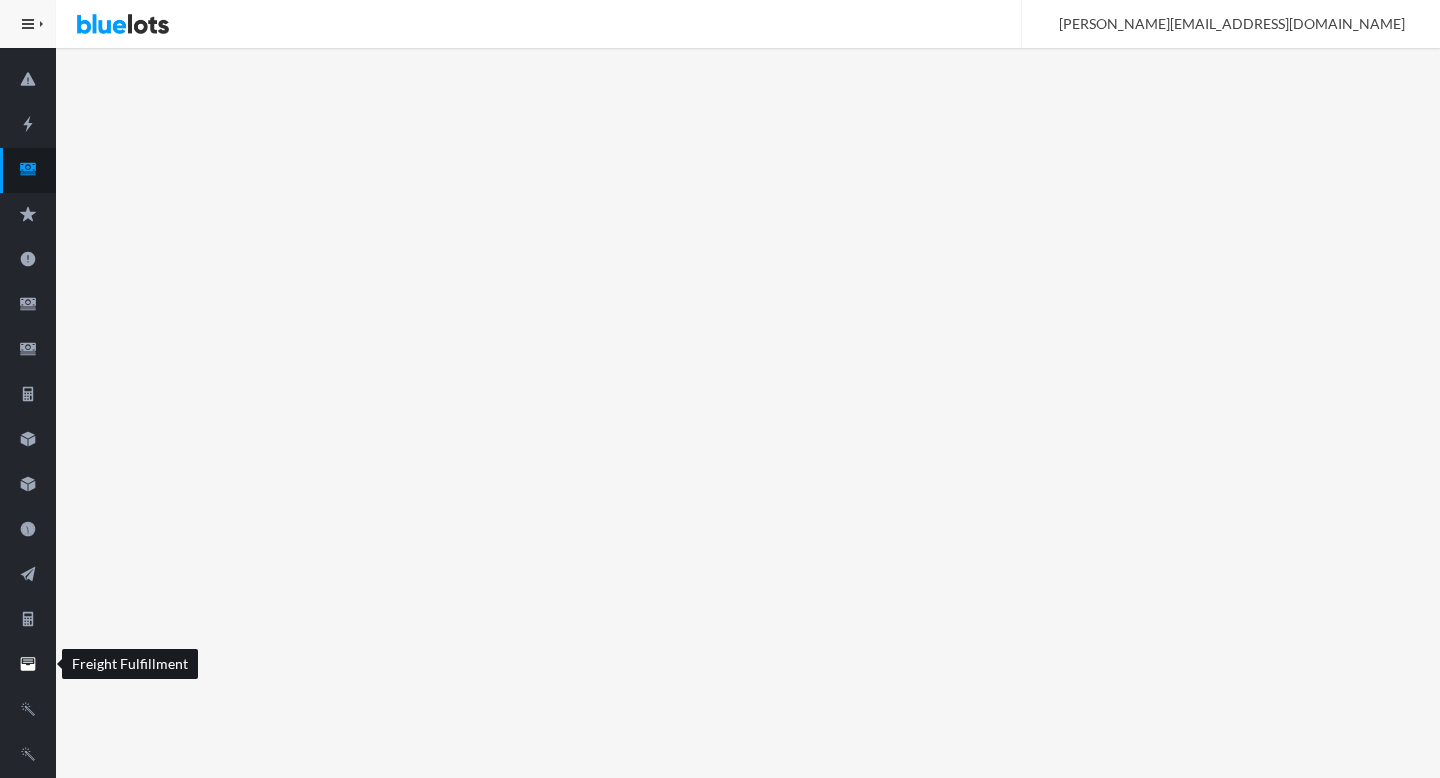 click 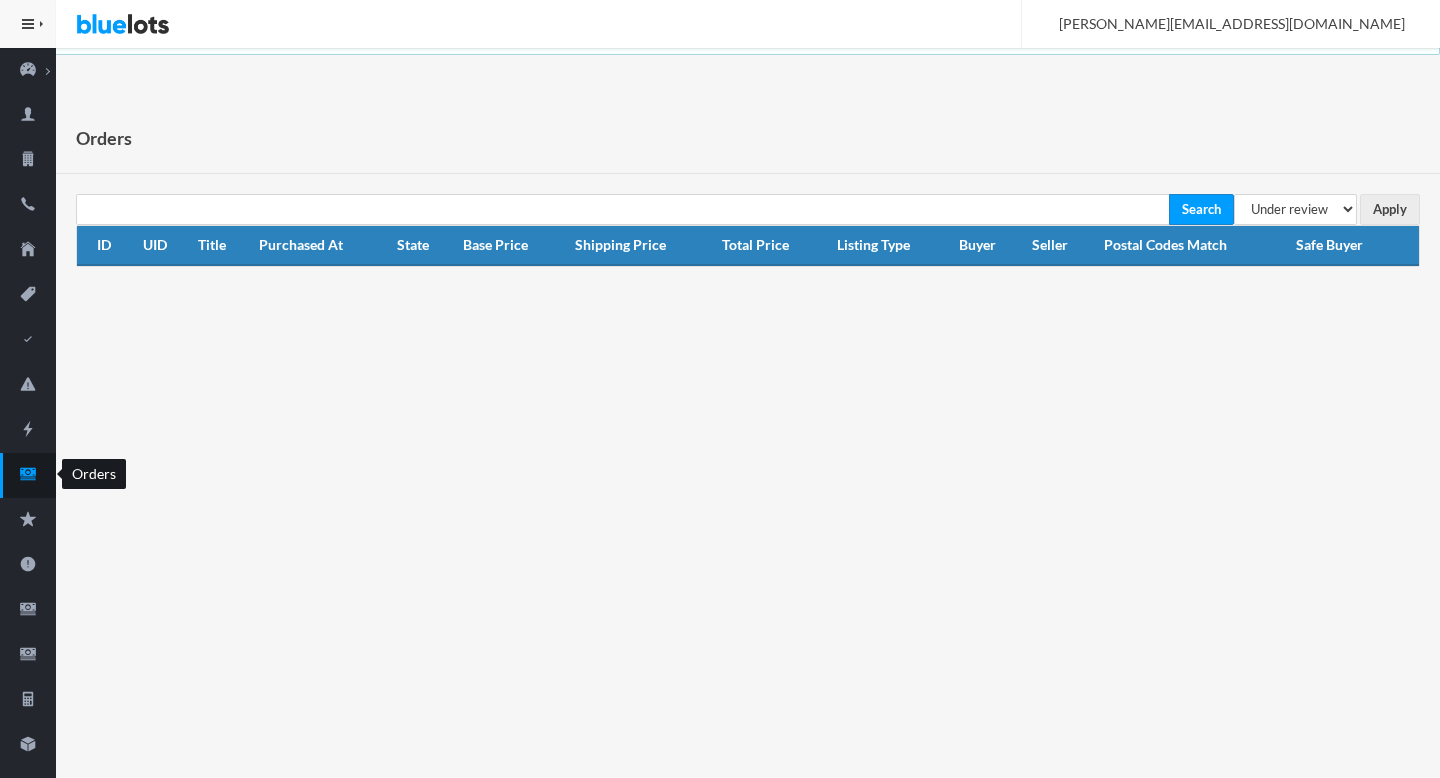 click at bounding box center [28, 475] 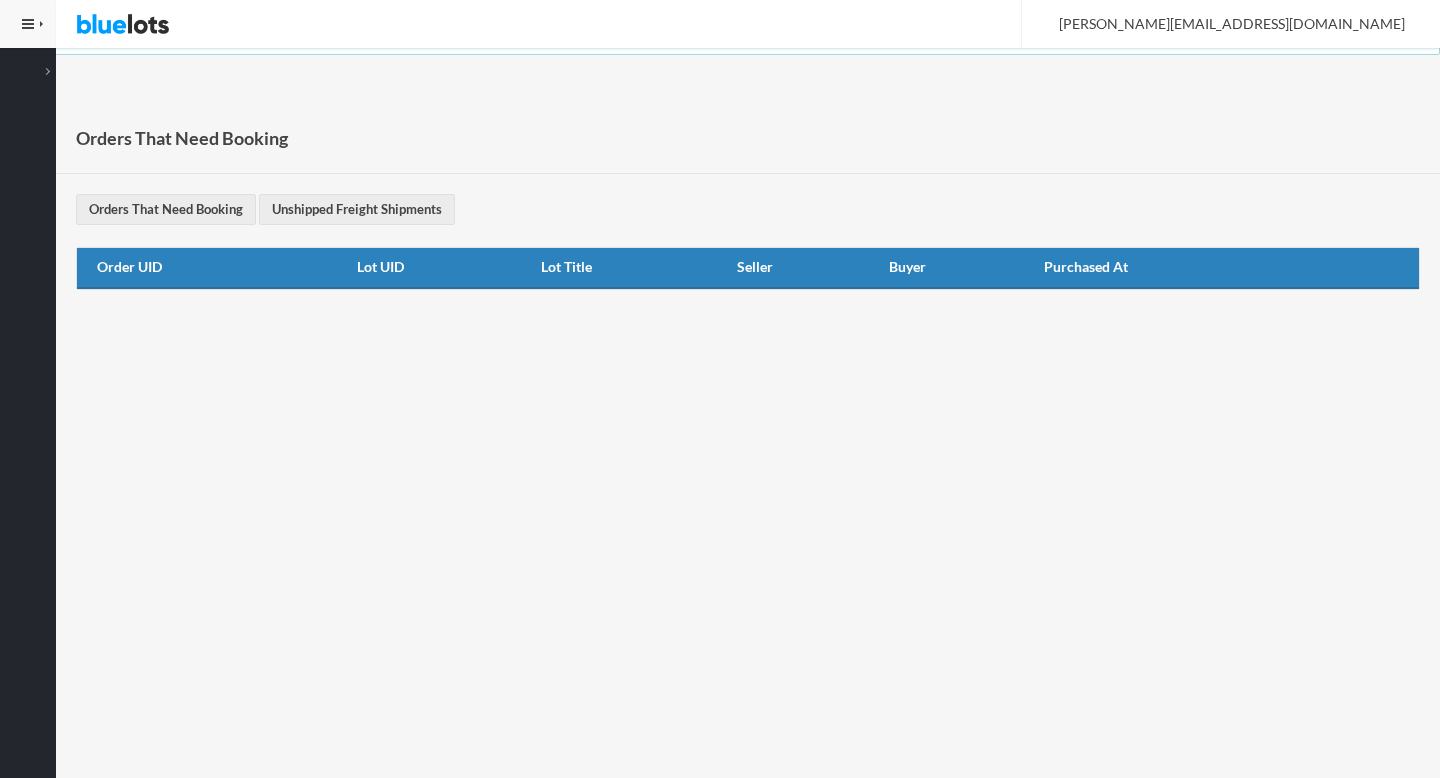 scroll, scrollTop: 0, scrollLeft: 0, axis: both 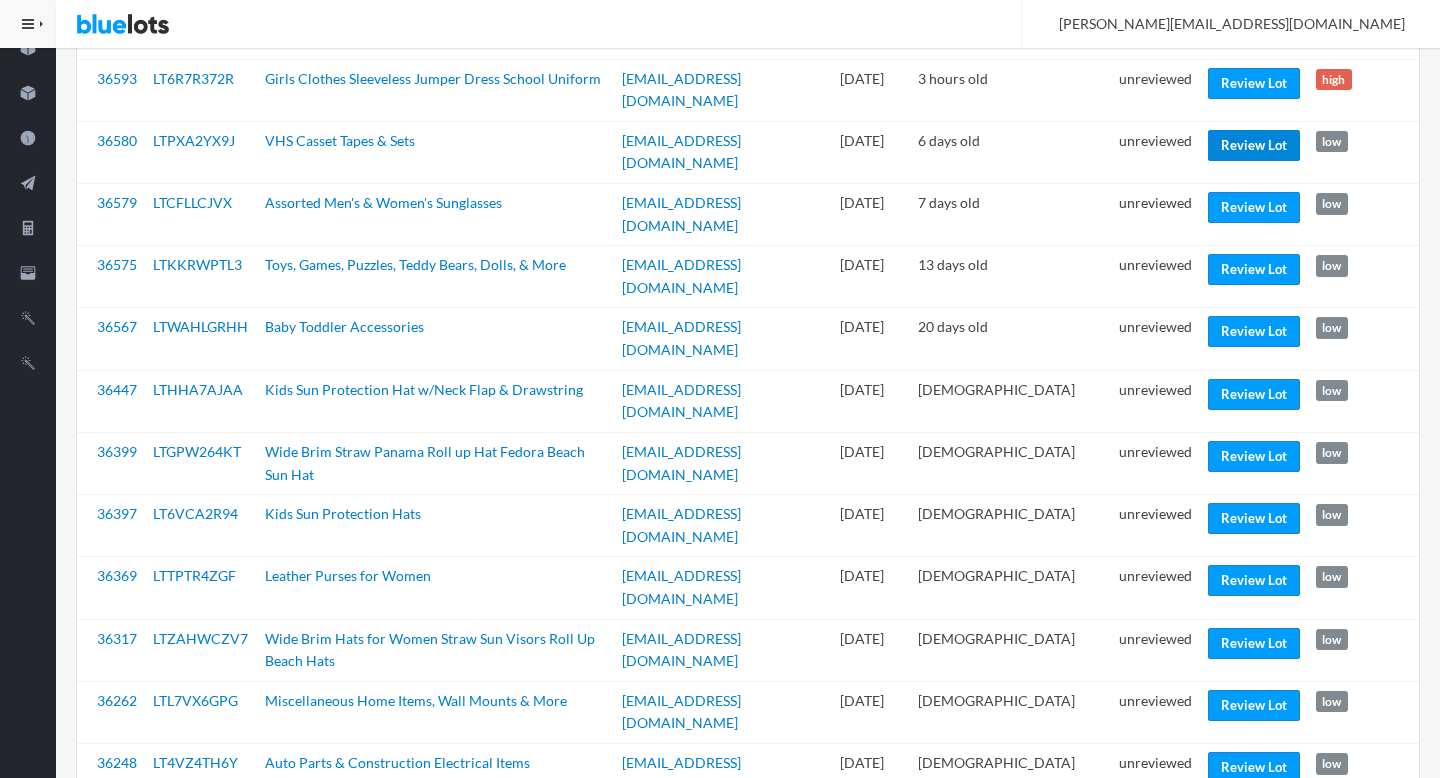 click on "Review Lot" at bounding box center (1254, 145) 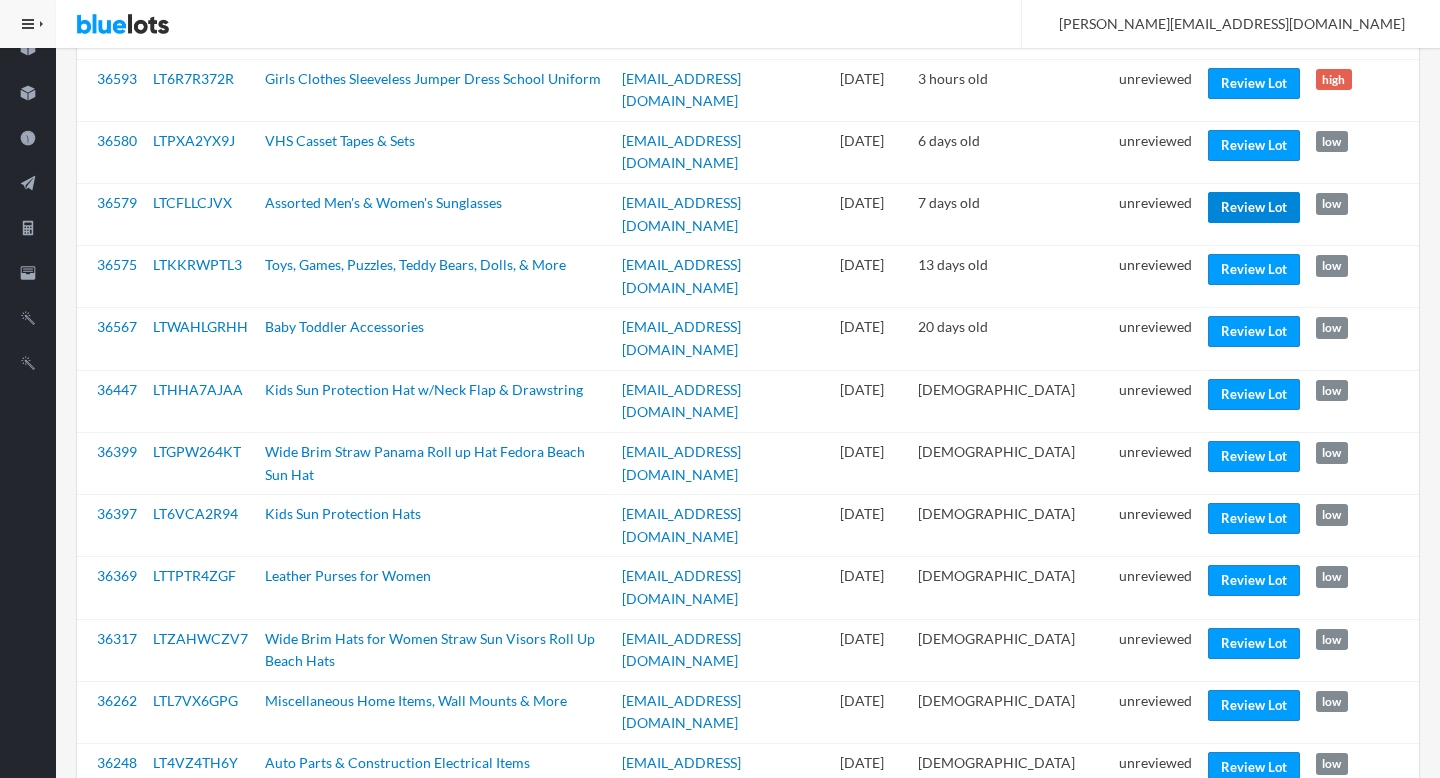 click on "Review Lot" at bounding box center (1254, 207) 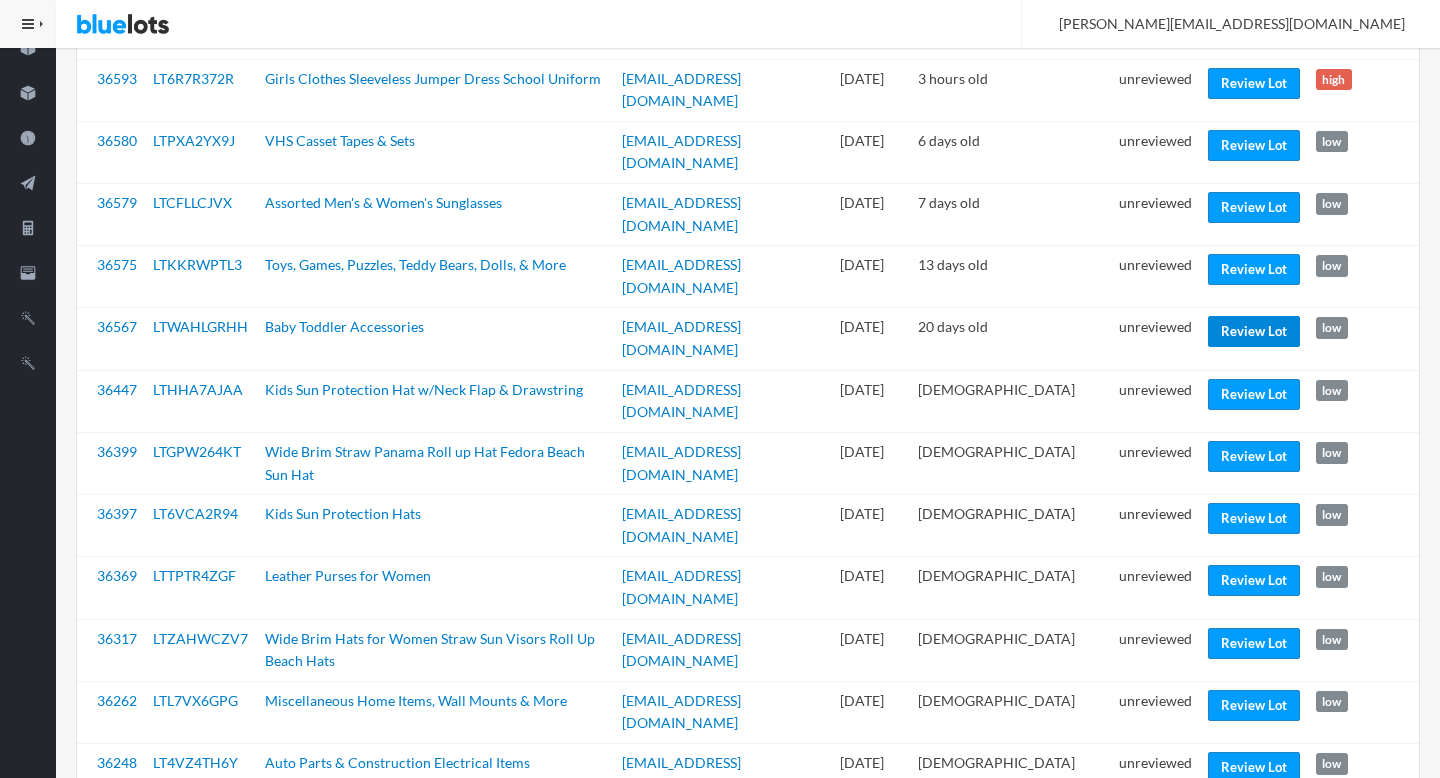 click on "Review Lot" at bounding box center [1254, 331] 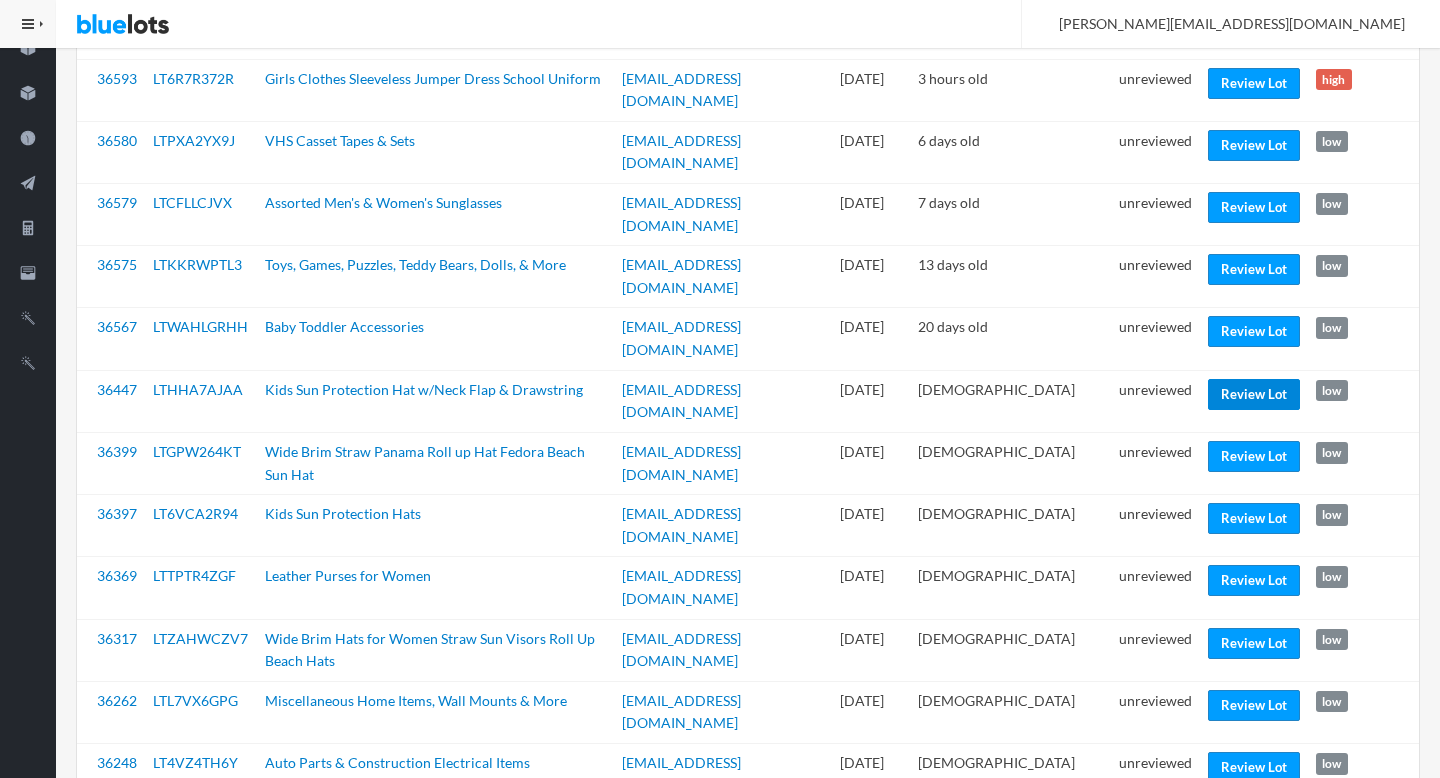 click on "Review Lot" at bounding box center (1254, 394) 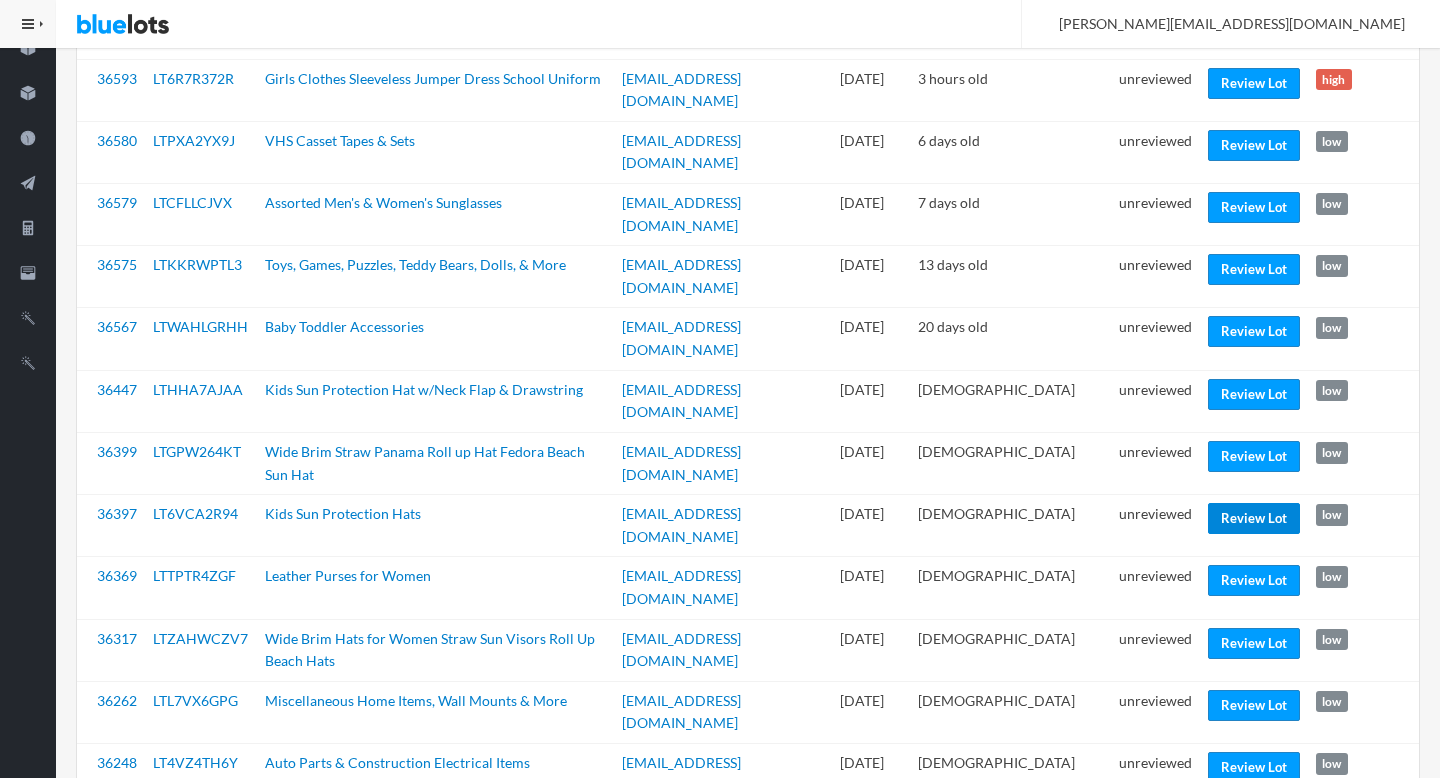 click on "Review Lot" at bounding box center [1254, 518] 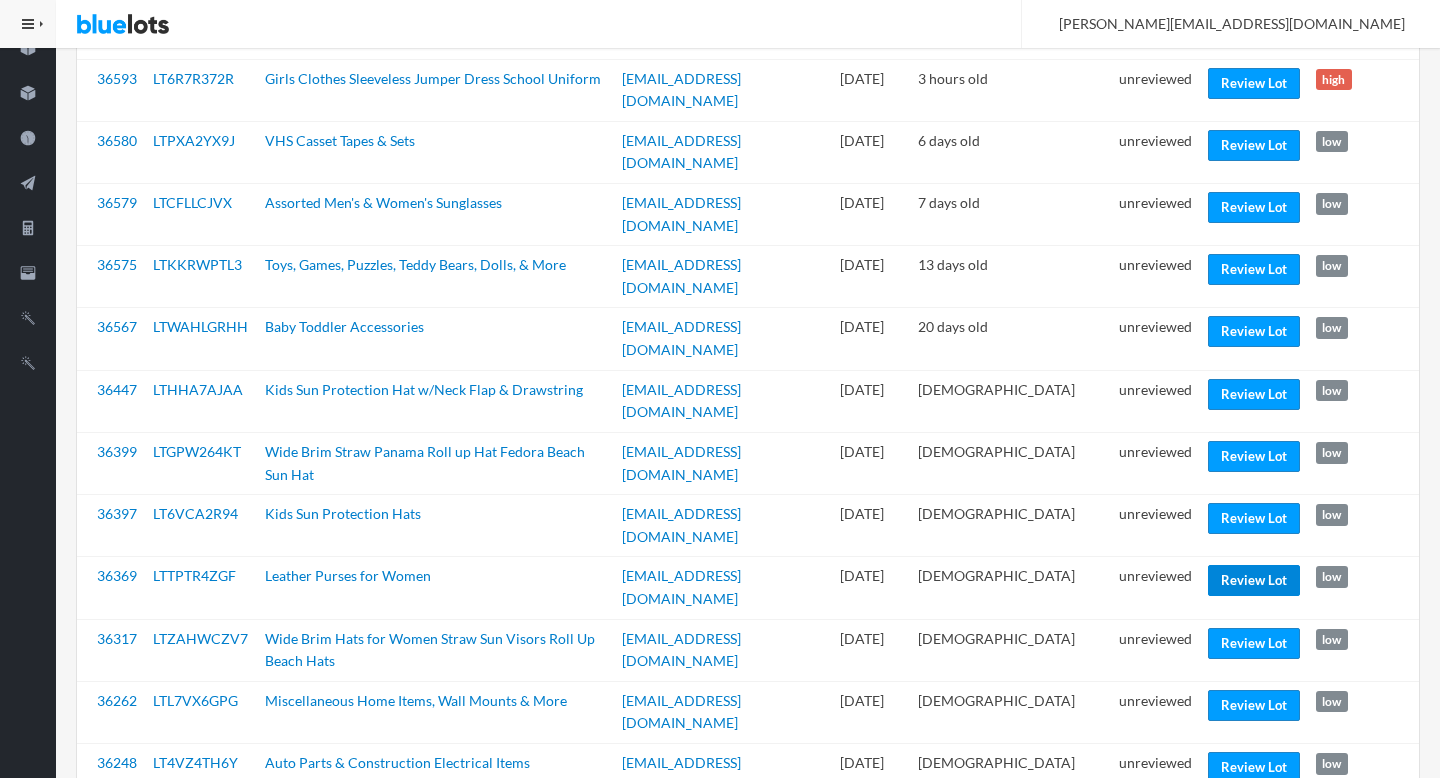 click on "Review Lot" at bounding box center [1254, 580] 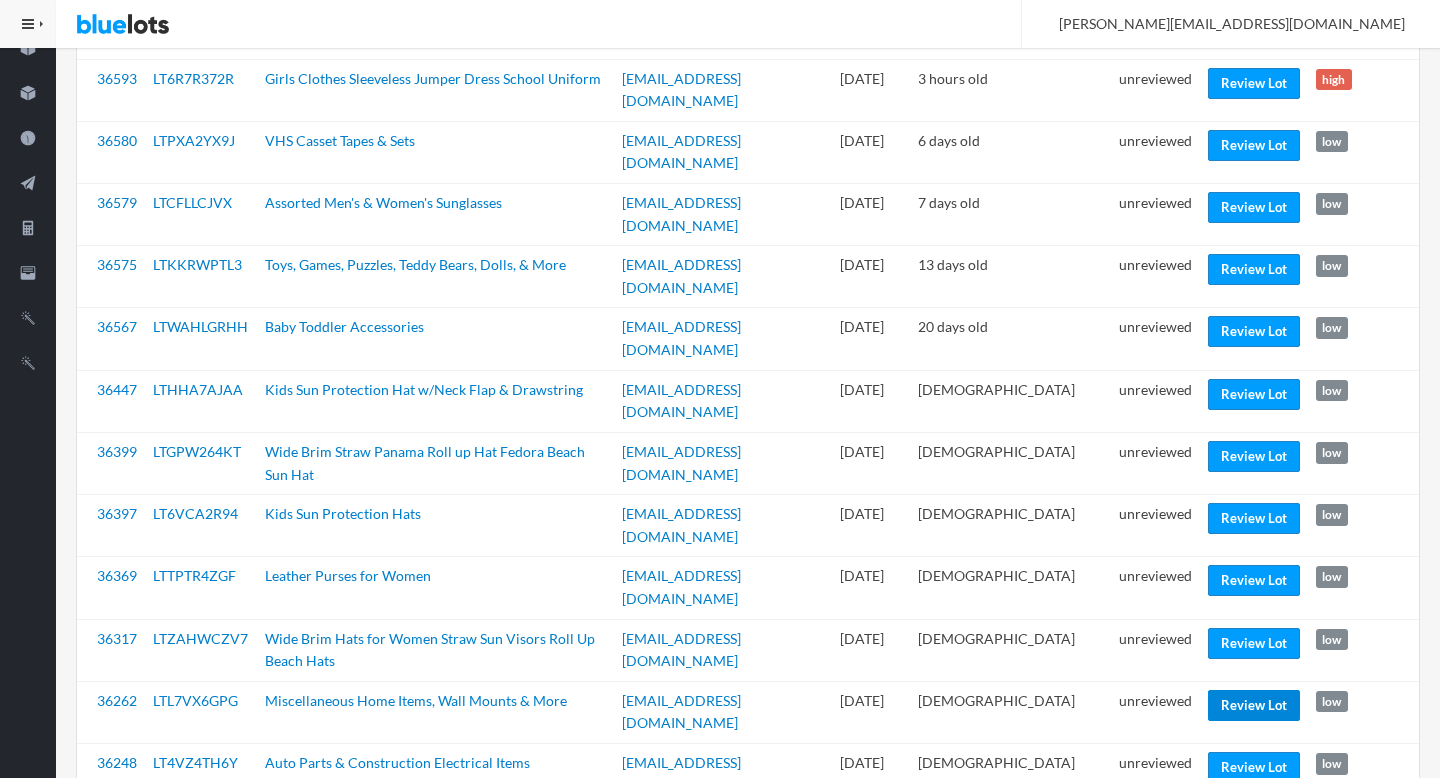 click on "Review Lot" at bounding box center [1254, 705] 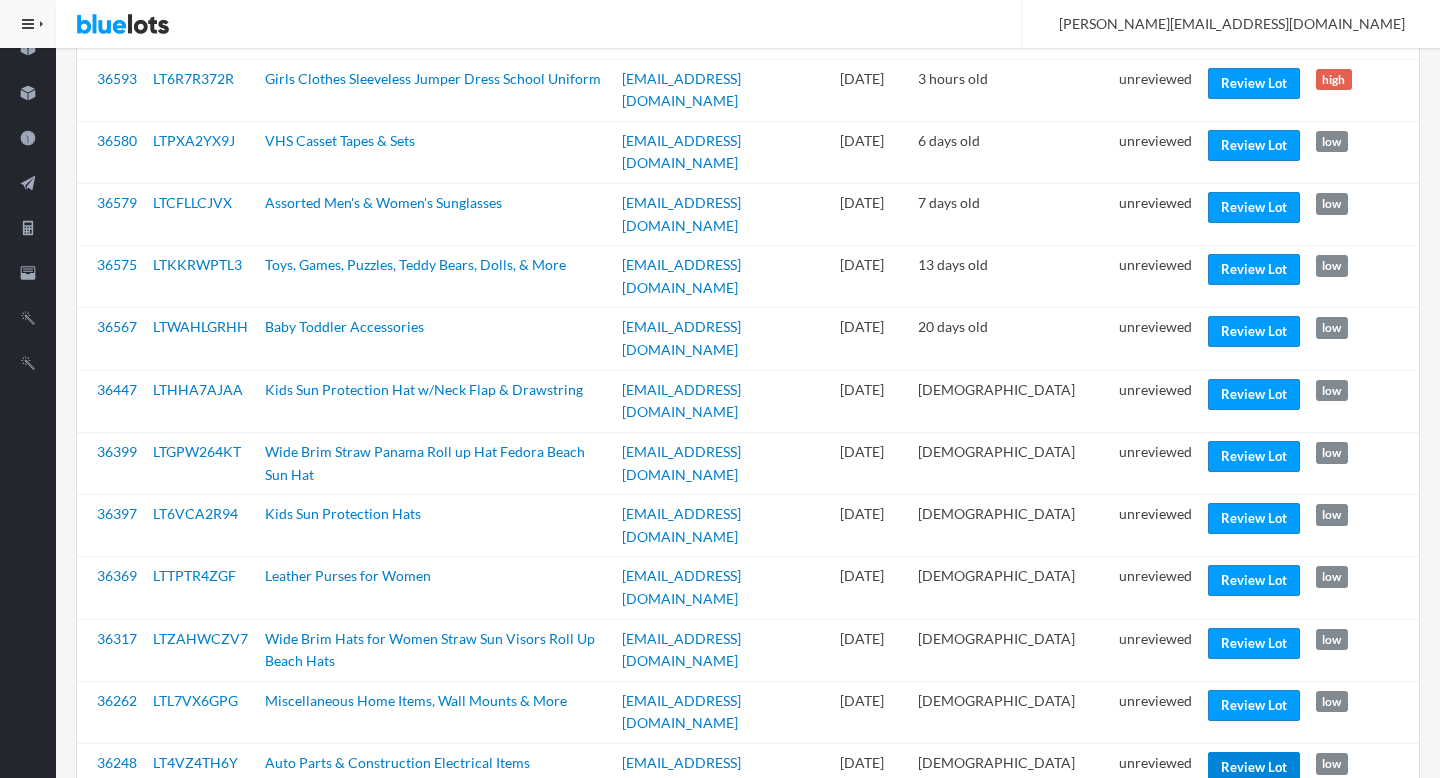 click on "Review Lot" at bounding box center [1254, 767] 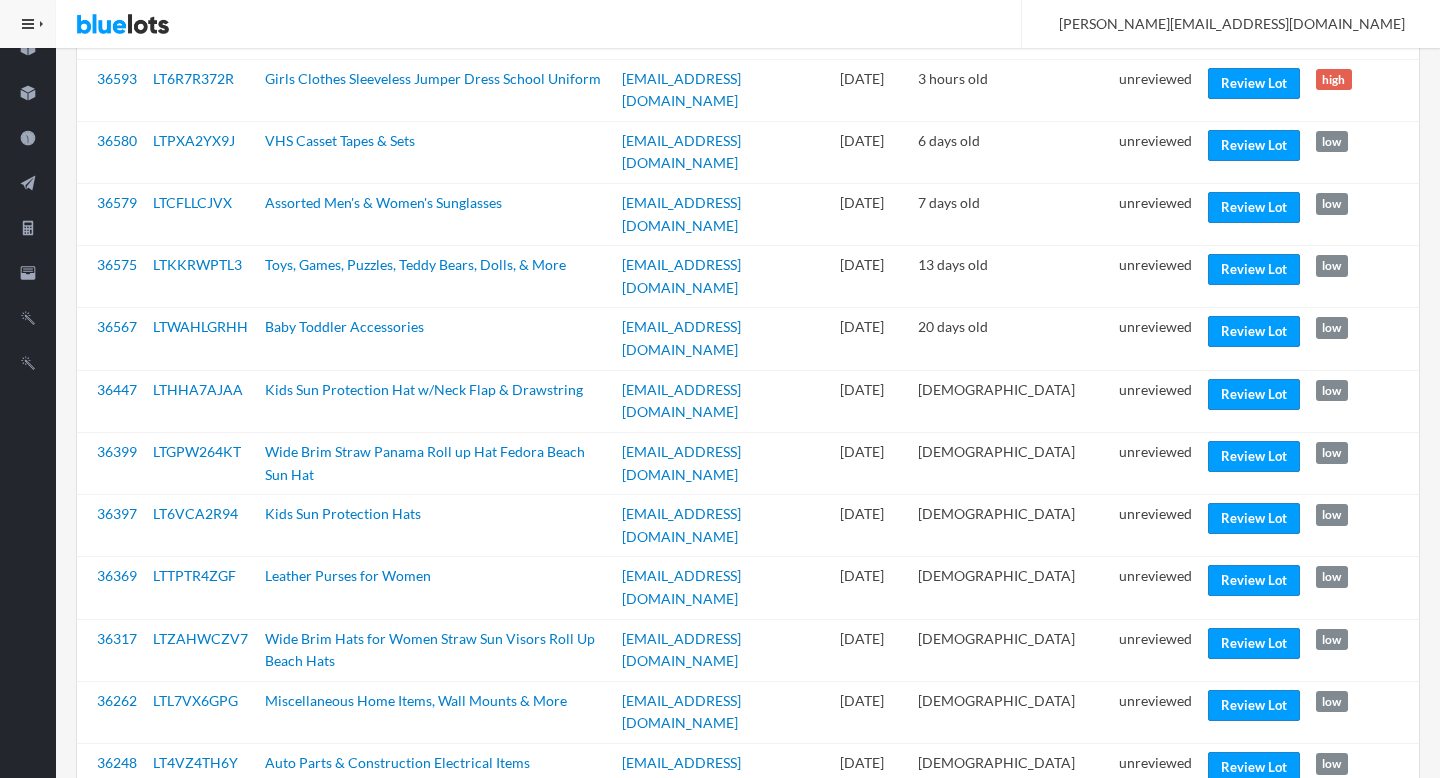 click on "Review Lot" at bounding box center [1254, 829] 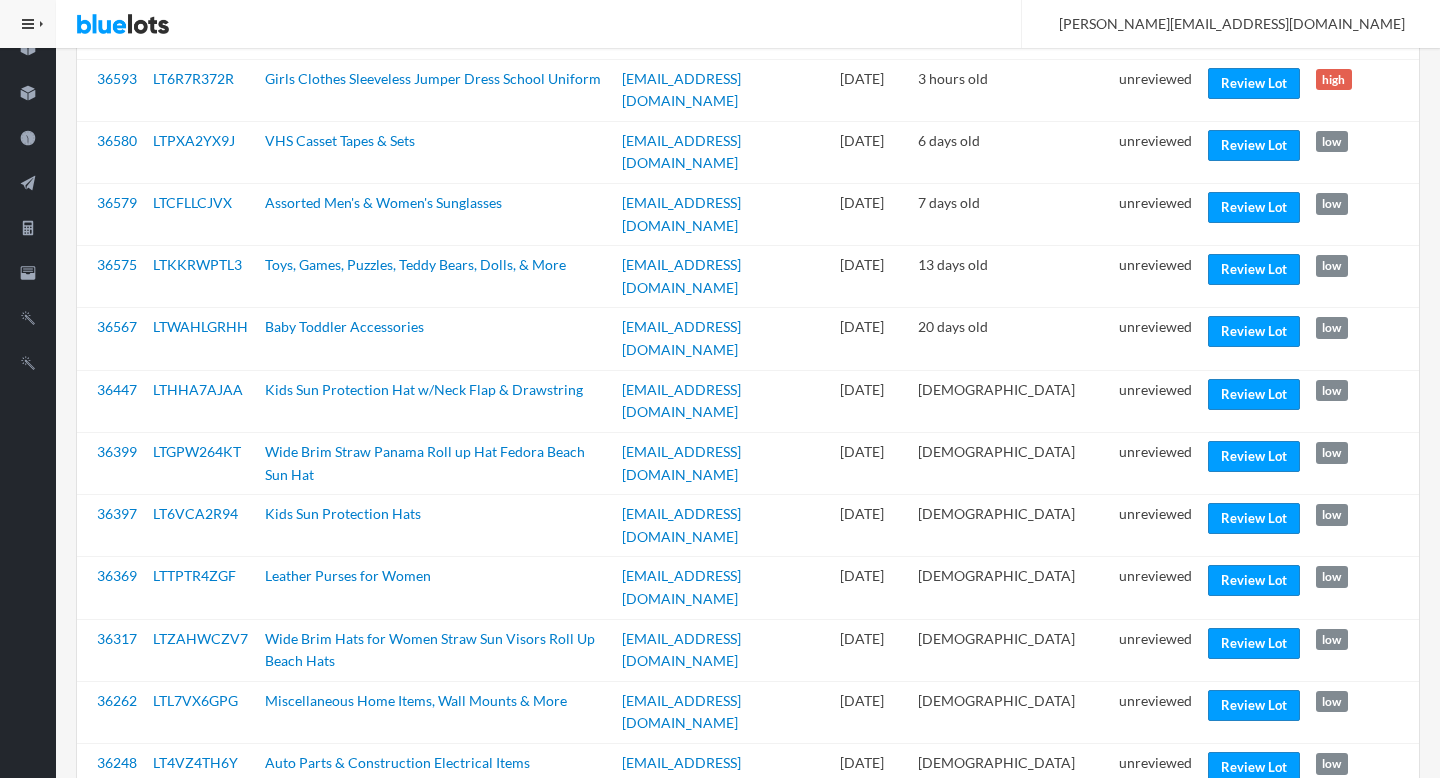 click on "Review Lot" at bounding box center (1254, 891) 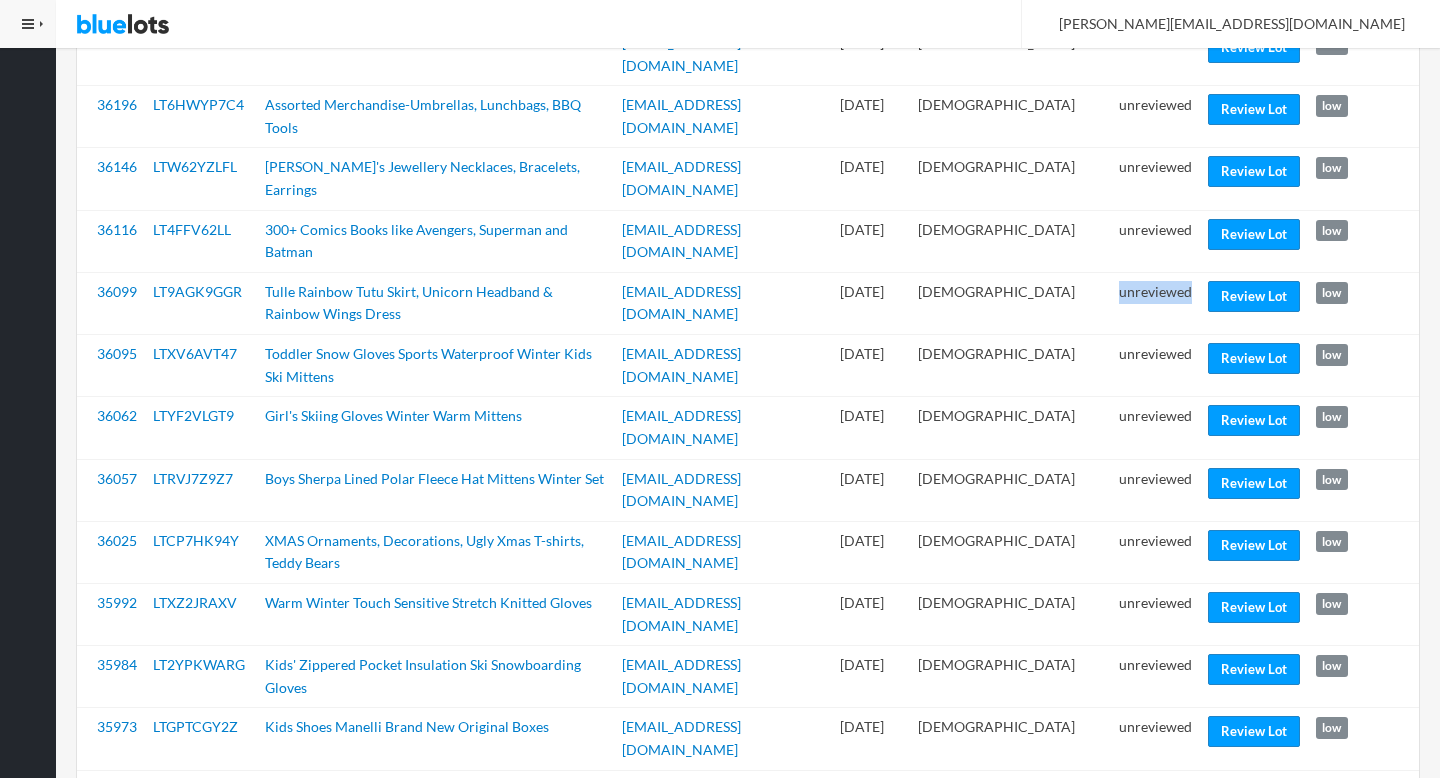 scroll, scrollTop: 1417, scrollLeft: 0, axis: vertical 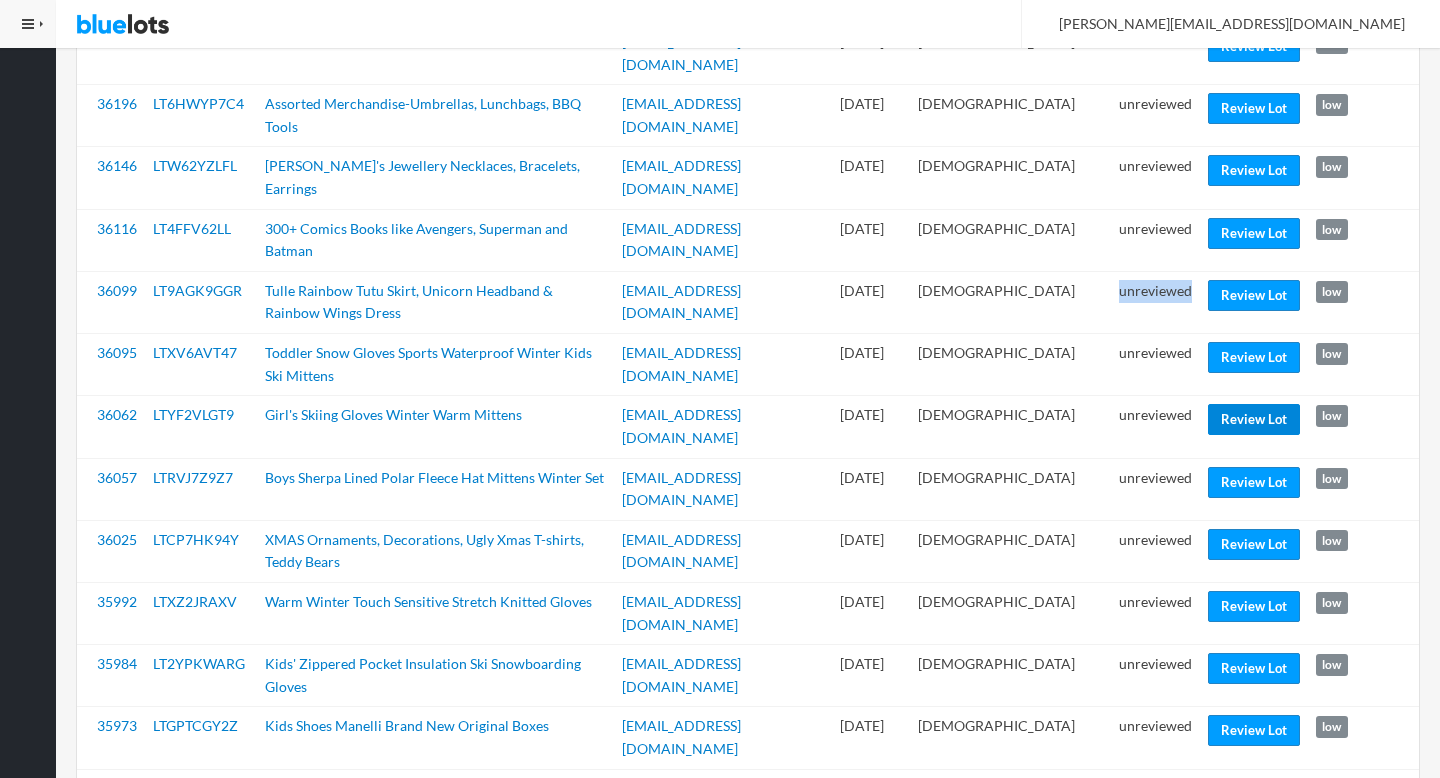 click on "Review Lot" at bounding box center [1254, 419] 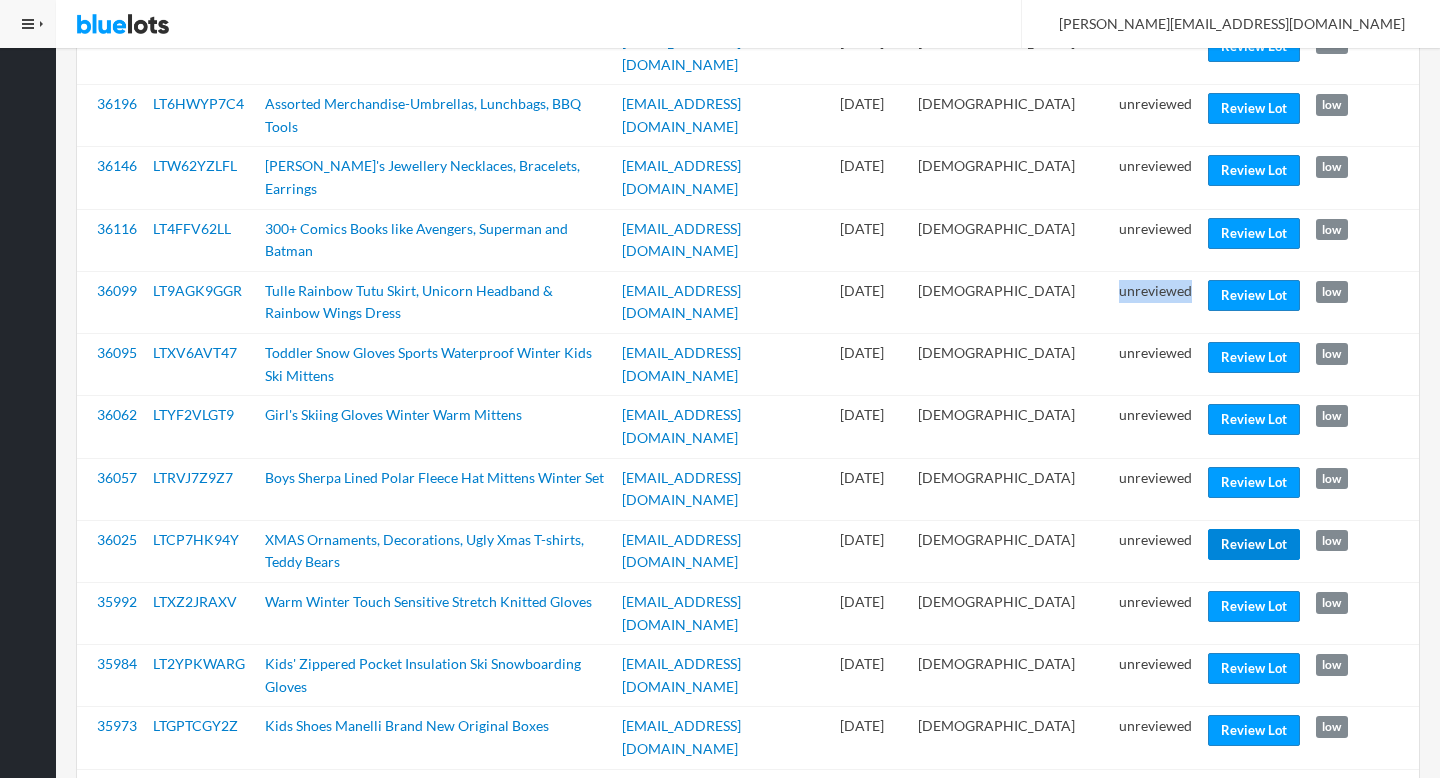 click on "Review Lot" at bounding box center (1254, 544) 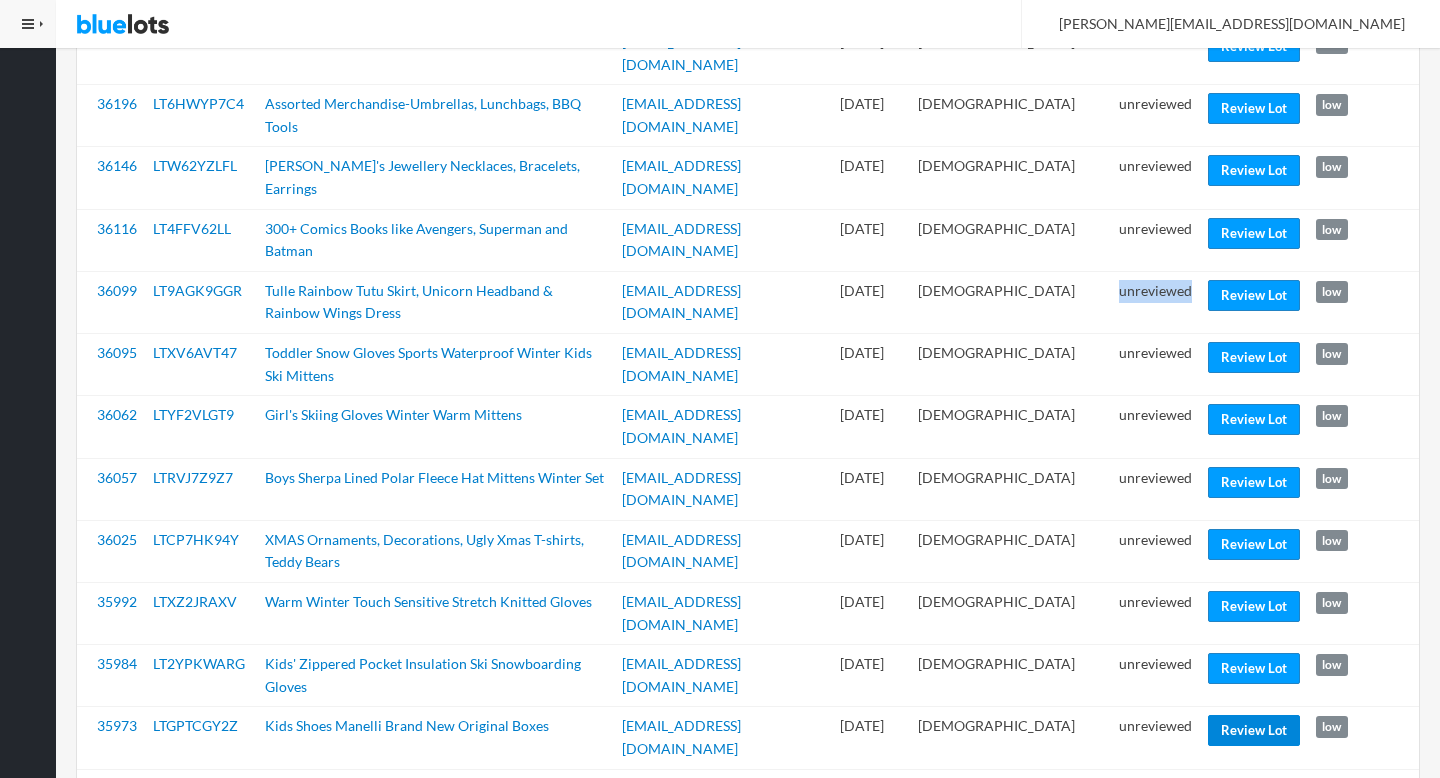 click on "Review Lot" at bounding box center [1254, 730] 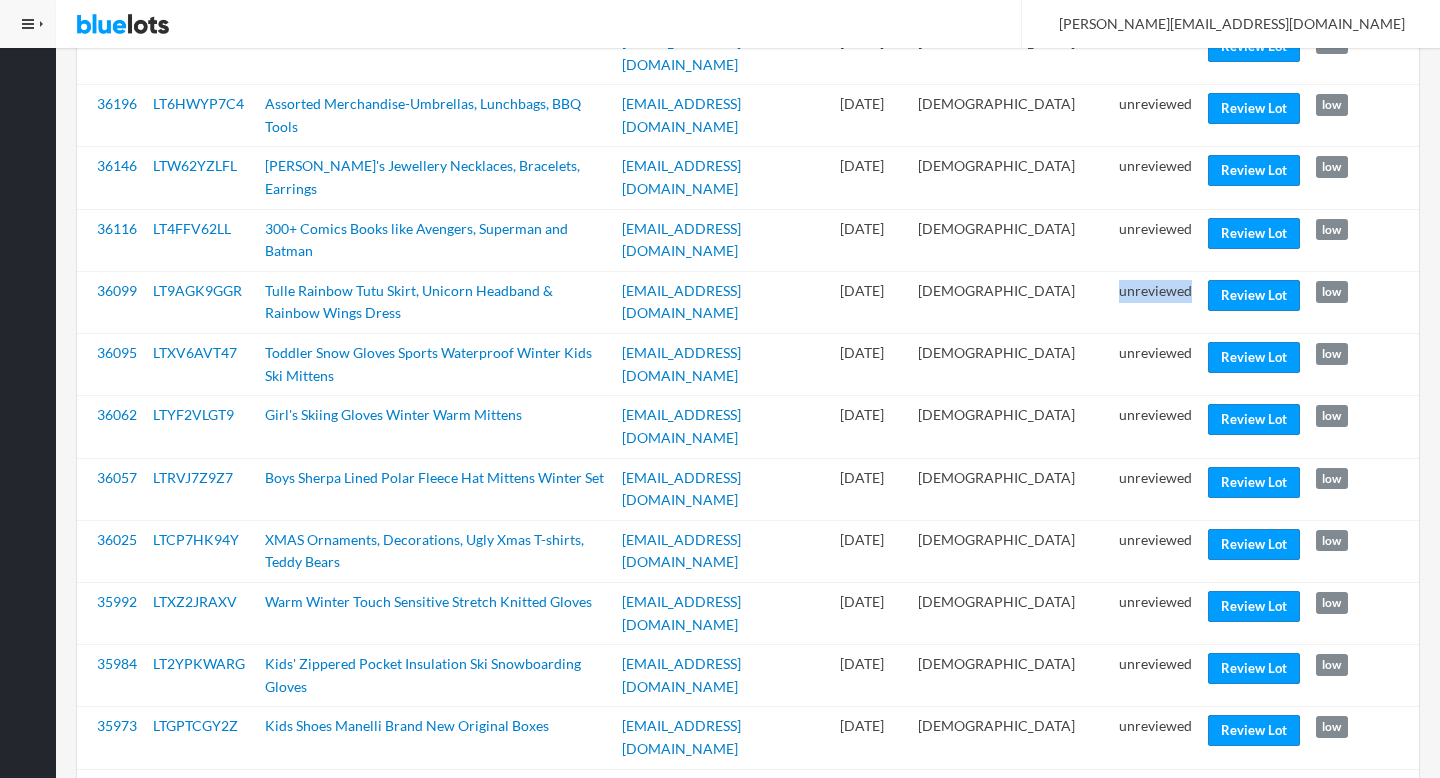 click on "Review Lot" at bounding box center [1254, 855] 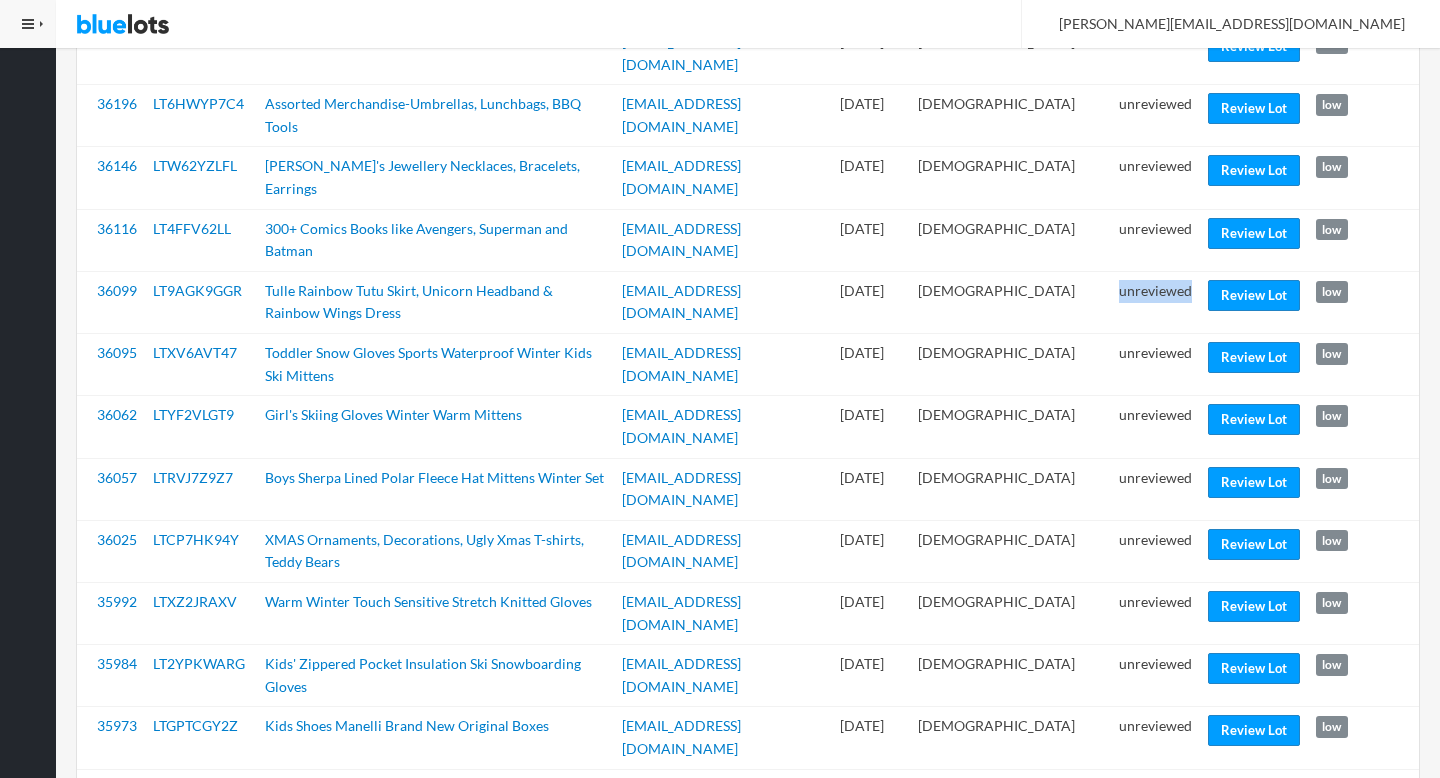 click on "Review Lot" at bounding box center [1254, 979] 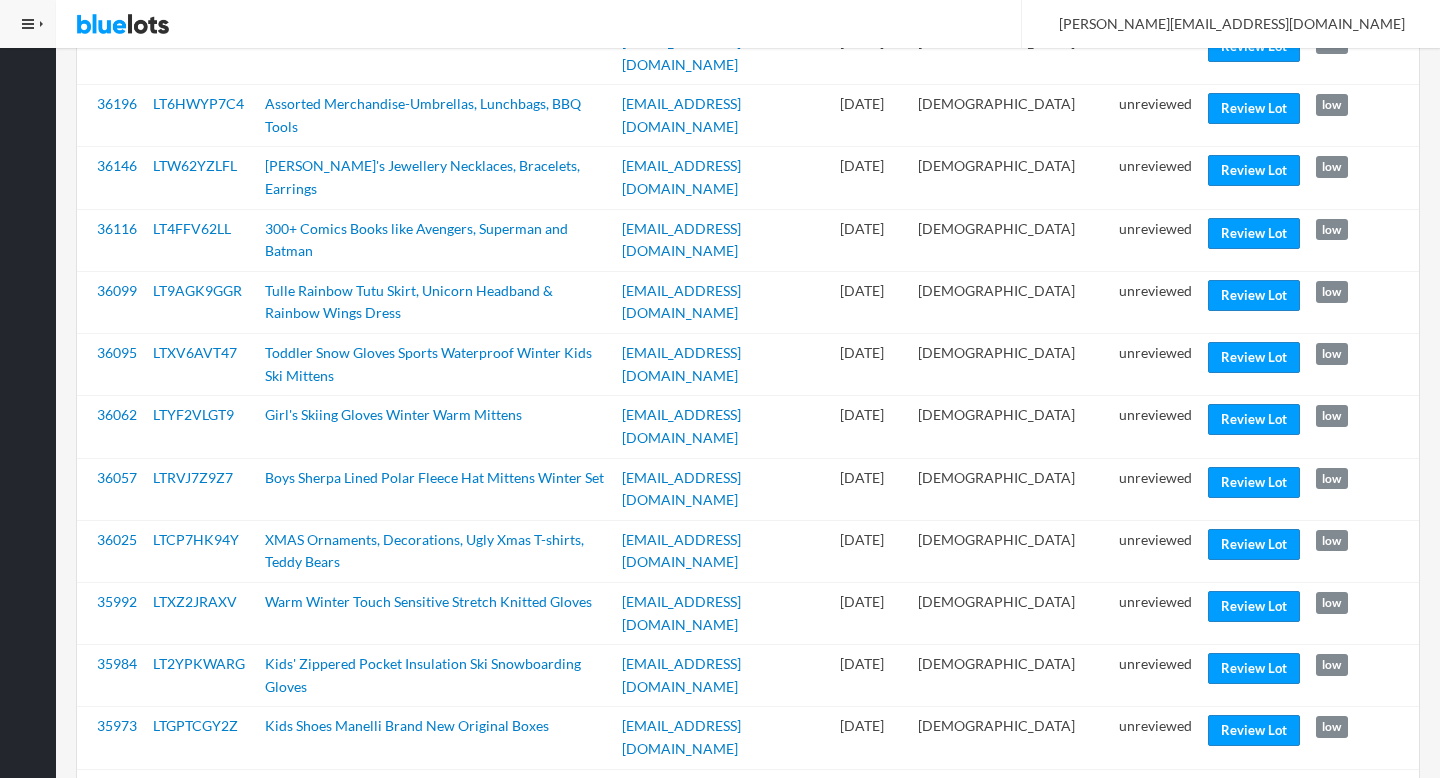 click on "unreviewed" at bounding box center [1155, 1049] 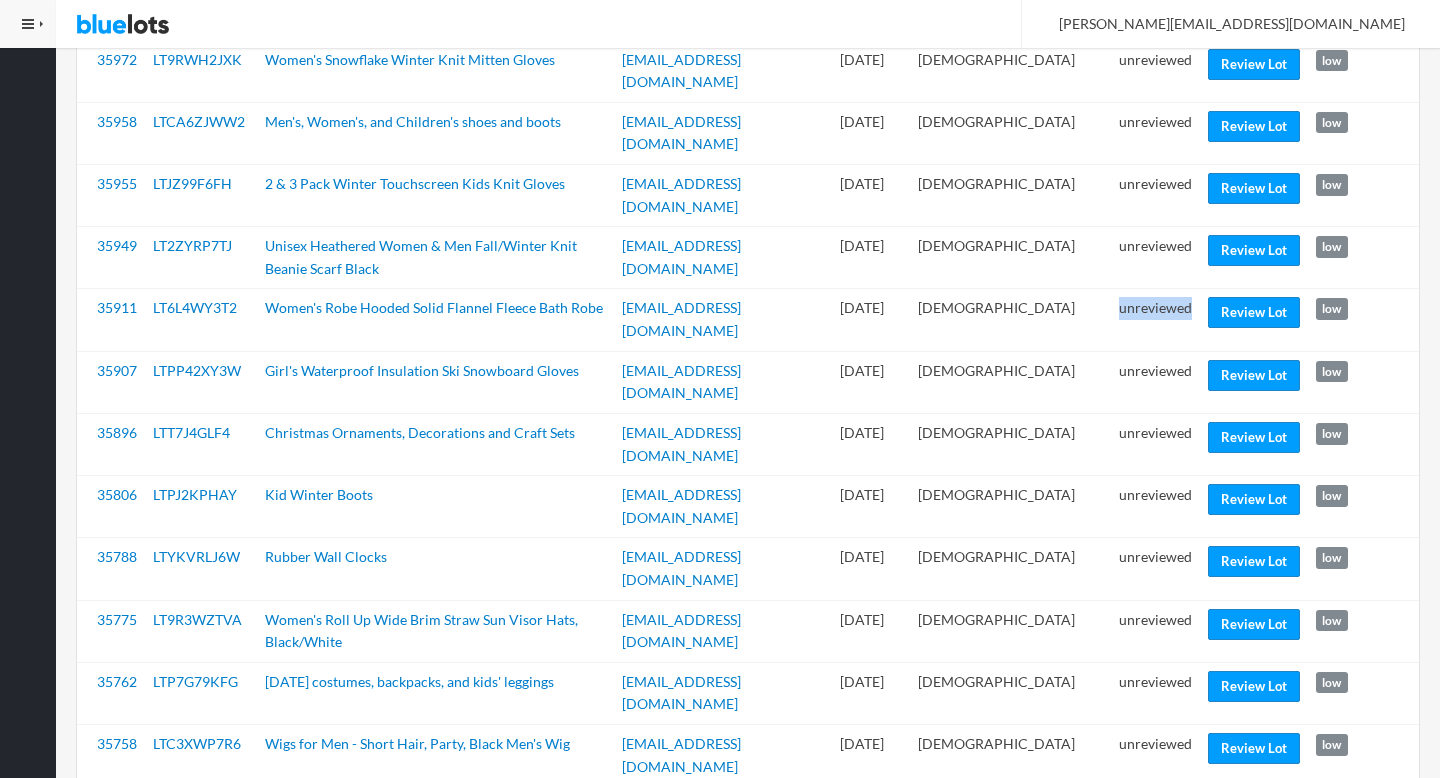 scroll, scrollTop: 2153, scrollLeft: 0, axis: vertical 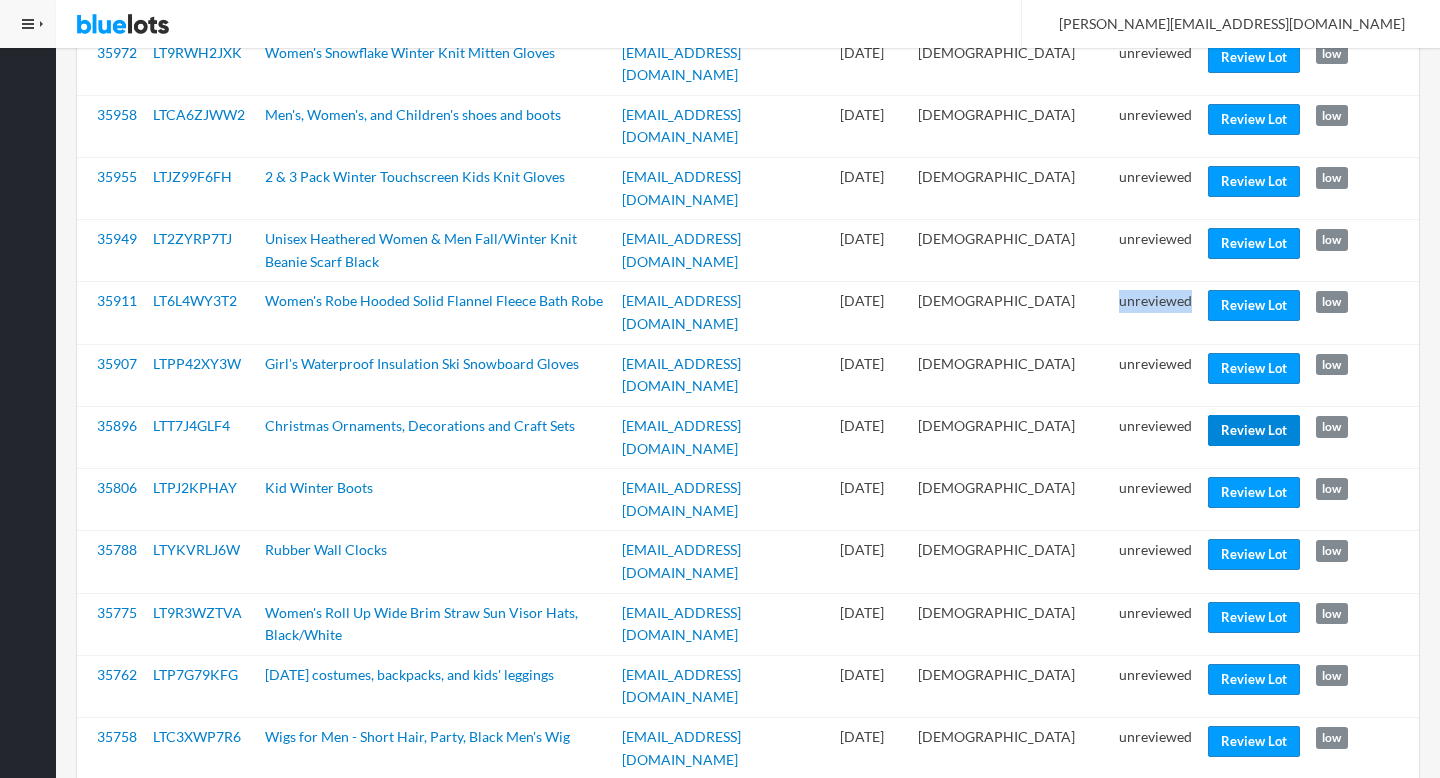 click on "Review Lot" at bounding box center (1254, 430) 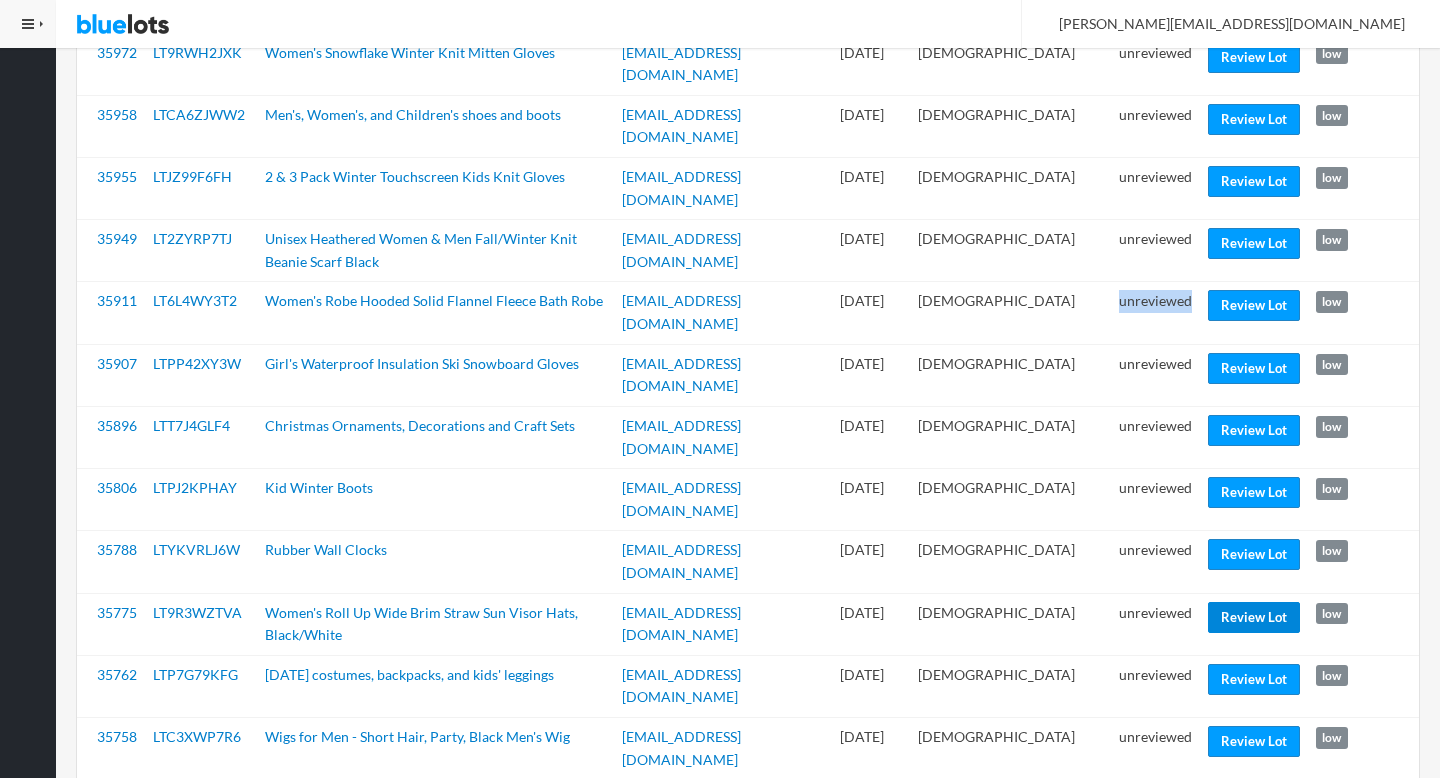 click on "Review Lot" at bounding box center (1254, 617) 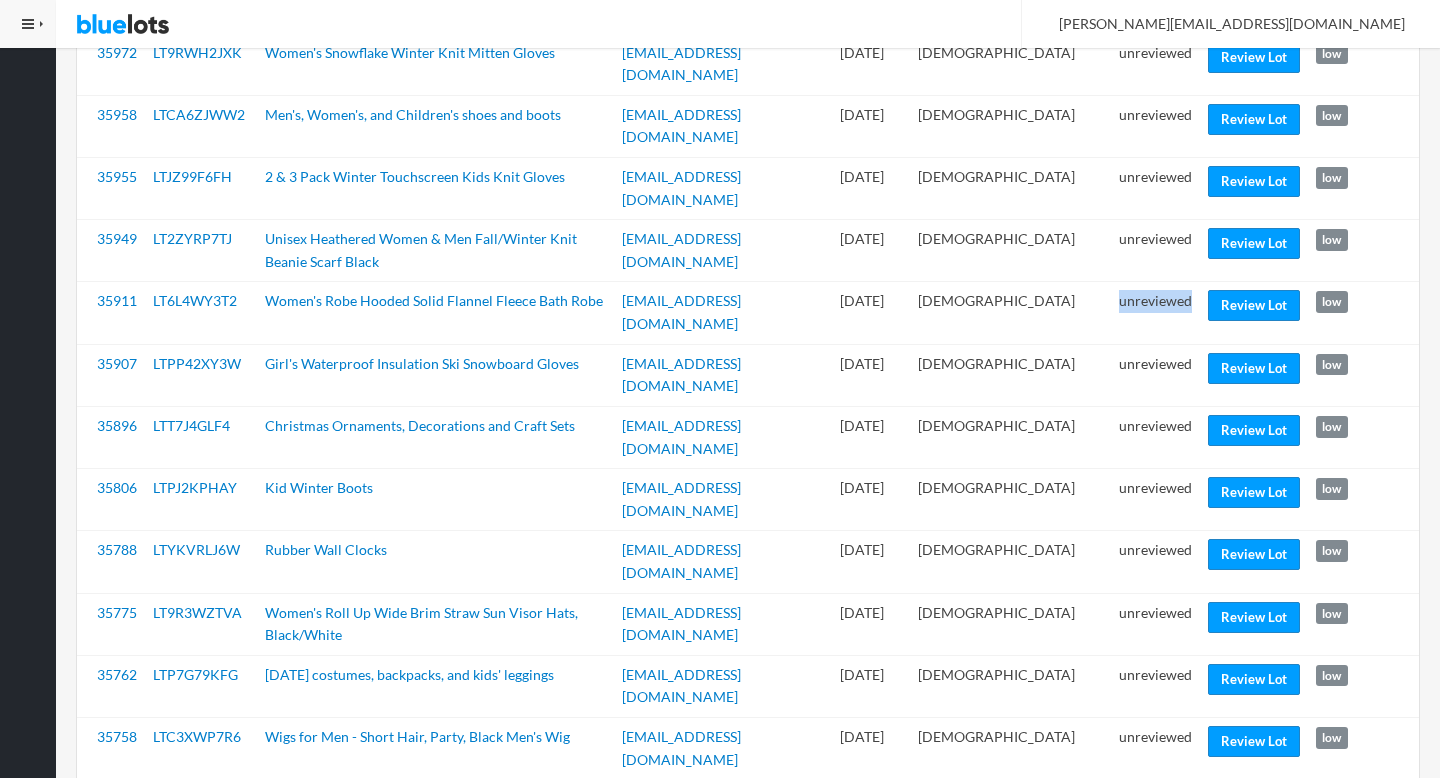 click on "Review Lot" at bounding box center [1254, 803] 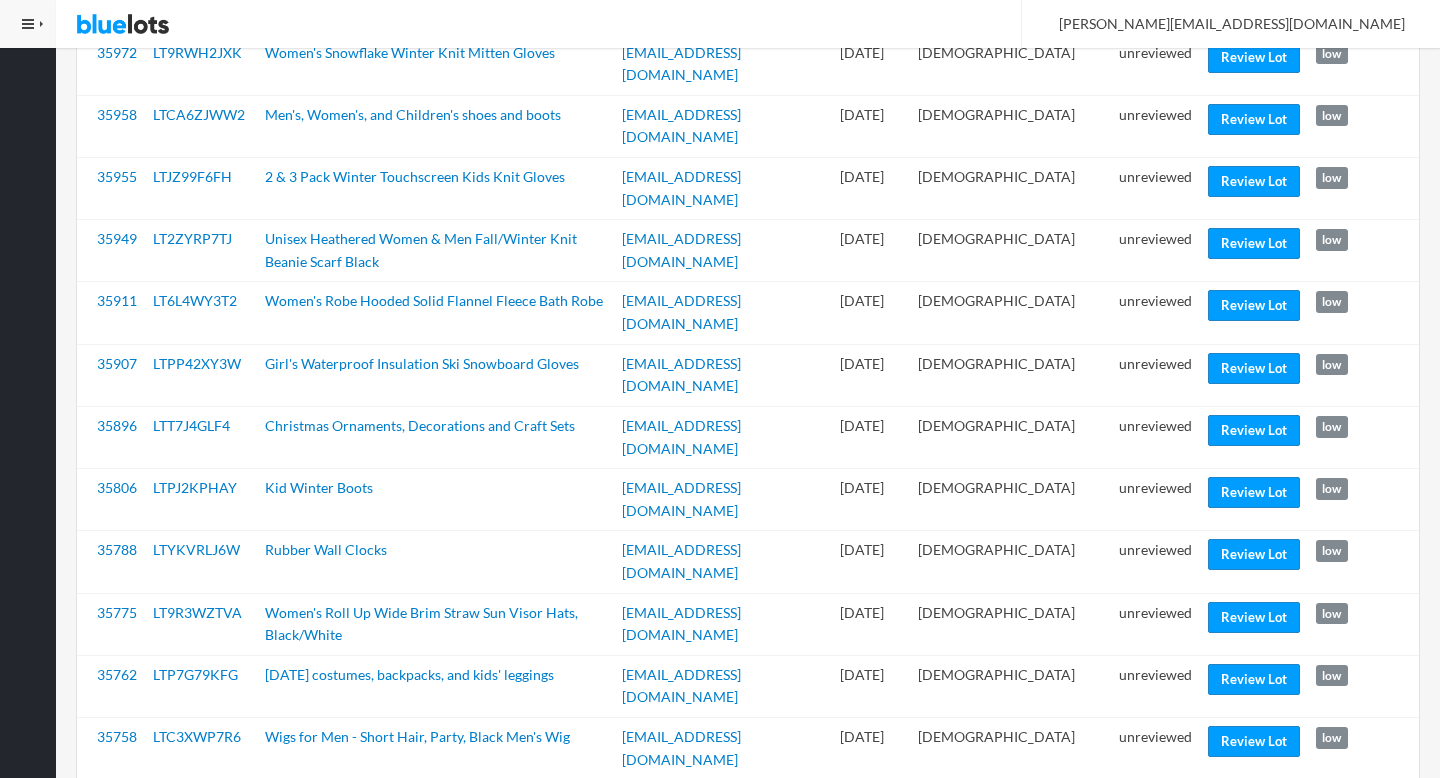click on "unreviewed" at bounding box center [1155, 1184] 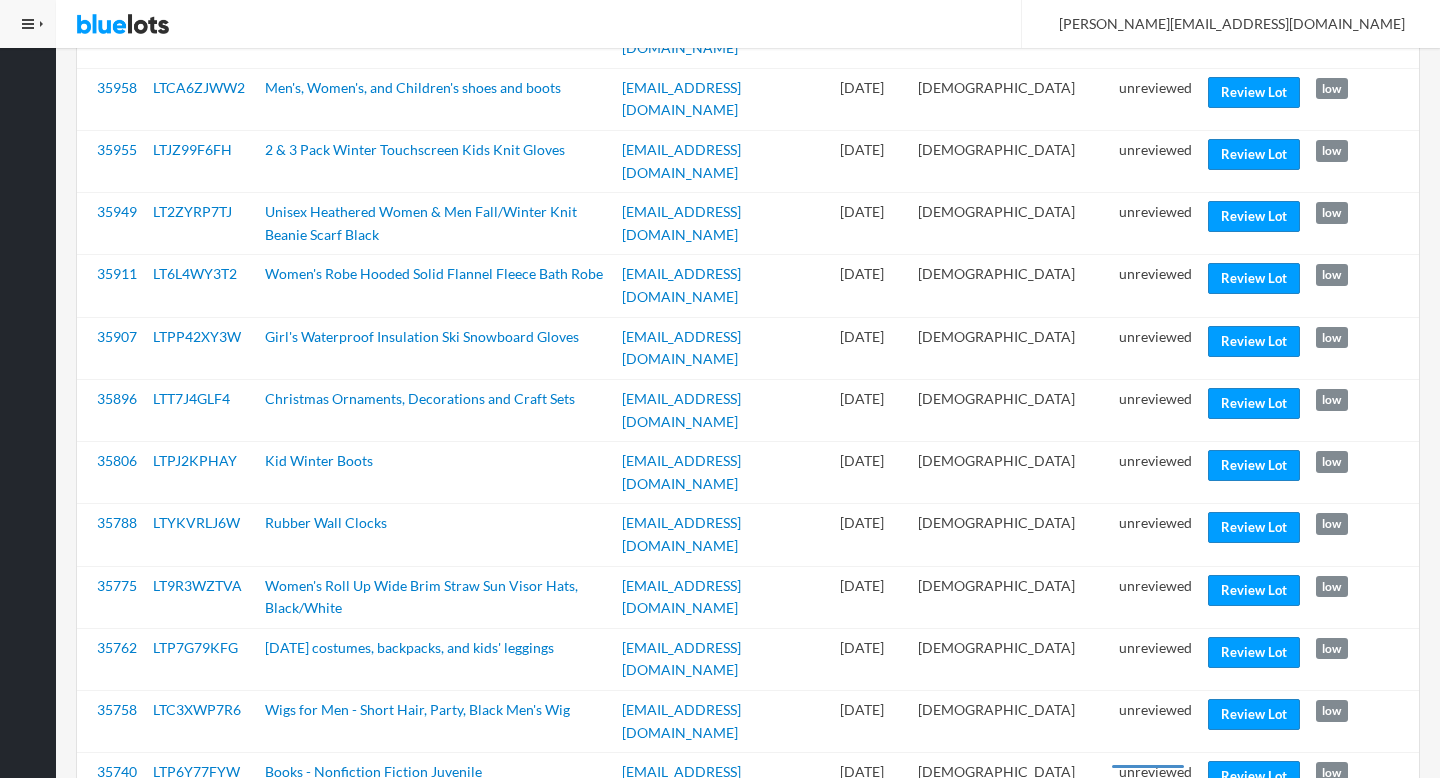scroll, scrollTop: 2289, scrollLeft: 0, axis: vertical 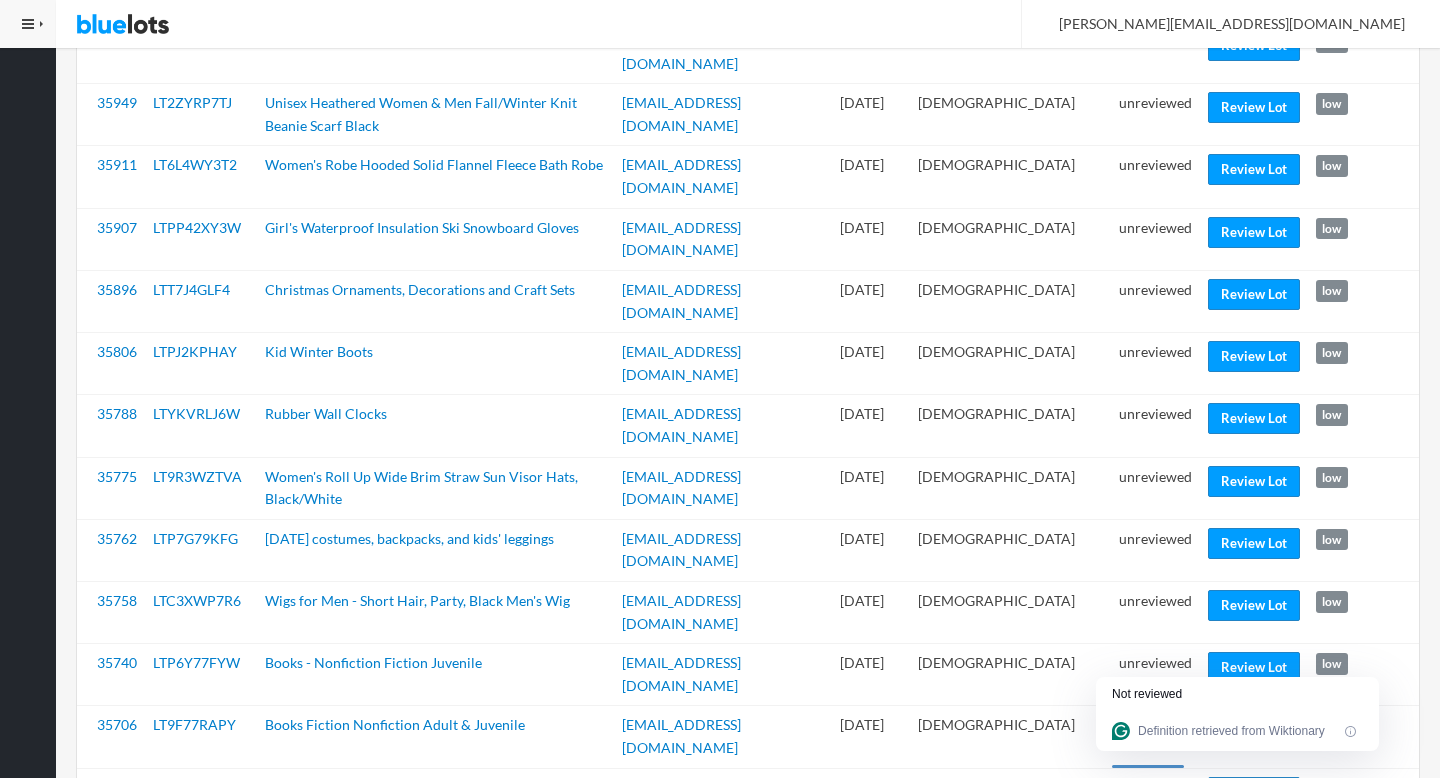 click on "2" at bounding box center [131, 1139] 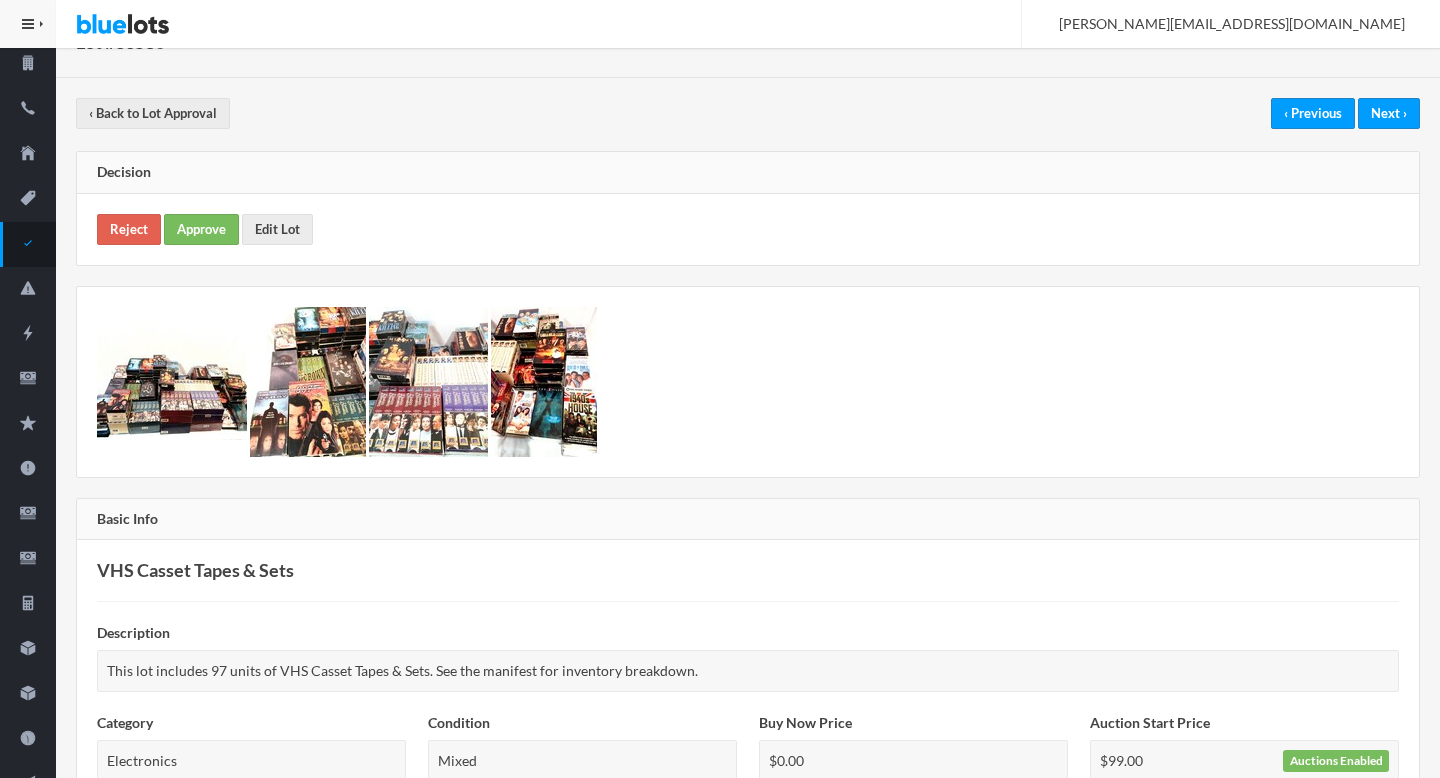 scroll, scrollTop: 0, scrollLeft: 0, axis: both 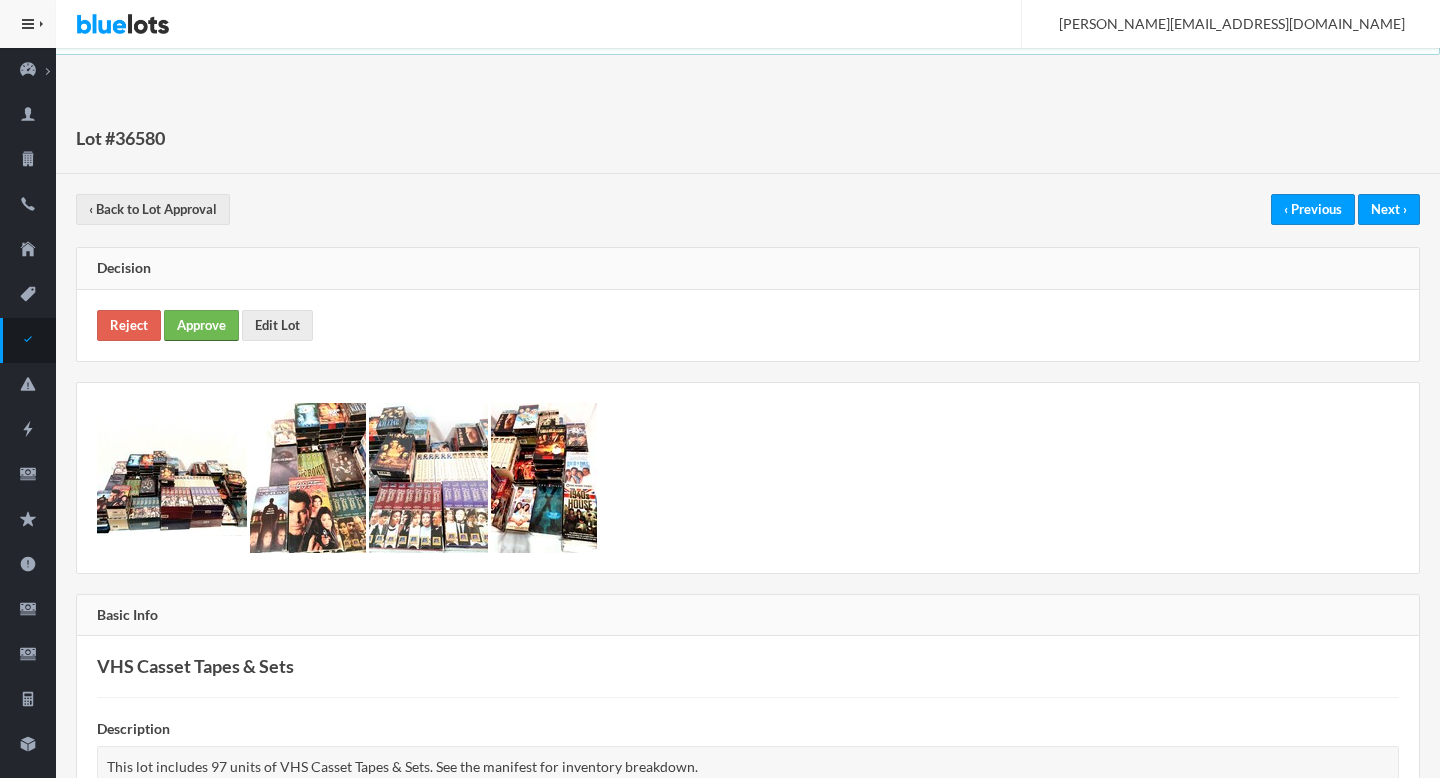 click on "Approve" at bounding box center [201, 325] 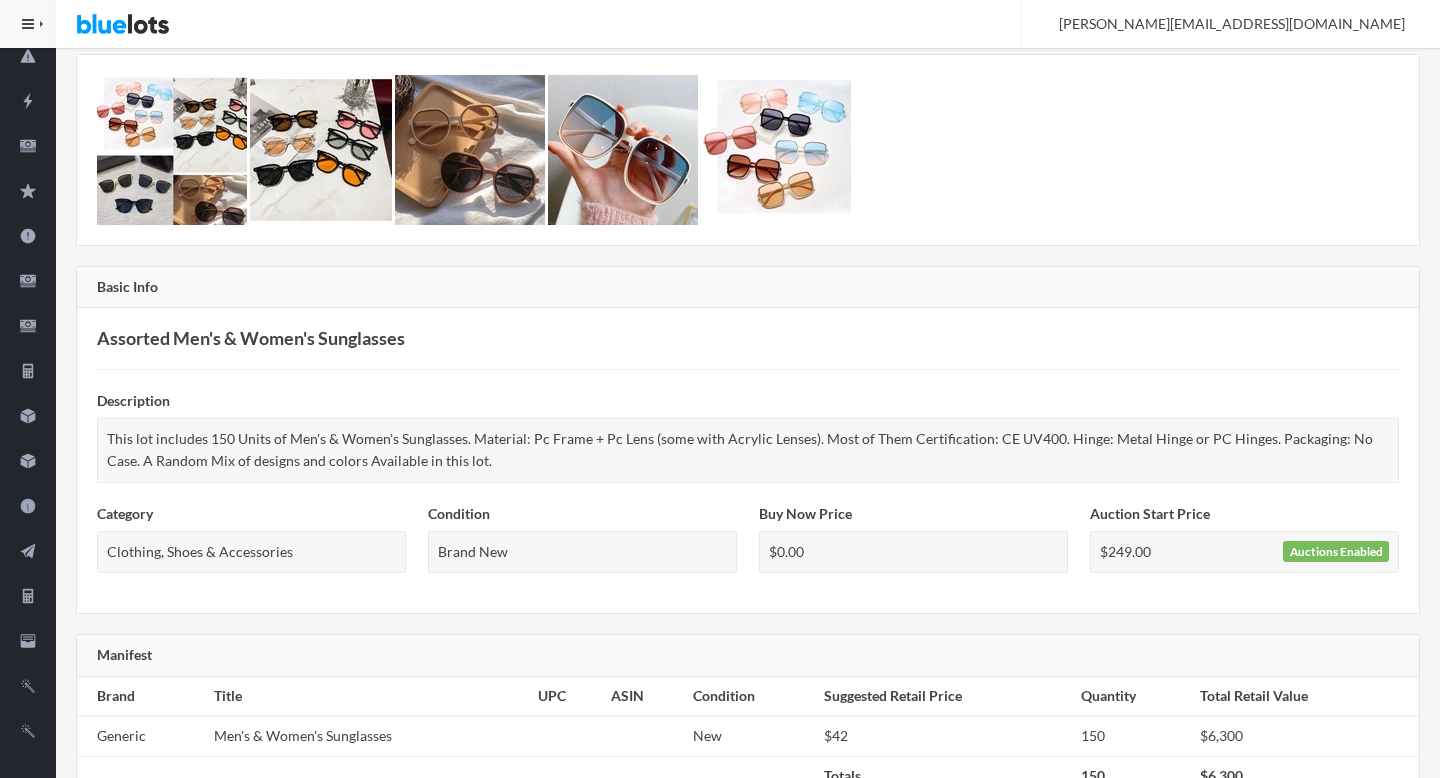 scroll, scrollTop: 0, scrollLeft: 0, axis: both 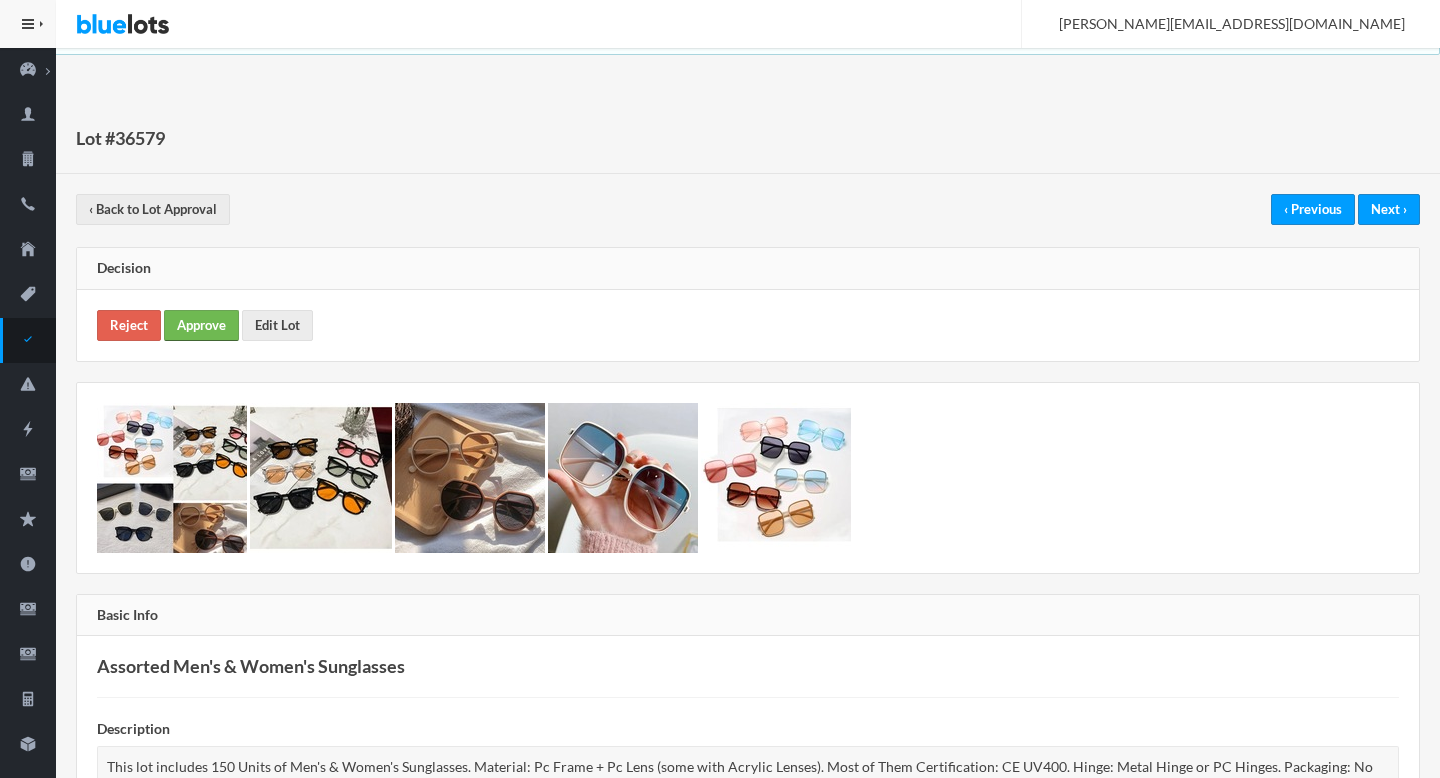 click on "Approve" at bounding box center [201, 325] 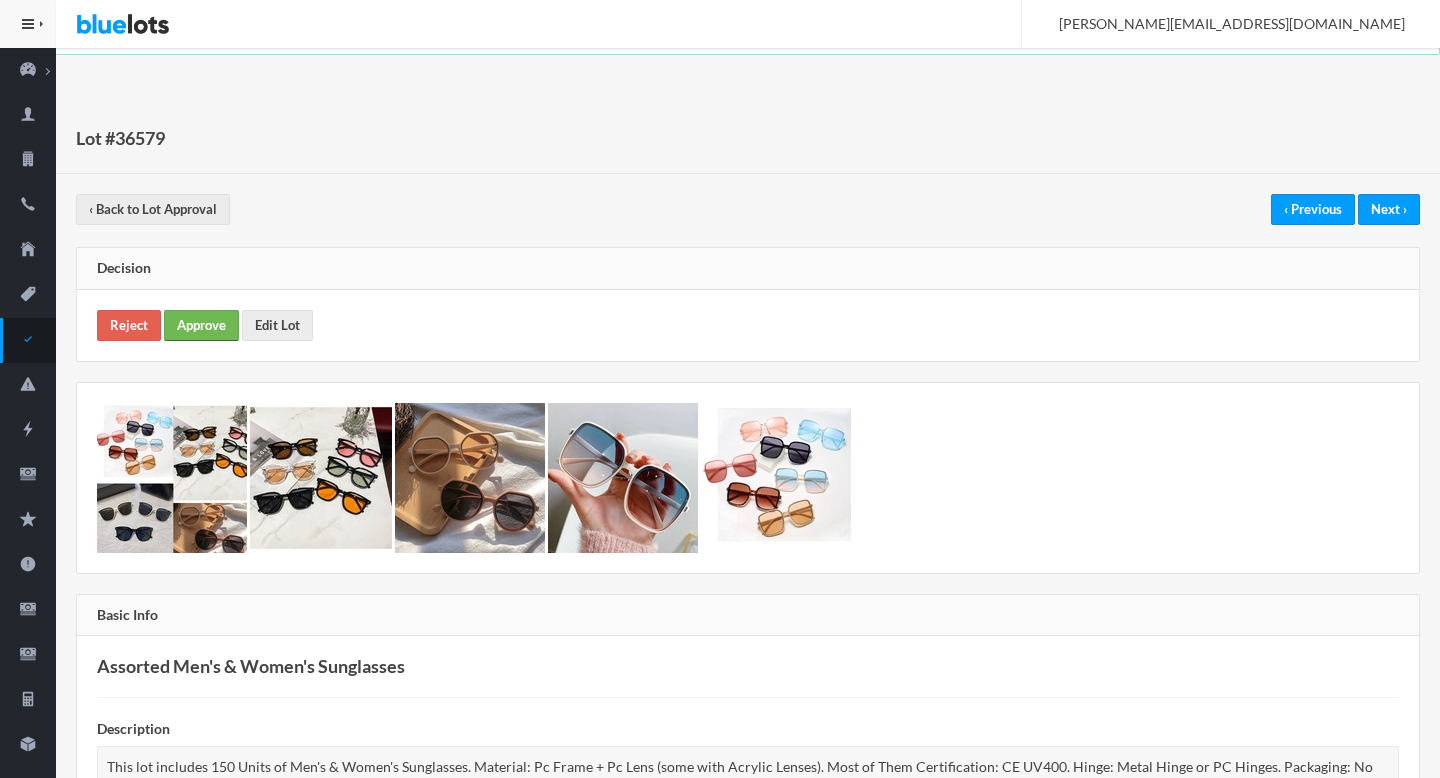 scroll, scrollTop: 92, scrollLeft: 0, axis: vertical 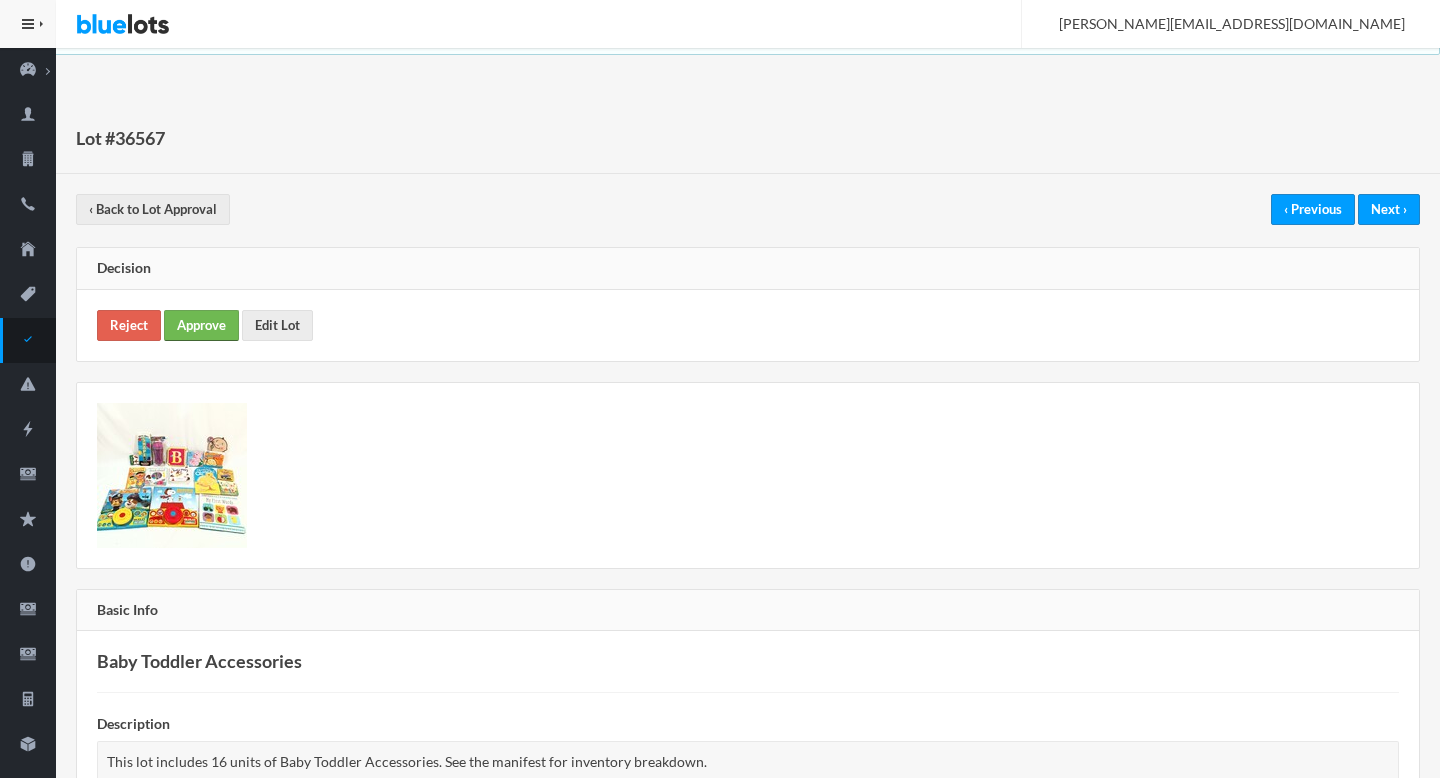 click on "Approve" at bounding box center (201, 325) 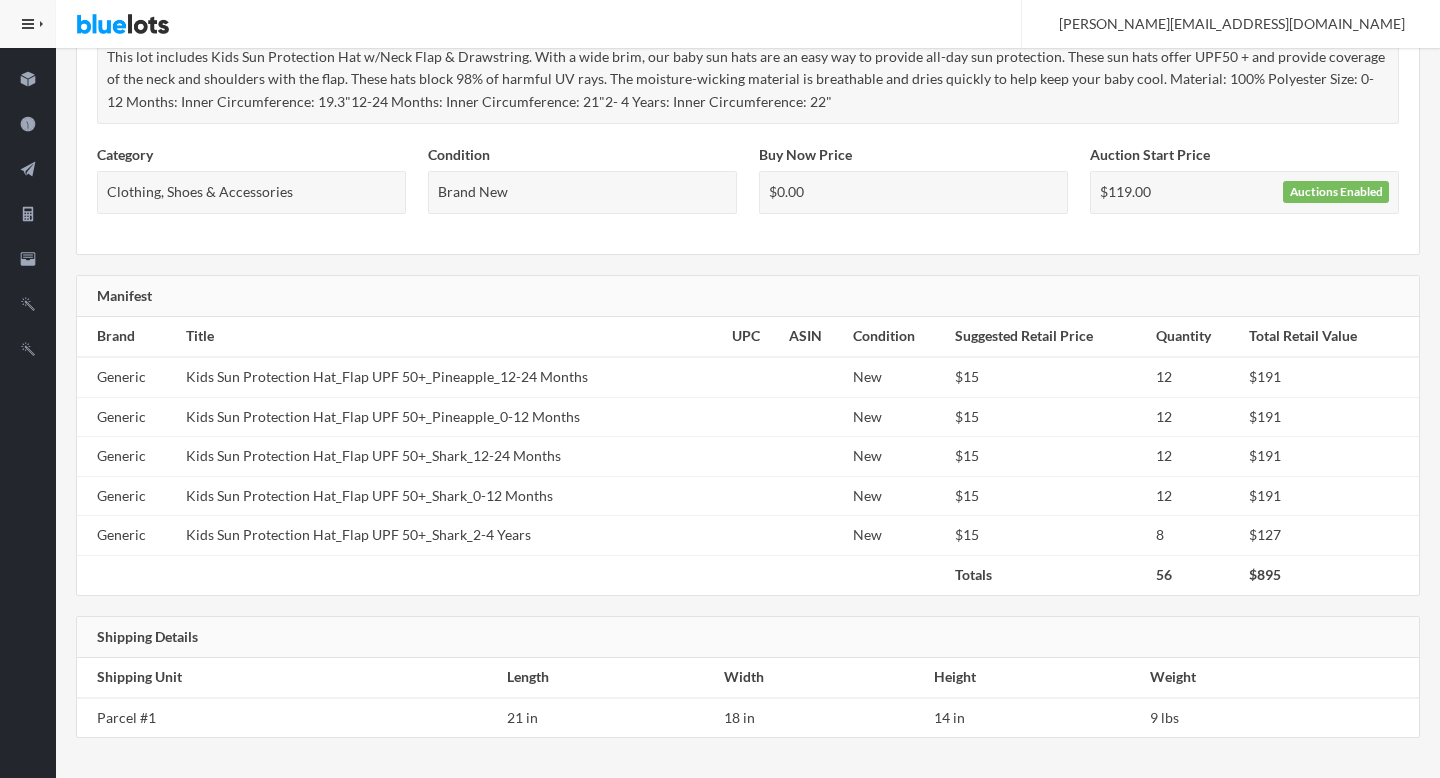 scroll, scrollTop: 0, scrollLeft: 0, axis: both 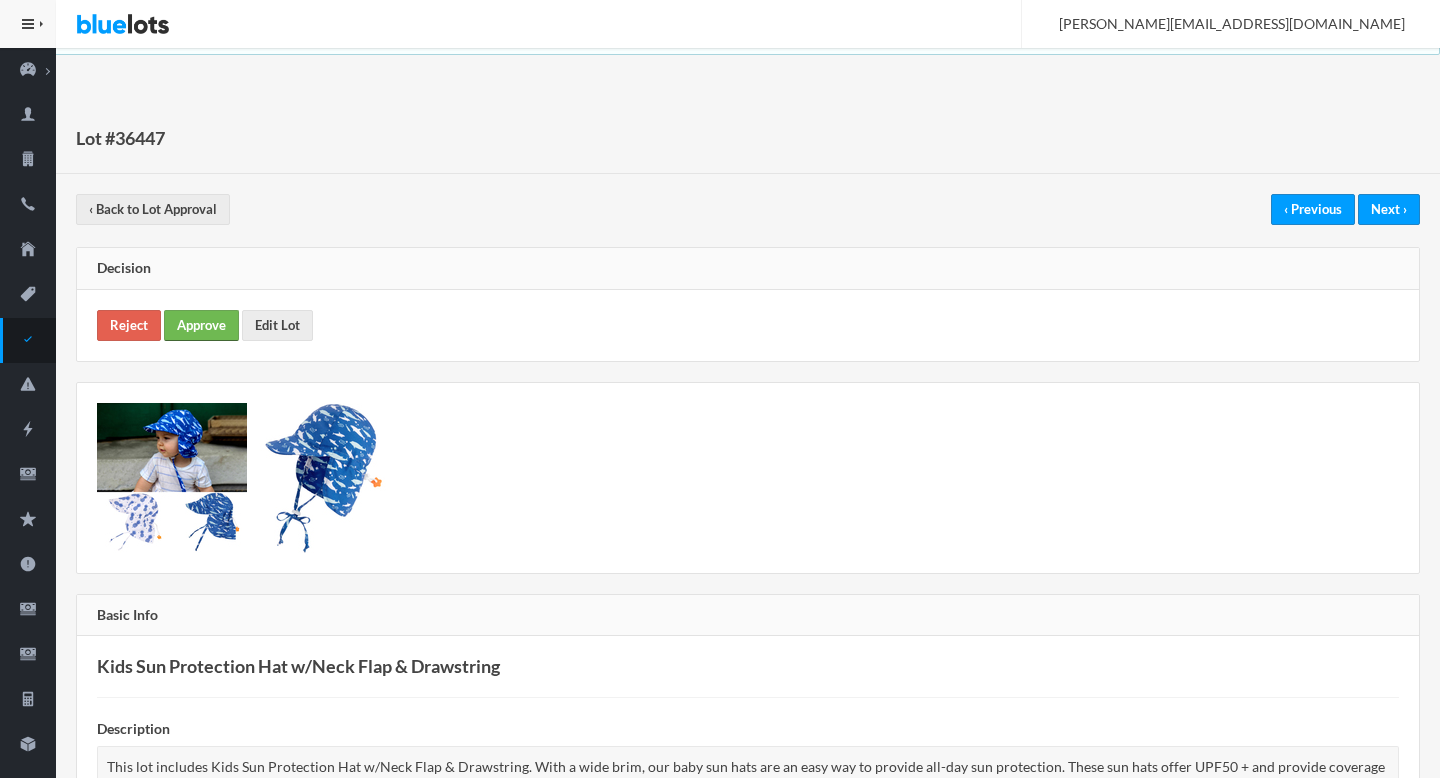 click on "Approve" at bounding box center (201, 325) 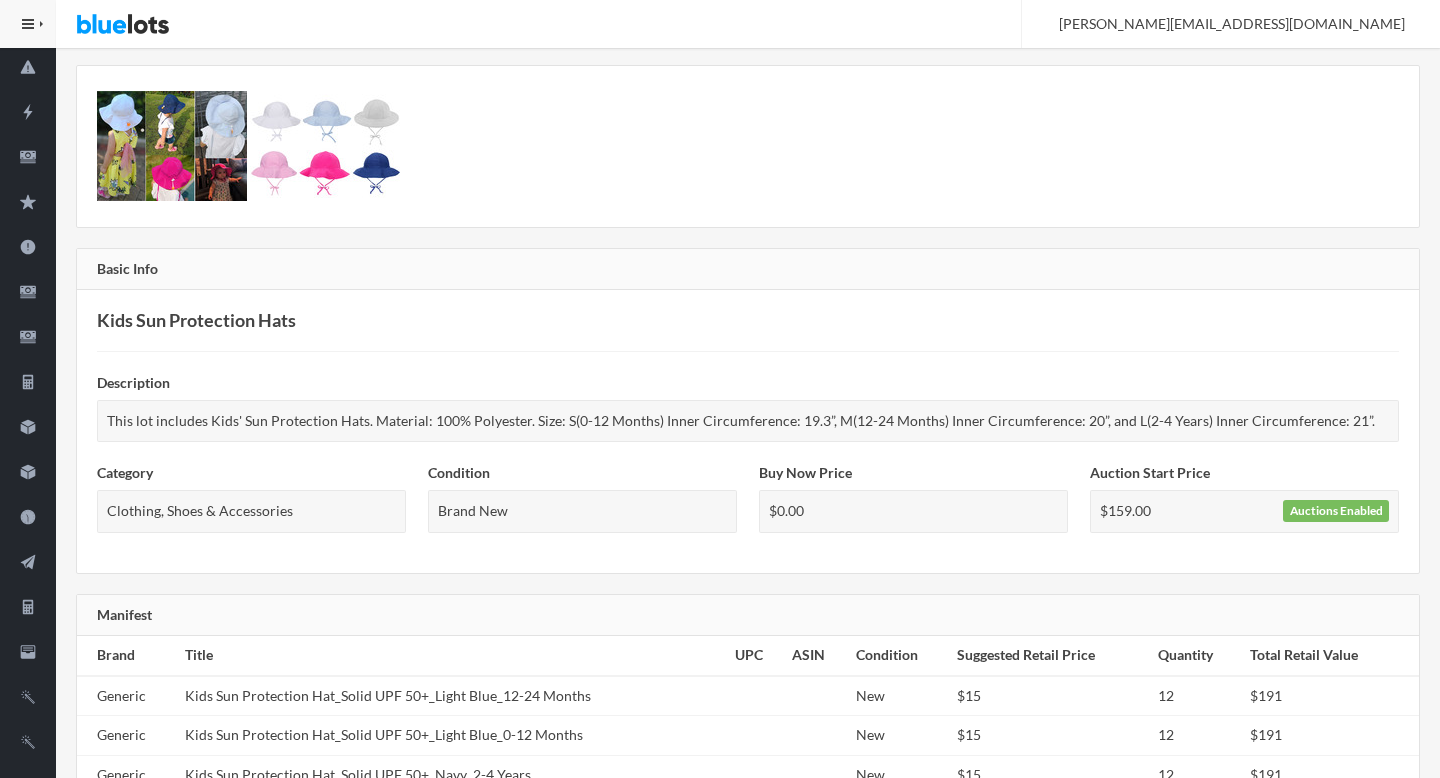 scroll, scrollTop: 0, scrollLeft: 0, axis: both 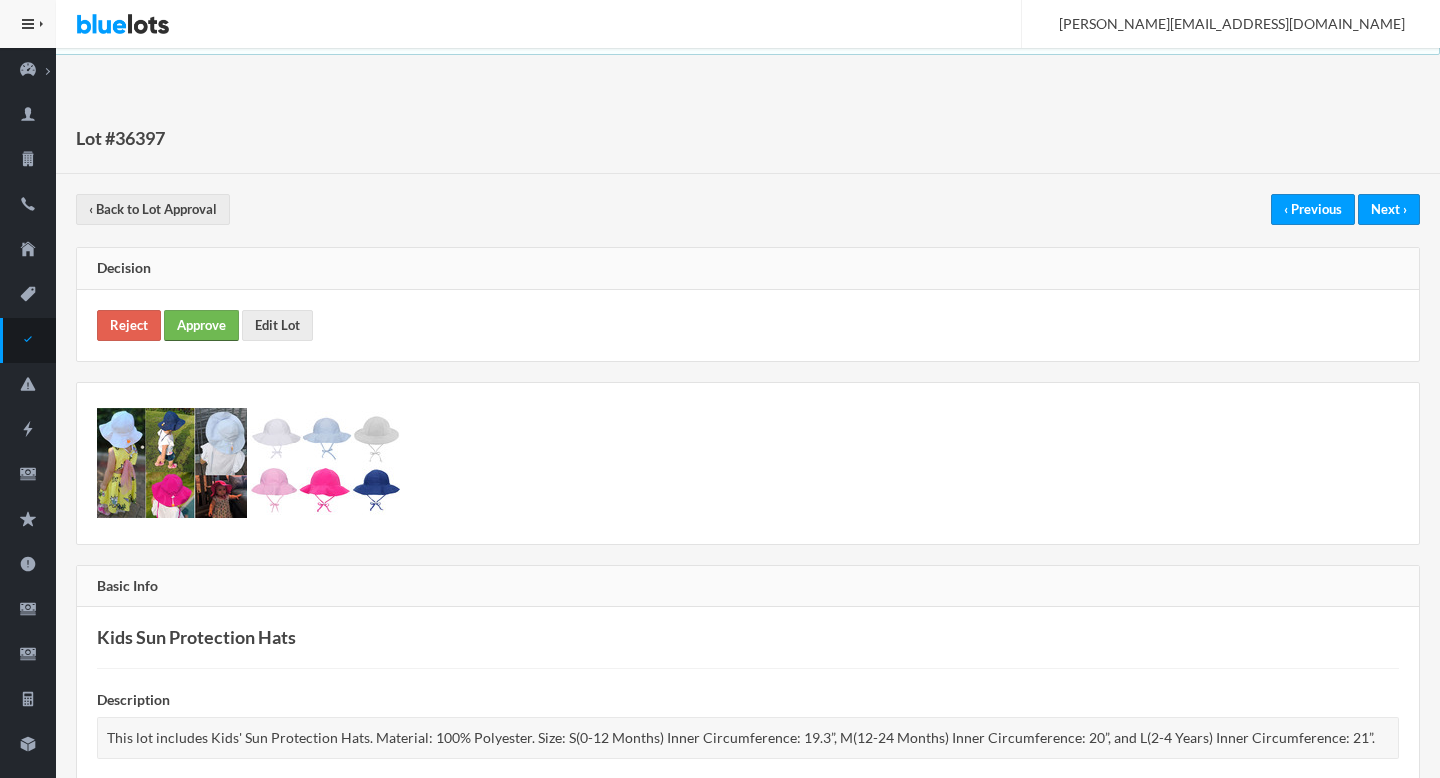 click on "Approve" at bounding box center [201, 325] 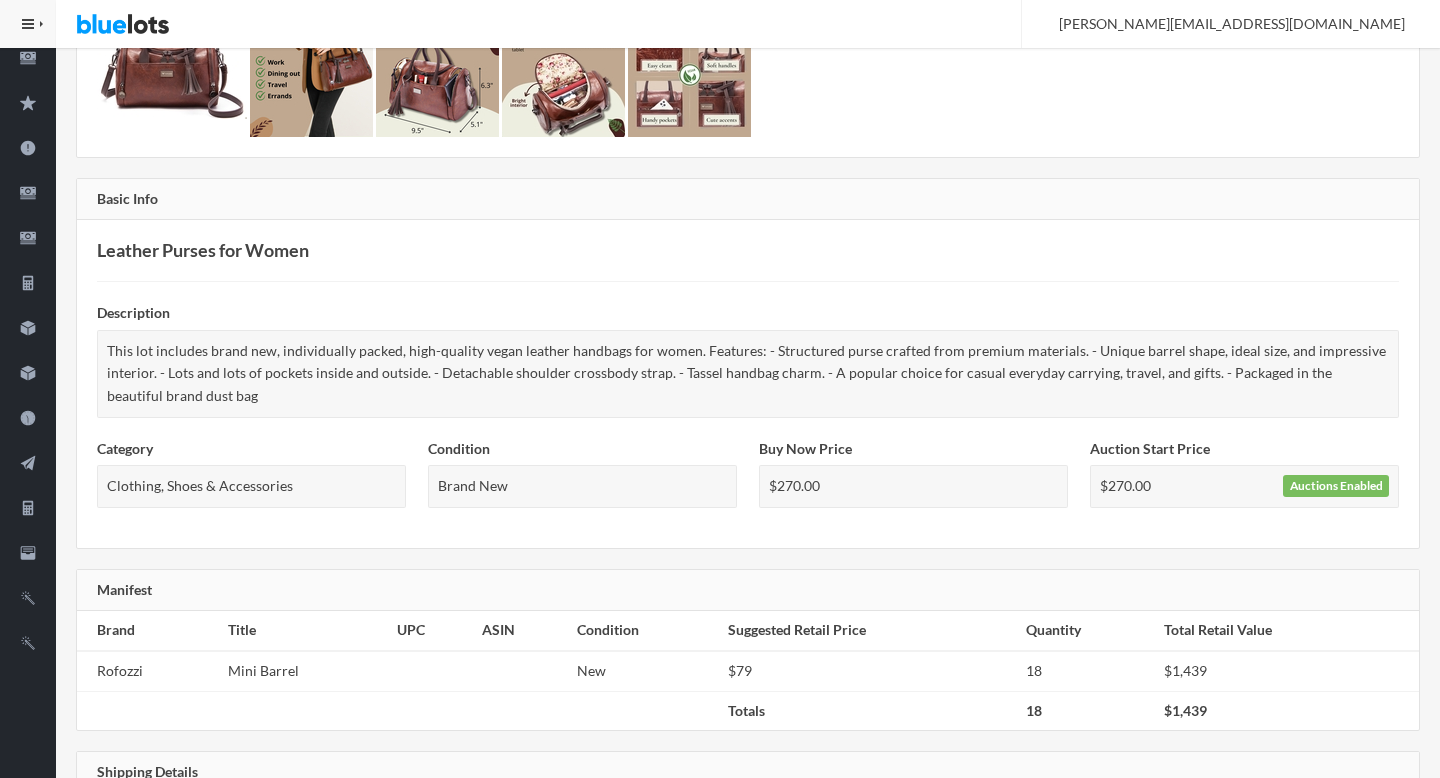 scroll, scrollTop: 0, scrollLeft: 0, axis: both 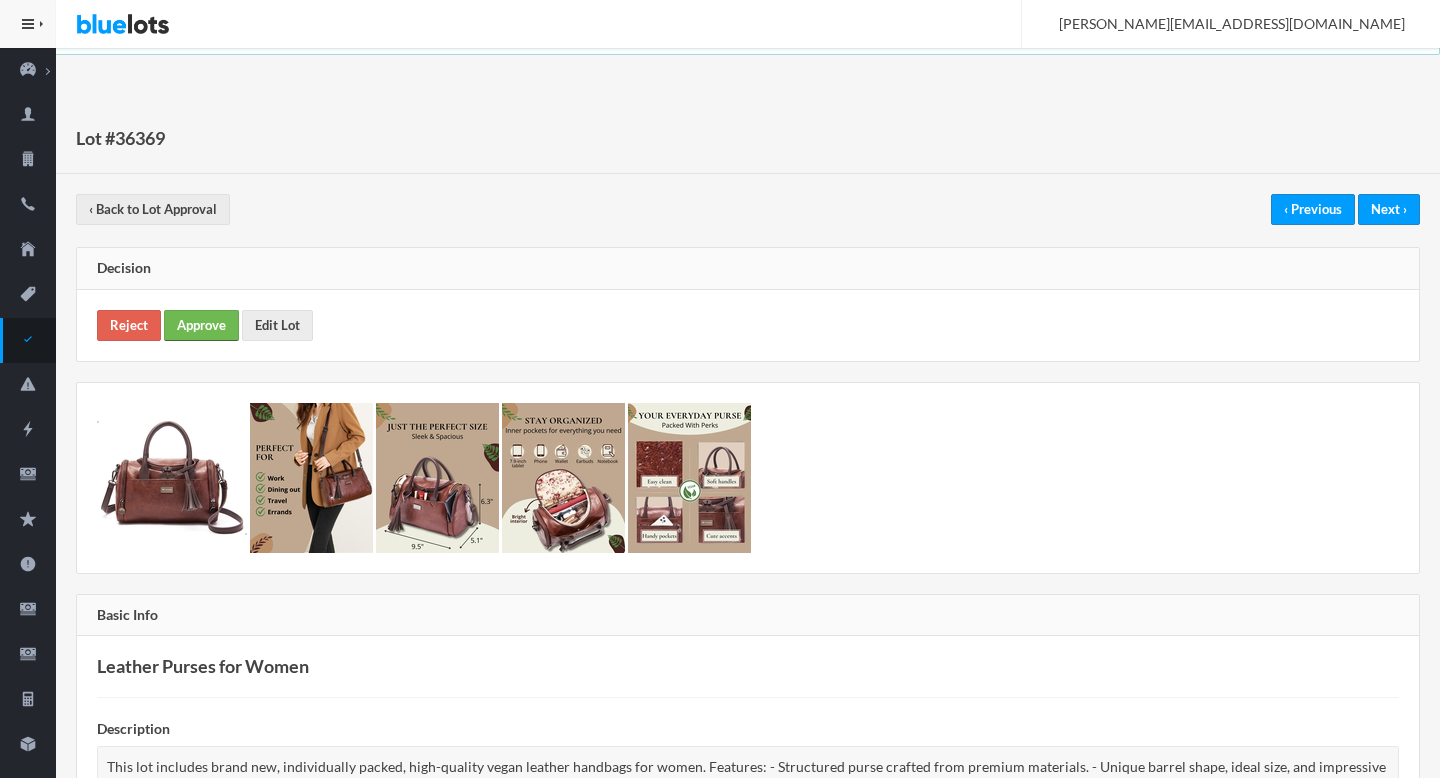 click on "Approve" at bounding box center [201, 325] 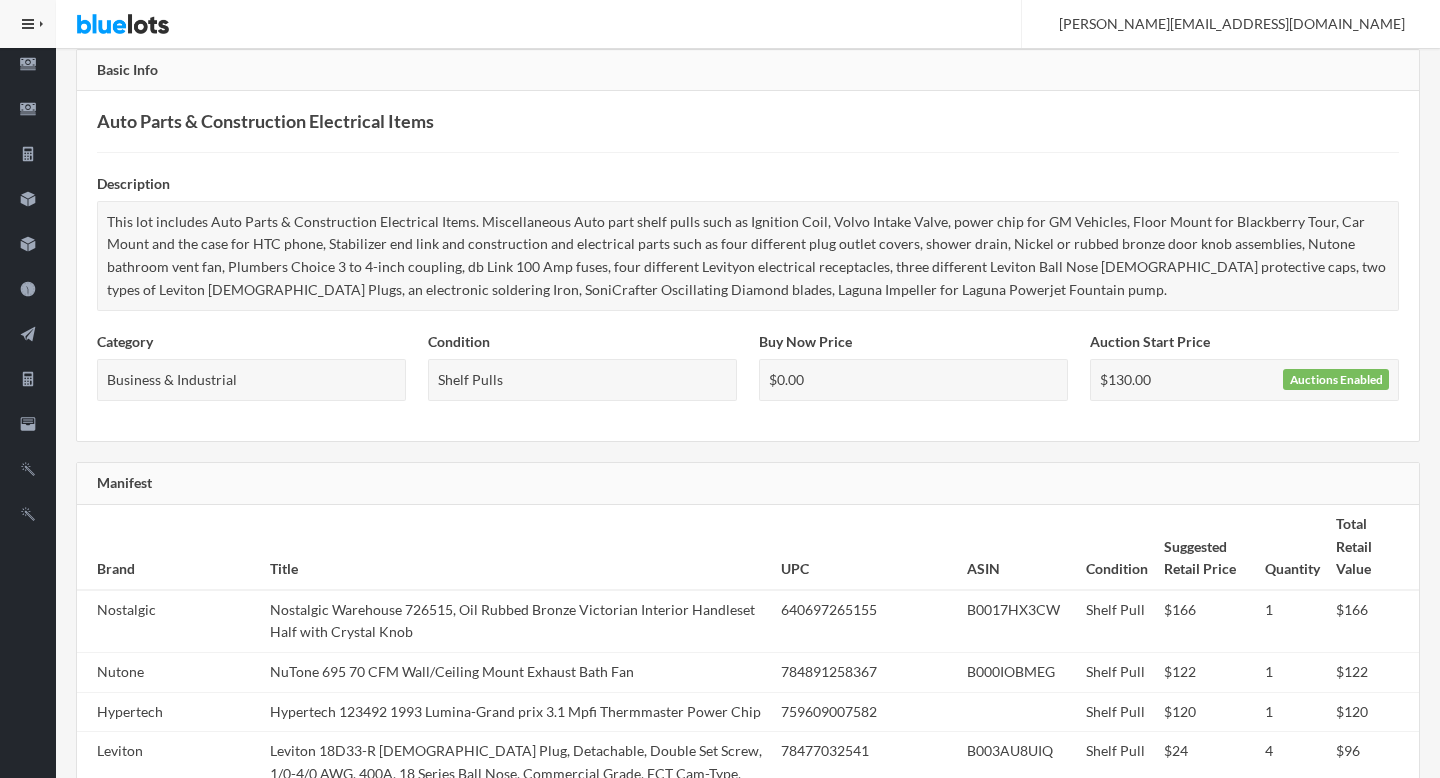 scroll, scrollTop: 0, scrollLeft: 0, axis: both 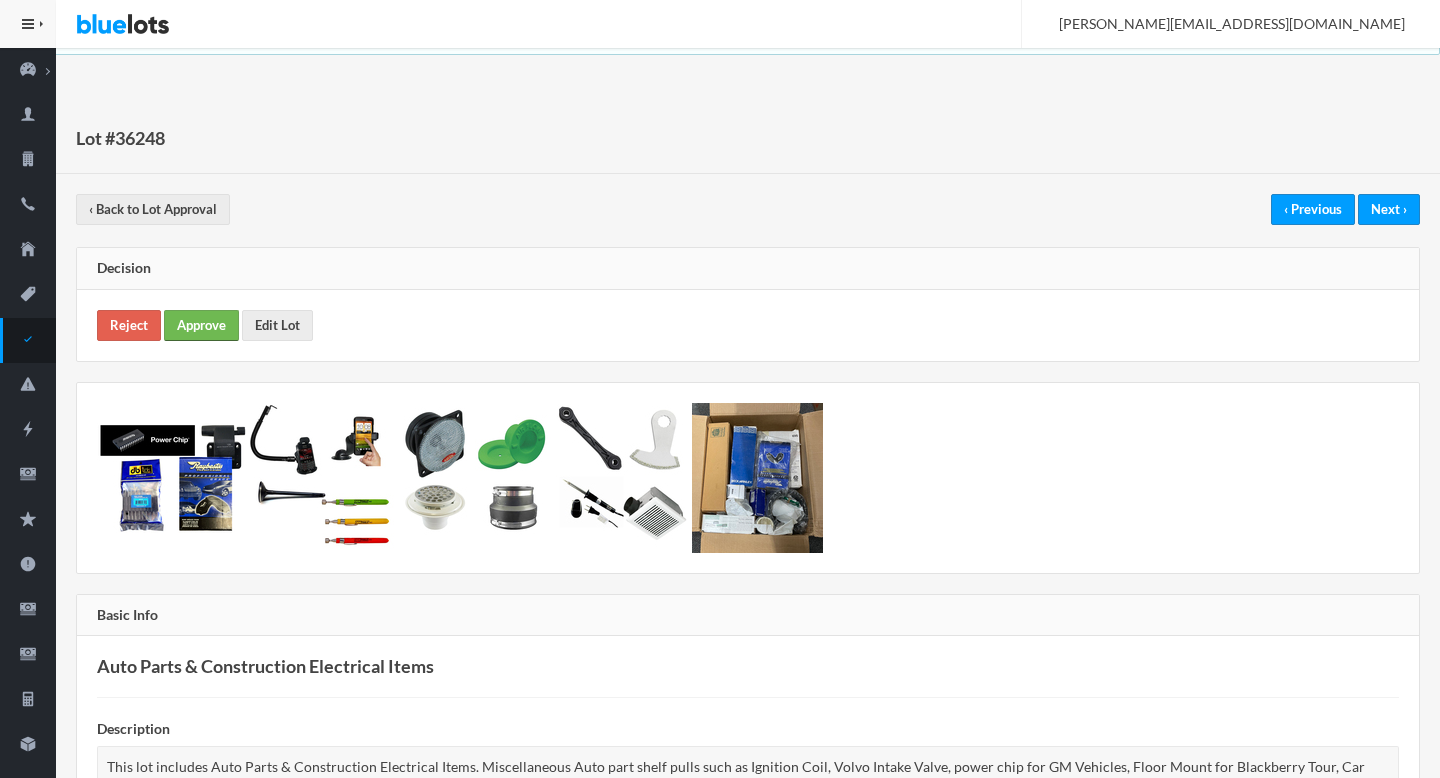 click on "Approve" at bounding box center [201, 325] 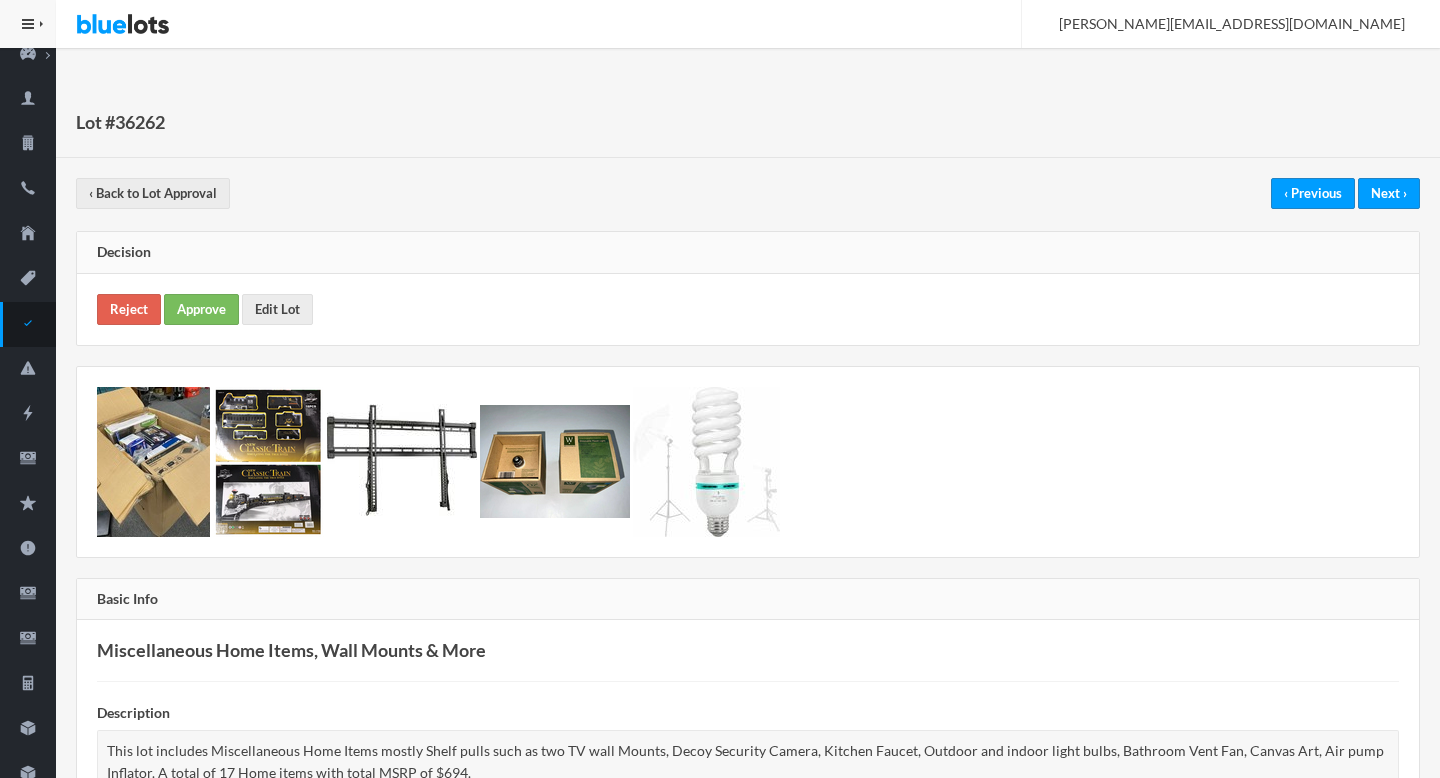 scroll, scrollTop: 66, scrollLeft: 0, axis: vertical 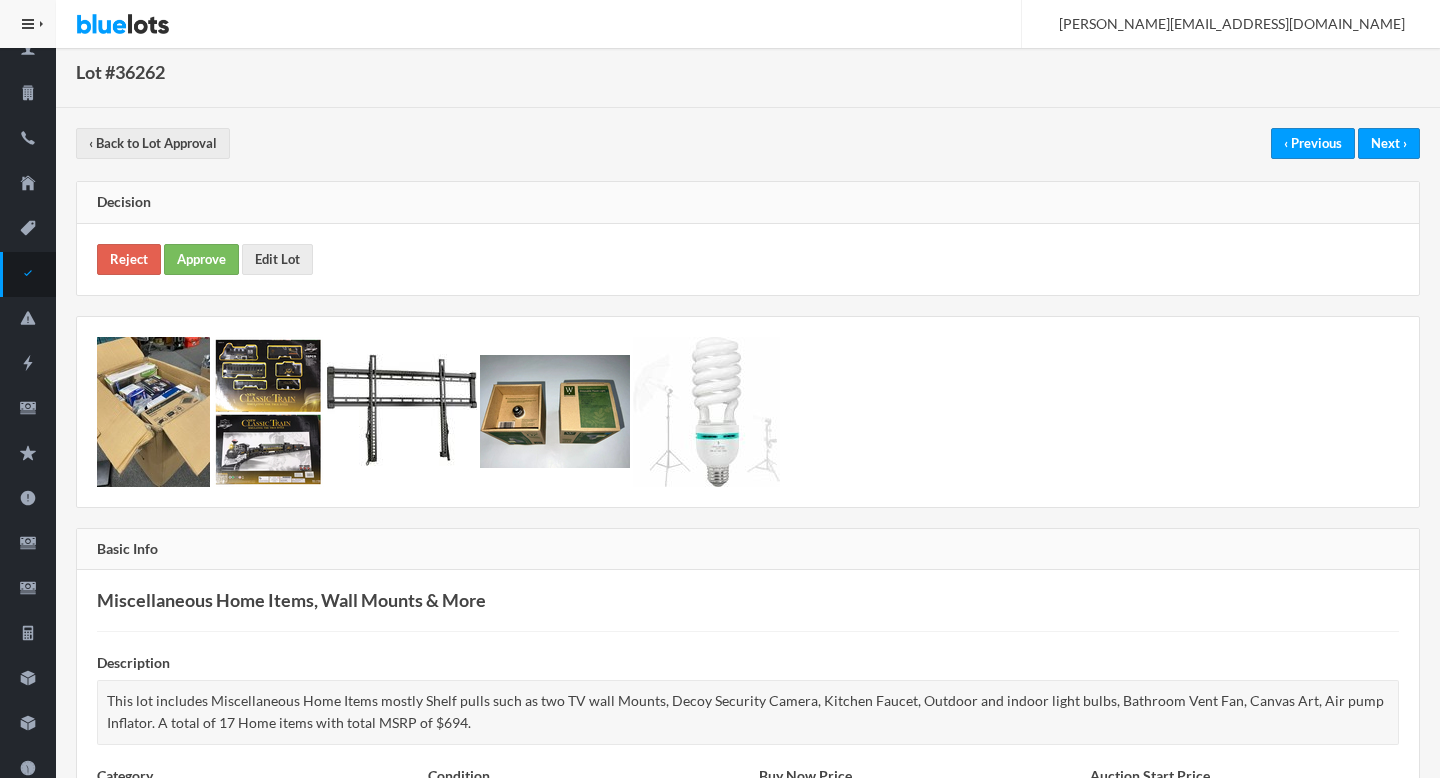 click on "Reject
Approve
Edit Lot" at bounding box center (748, 259) 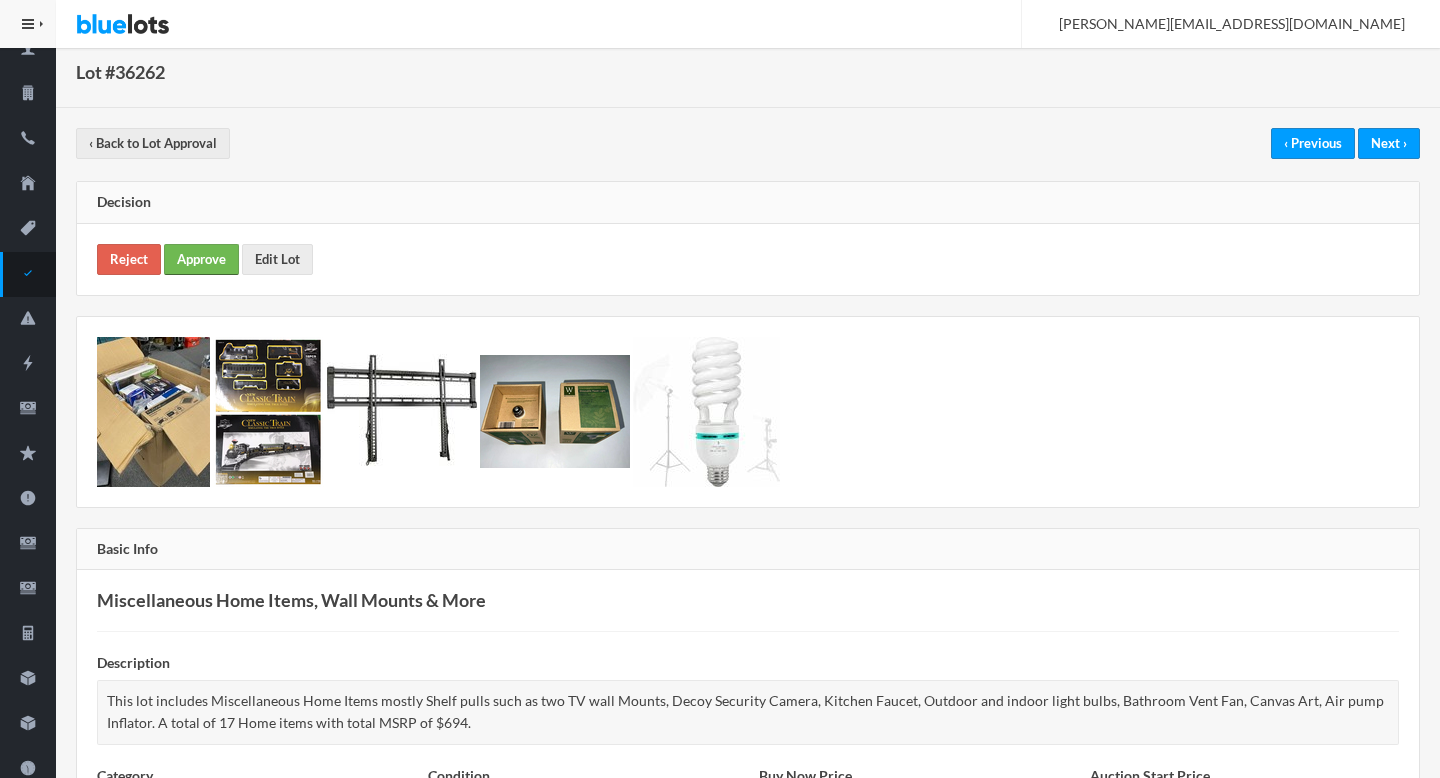click on "Approve" at bounding box center (201, 259) 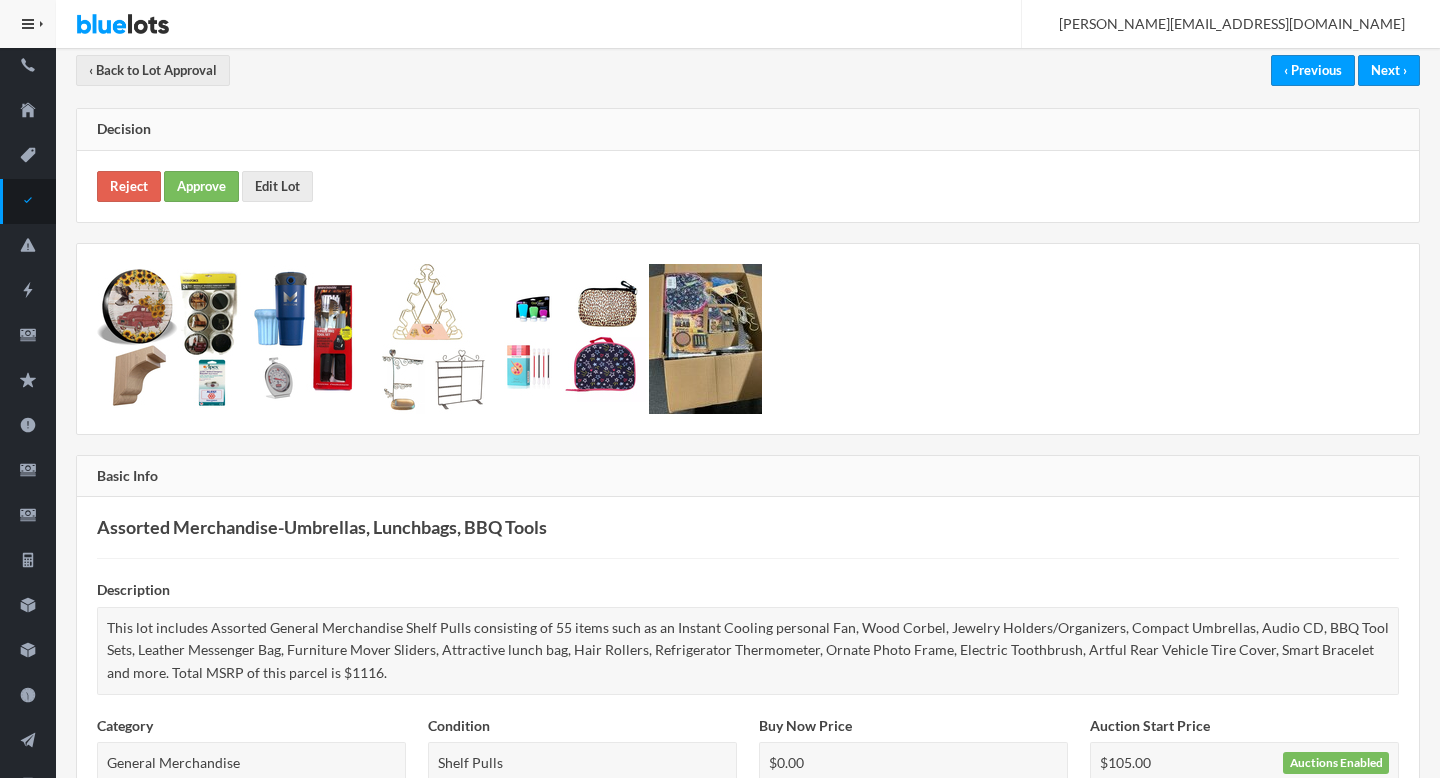 scroll, scrollTop: 0, scrollLeft: 0, axis: both 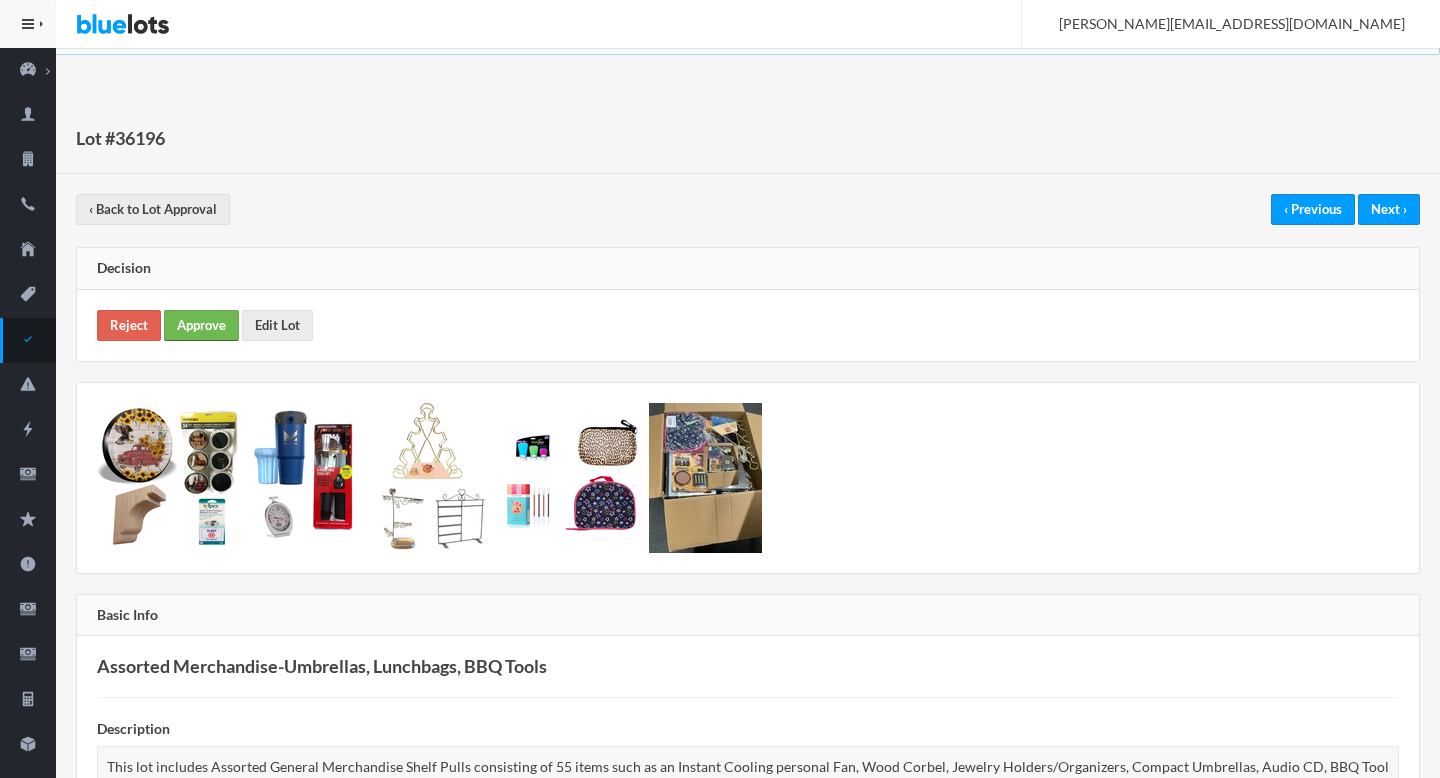 click on "Approve" at bounding box center [201, 325] 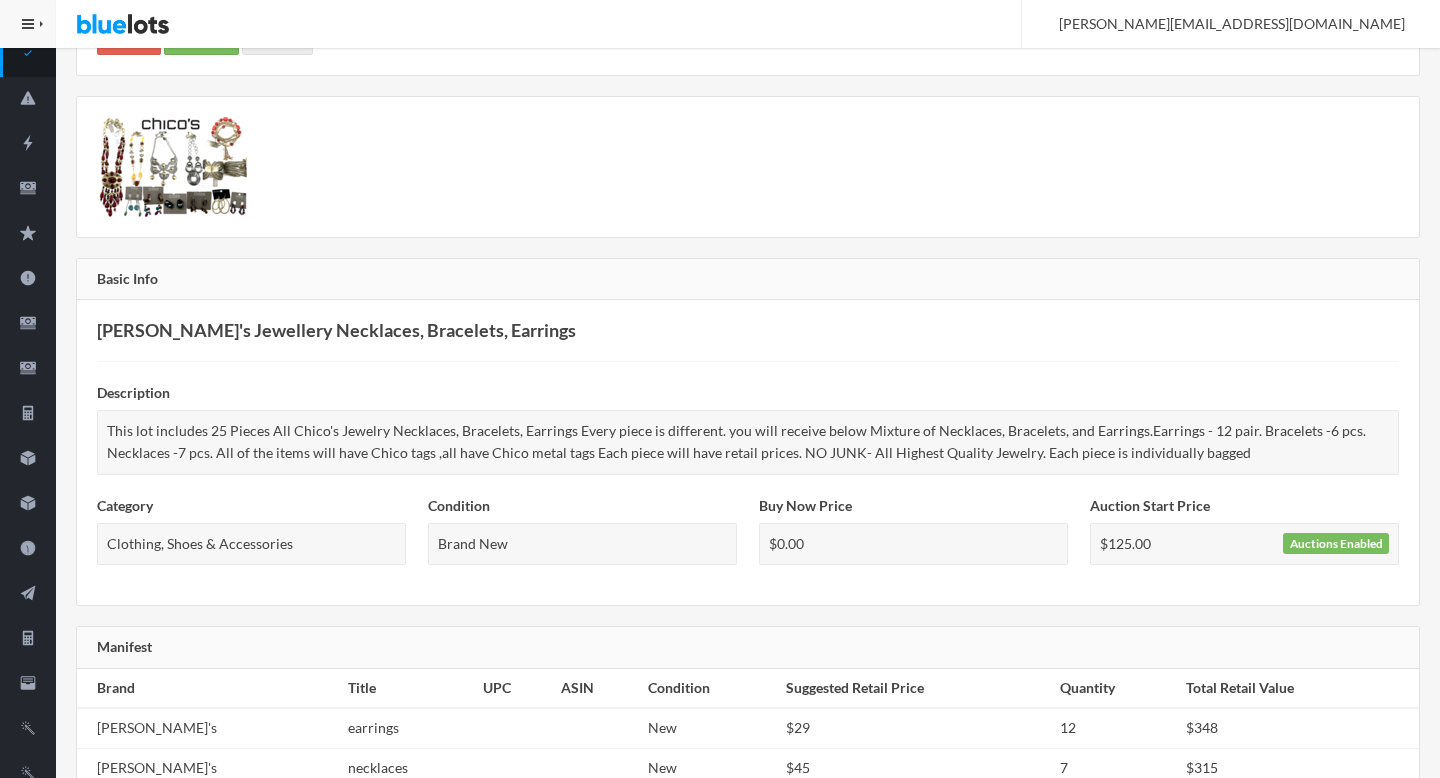 scroll, scrollTop: 0, scrollLeft: 0, axis: both 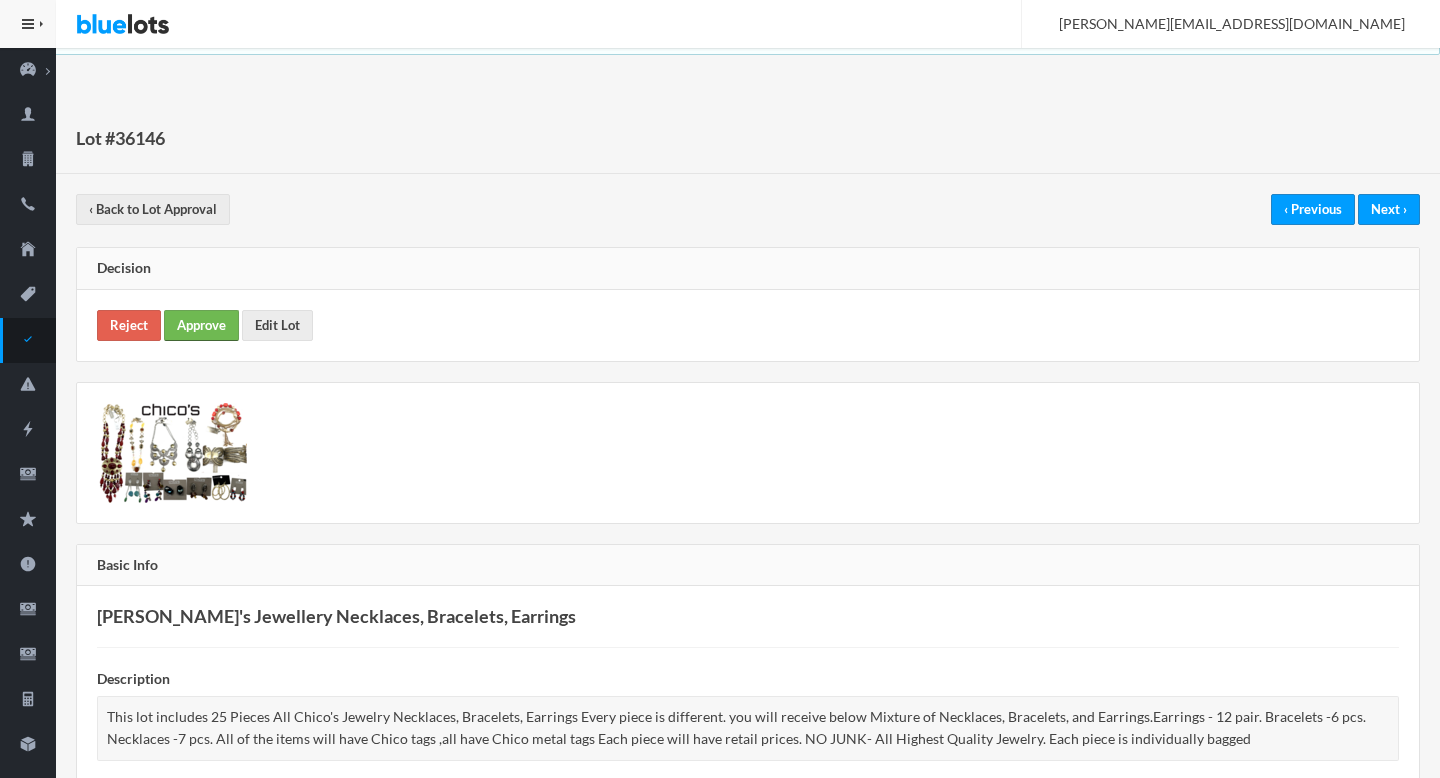 click on "Approve" at bounding box center (201, 325) 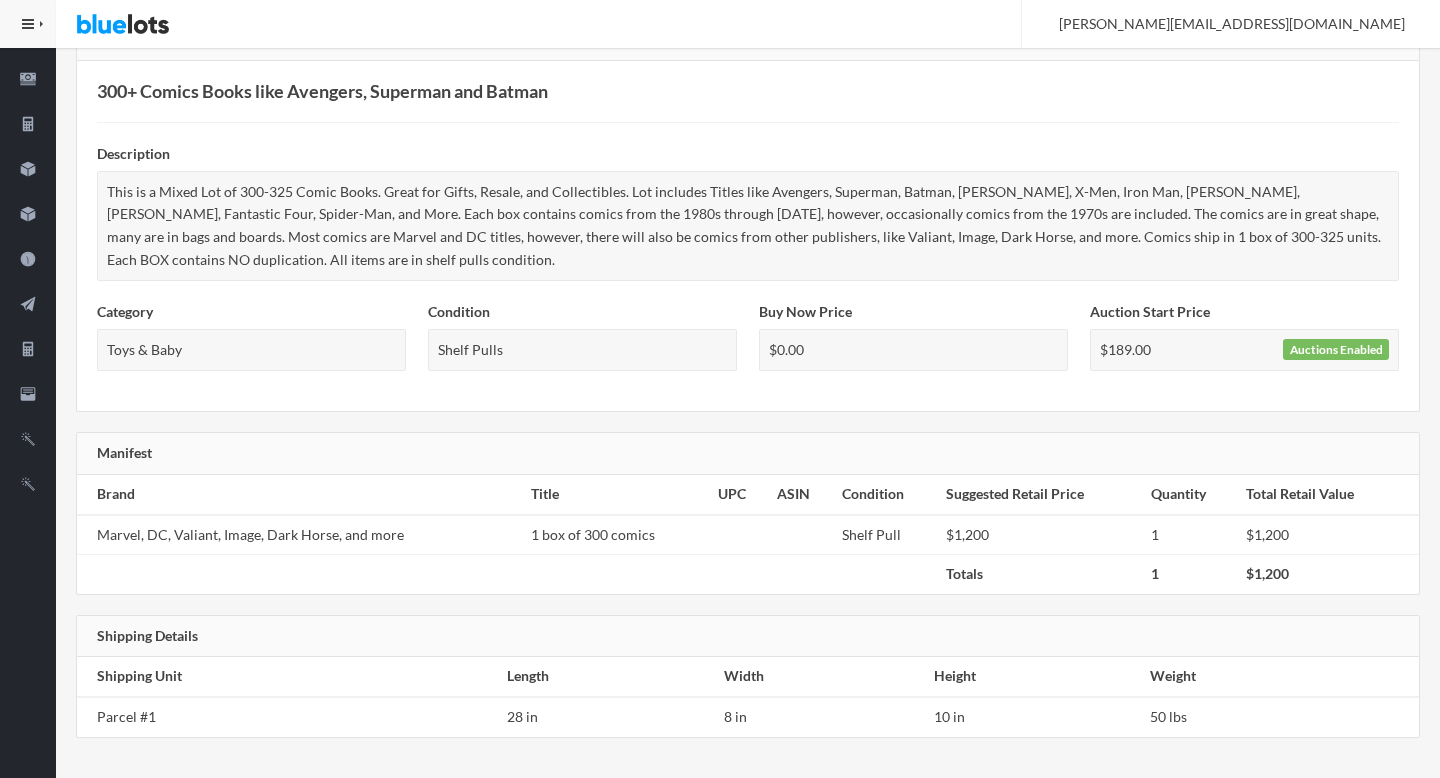 scroll, scrollTop: 0, scrollLeft: 0, axis: both 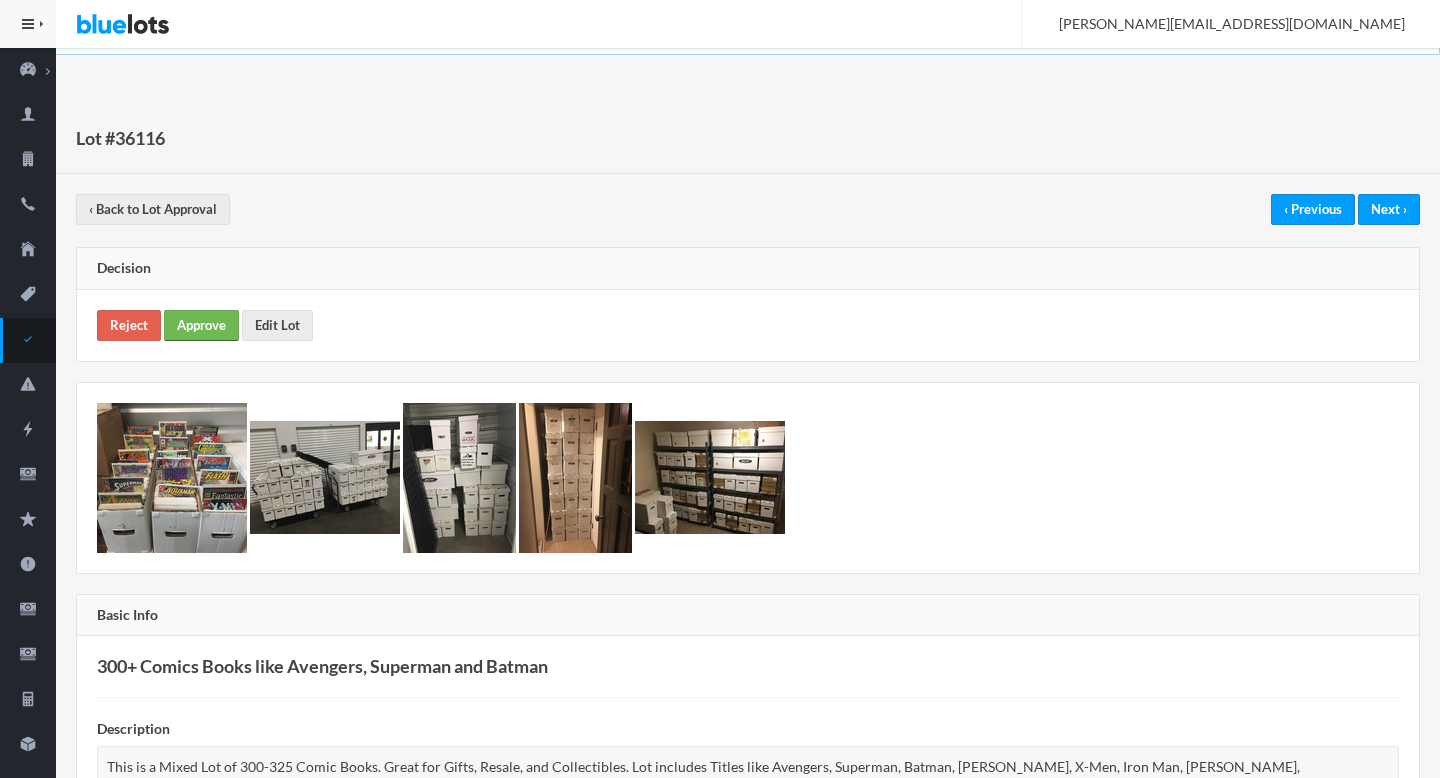 click on "Approve" at bounding box center [201, 325] 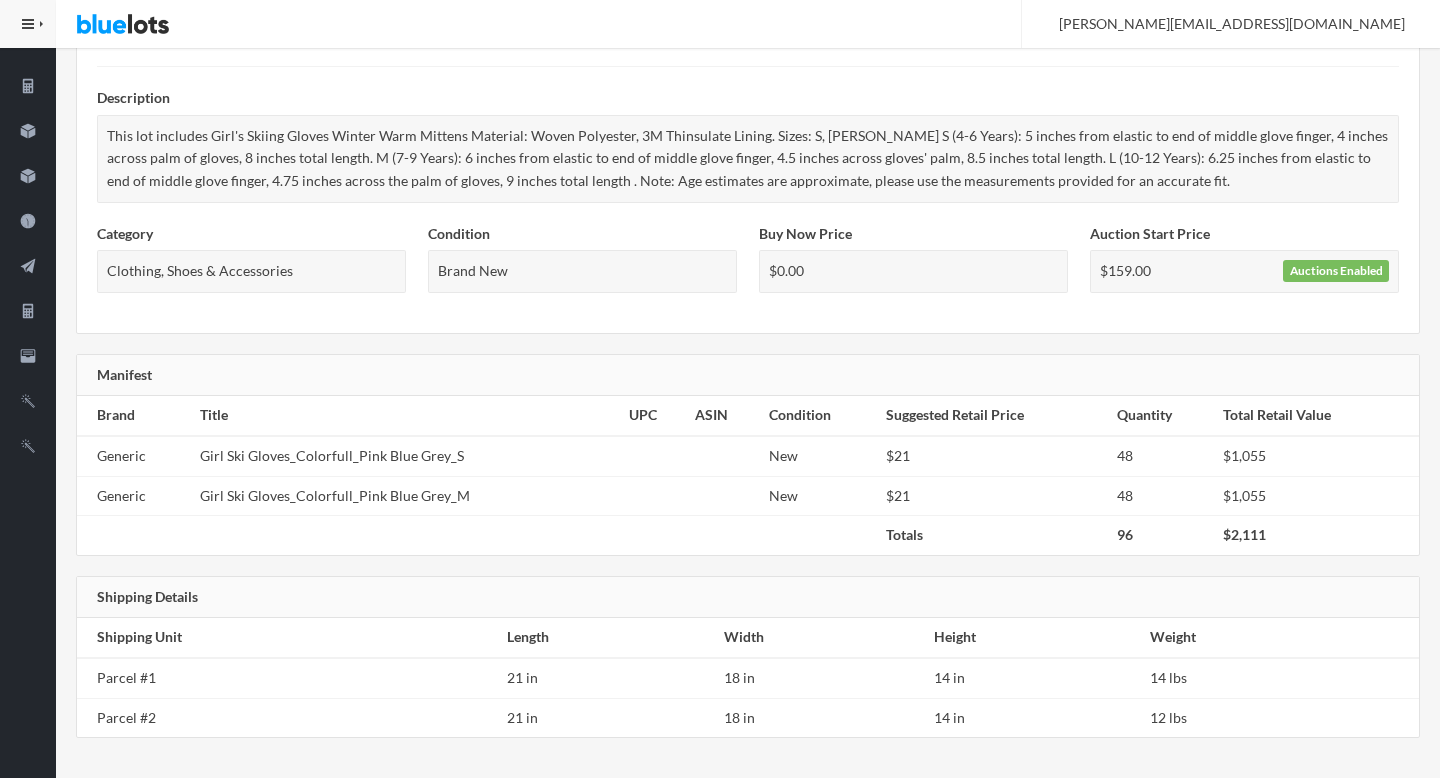 scroll, scrollTop: 0, scrollLeft: 0, axis: both 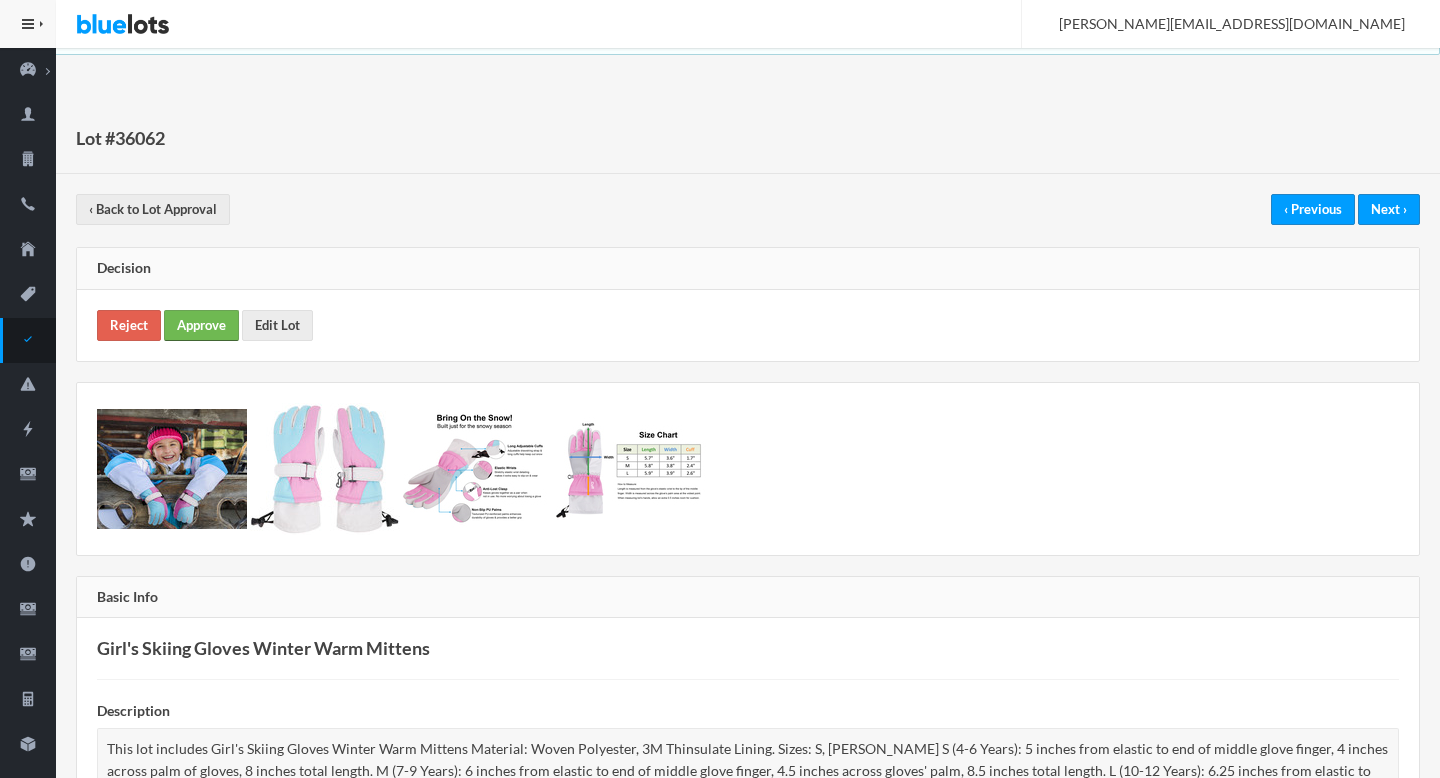 click on "Approve" at bounding box center (201, 325) 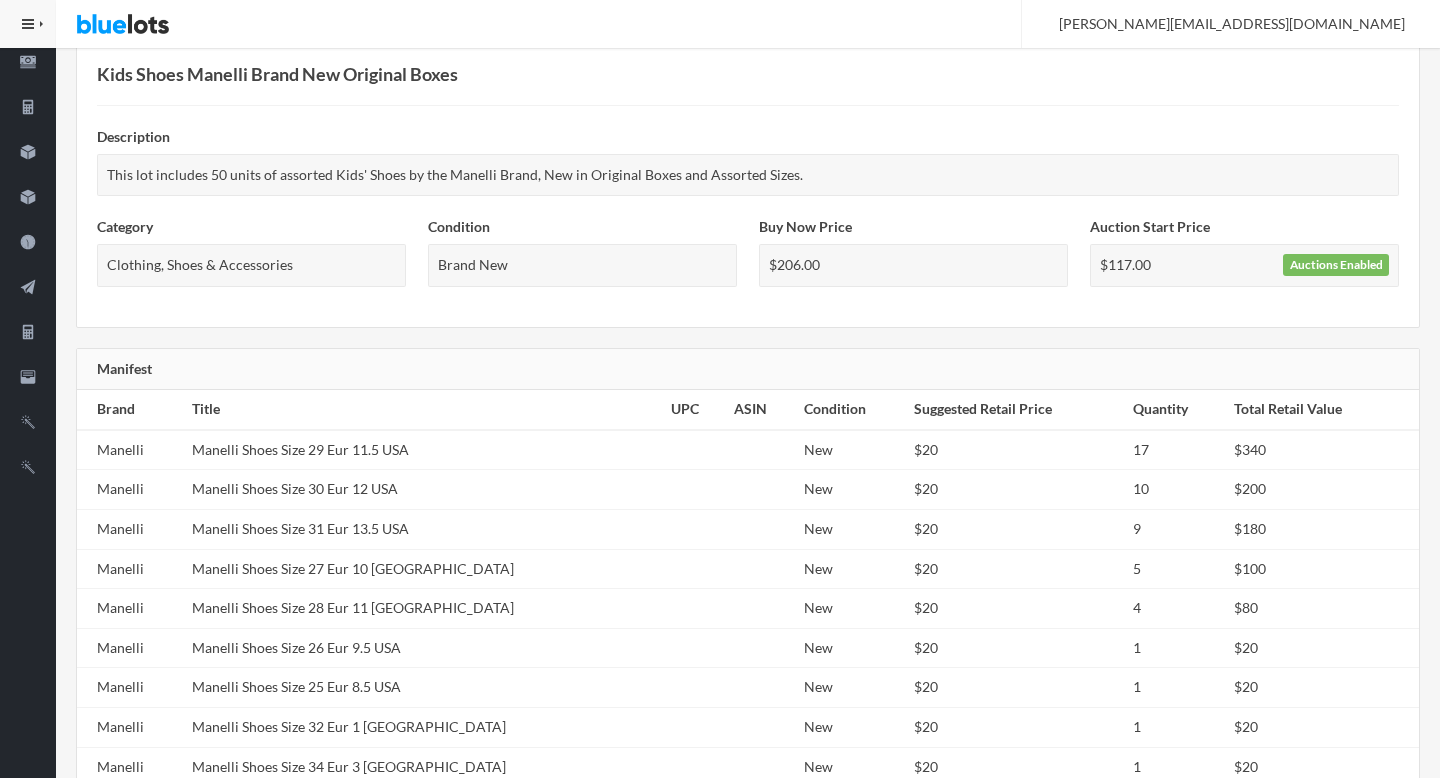 scroll, scrollTop: 0, scrollLeft: 0, axis: both 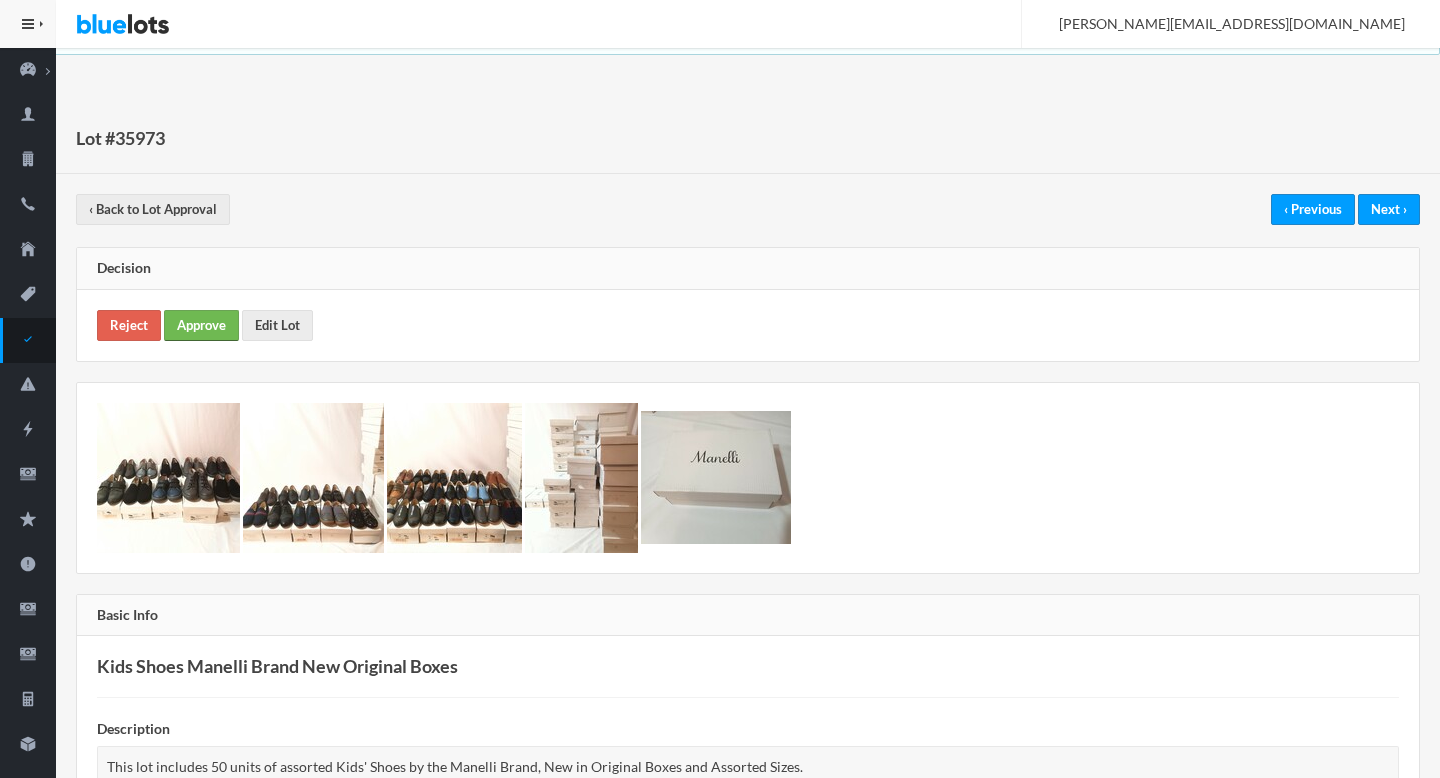 click on "Approve" at bounding box center [201, 325] 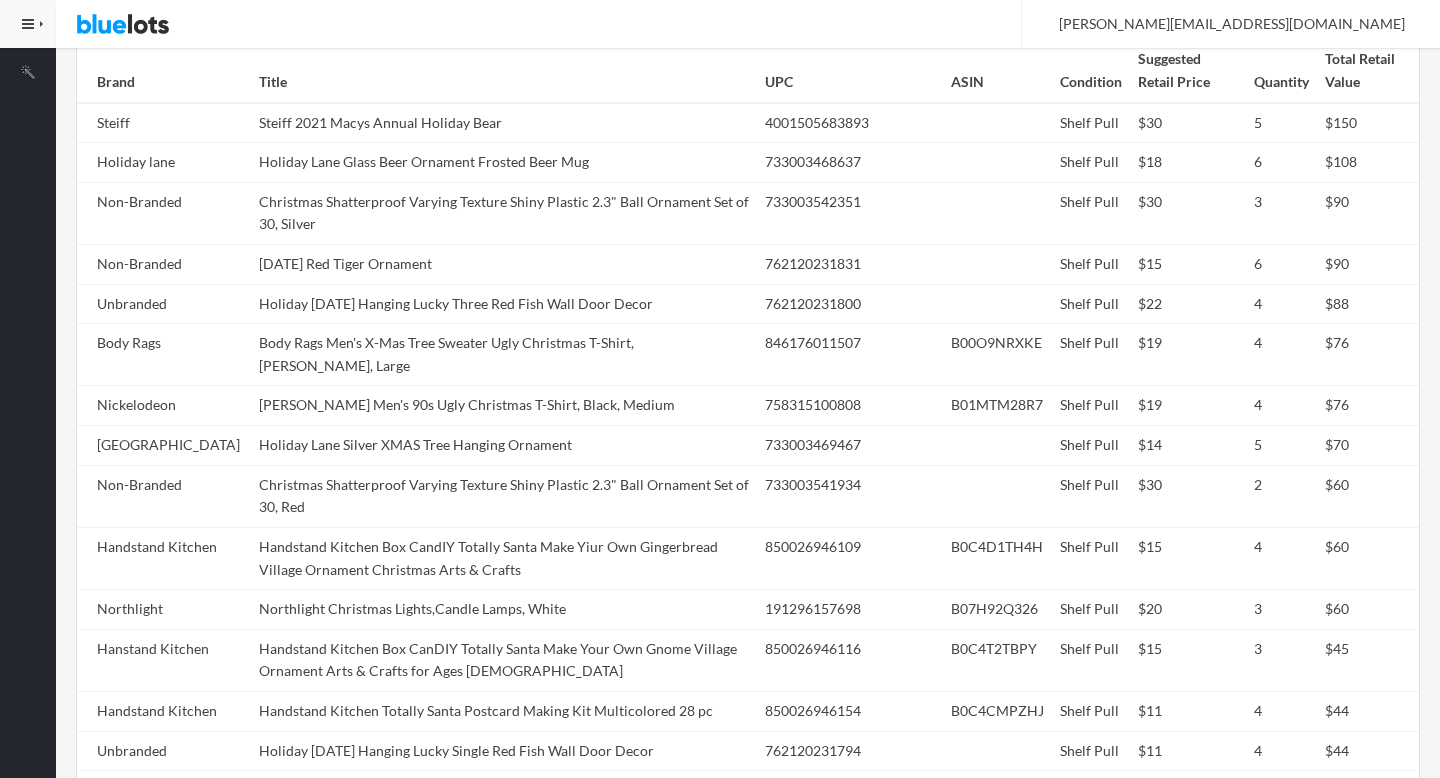 scroll, scrollTop: 0, scrollLeft: 0, axis: both 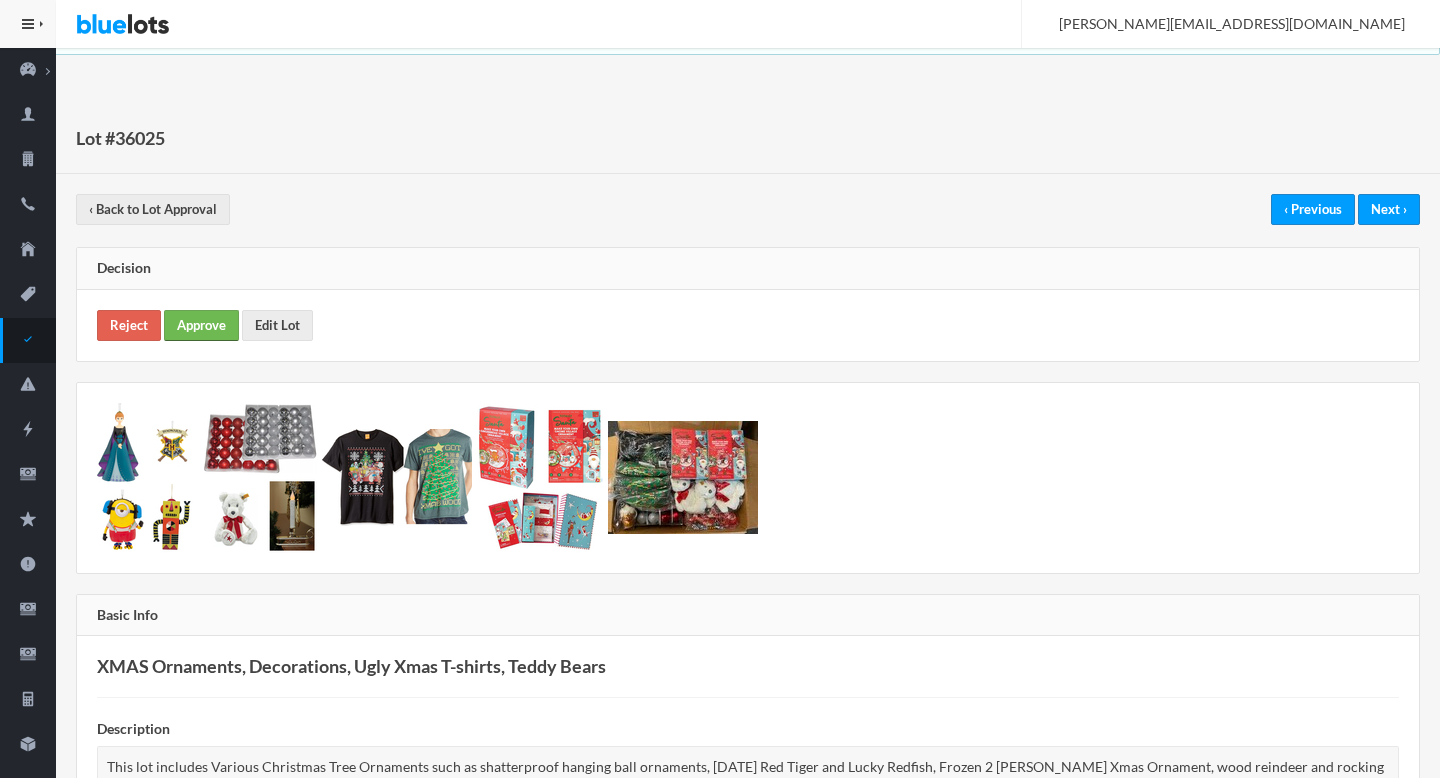 click on "Approve" at bounding box center [201, 325] 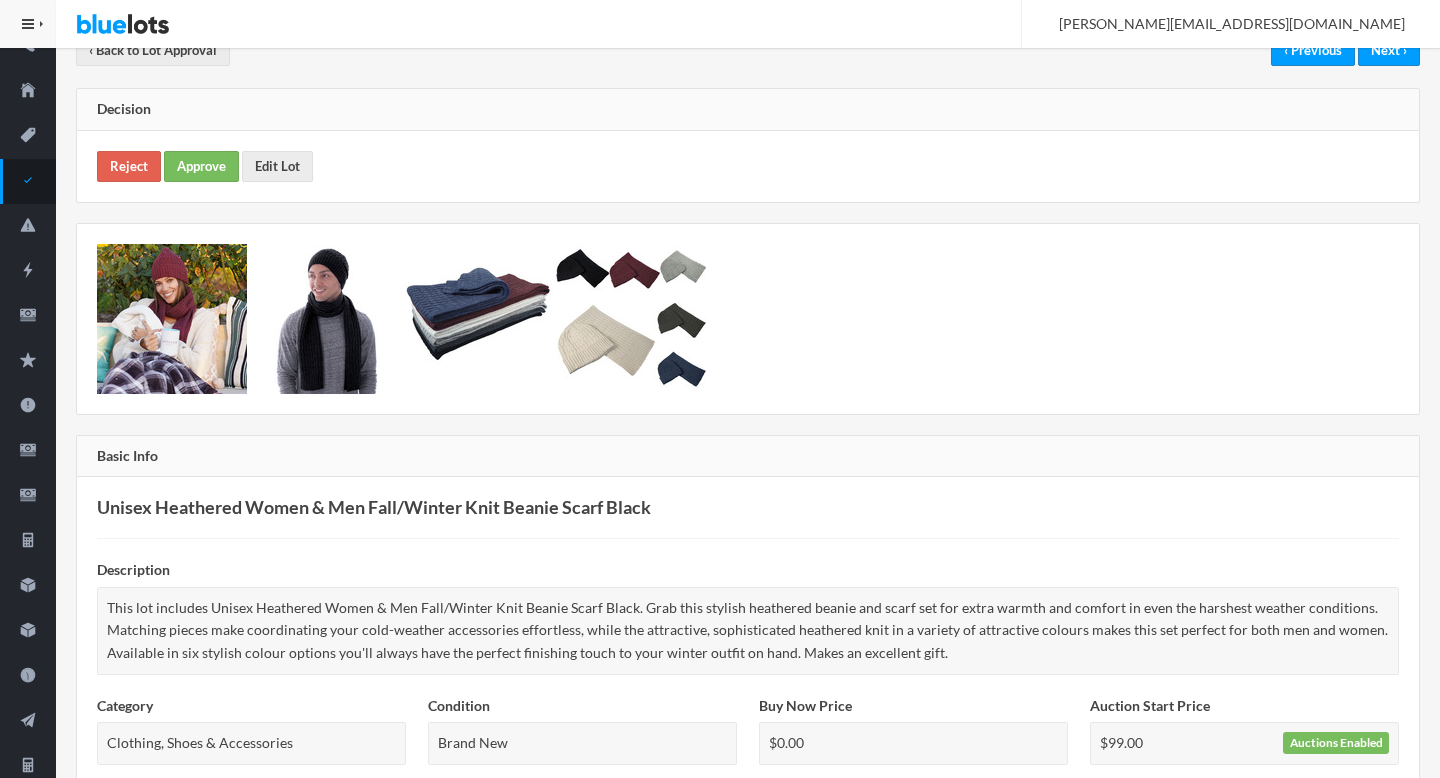 scroll, scrollTop: 0, scrollLeft: 0, axis: both 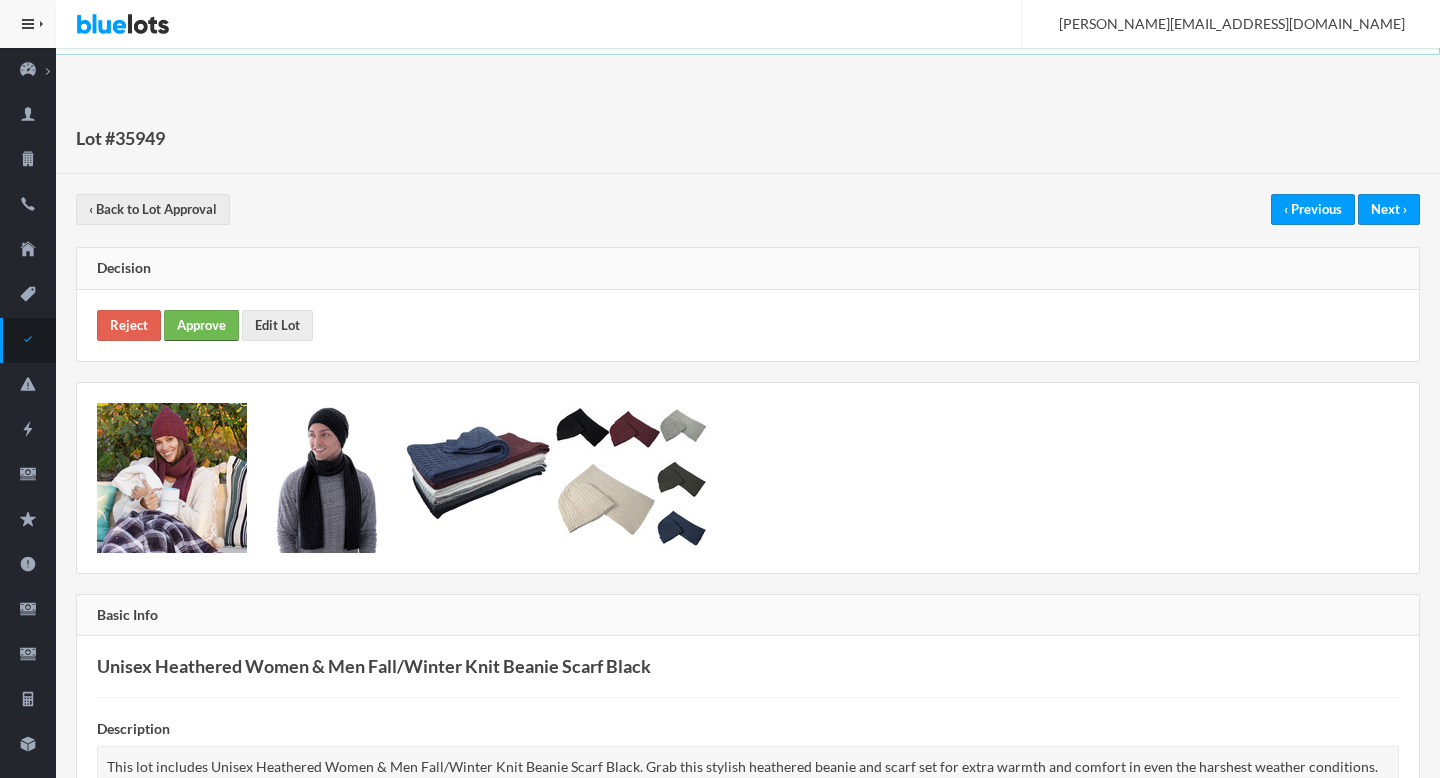click on "Approve" at bounding box center [201, 325] 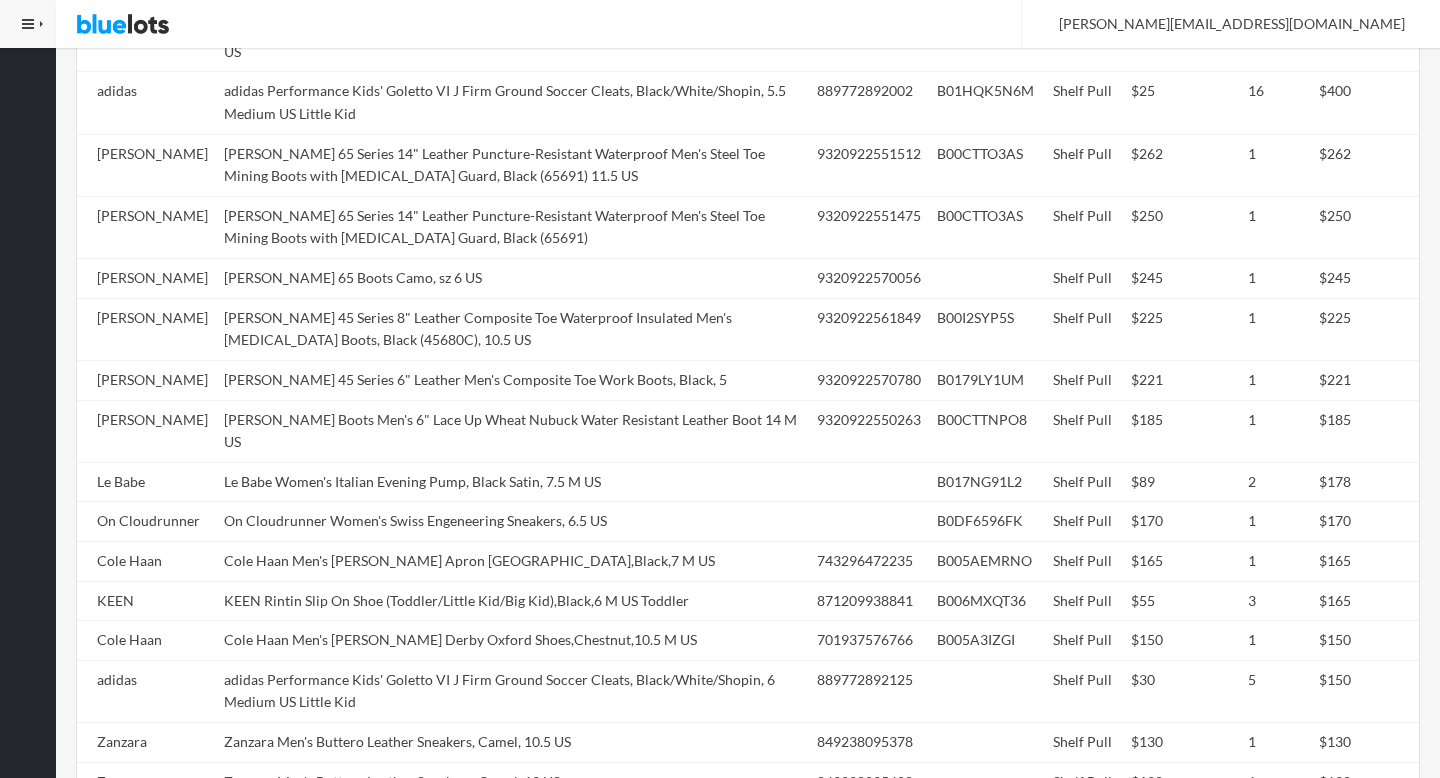scroll, scrollTop: 1836, scrollLeft: 0, axis: vertical 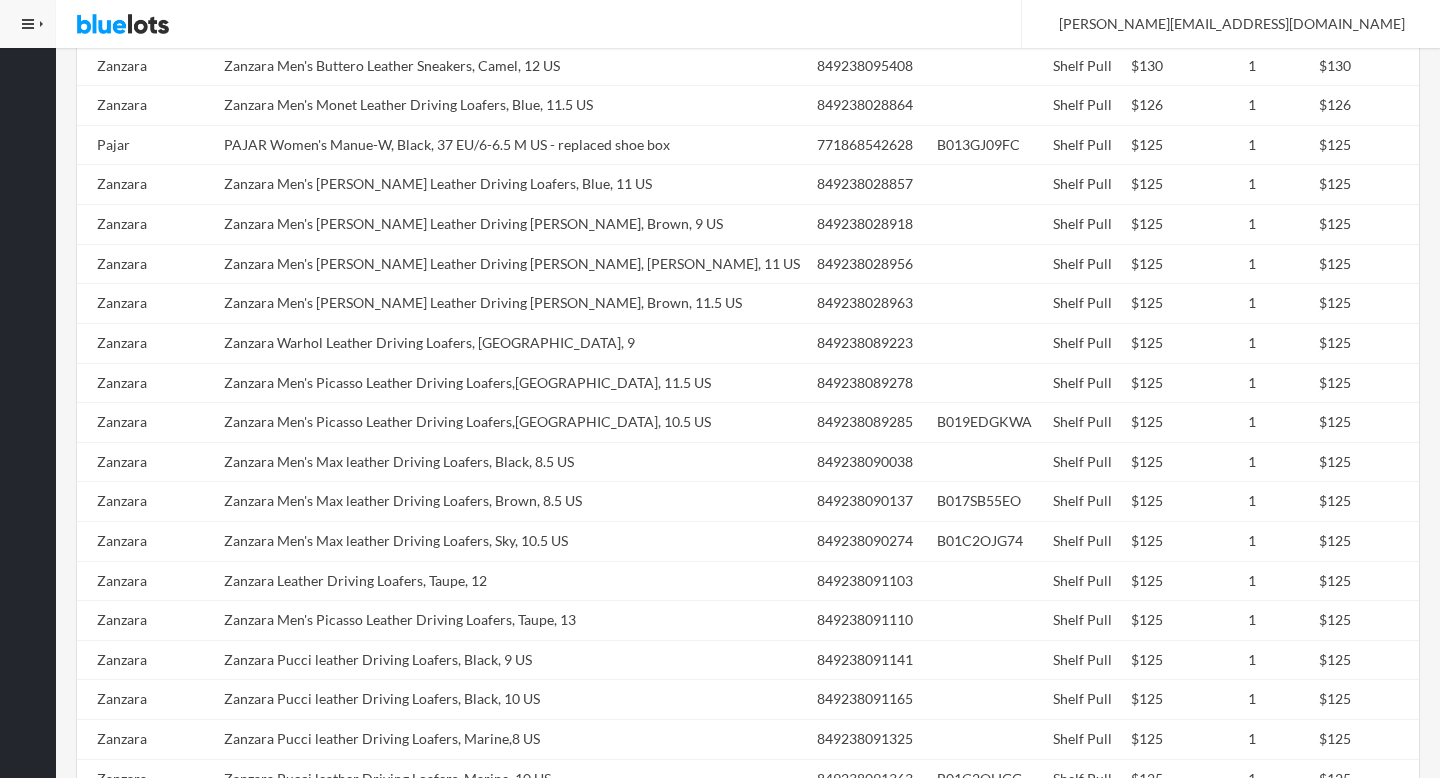 click on "Zanzara Men's Picasso Leather Driving Loafers,Orange, 11.5 US" at bounding box center [512, 383] 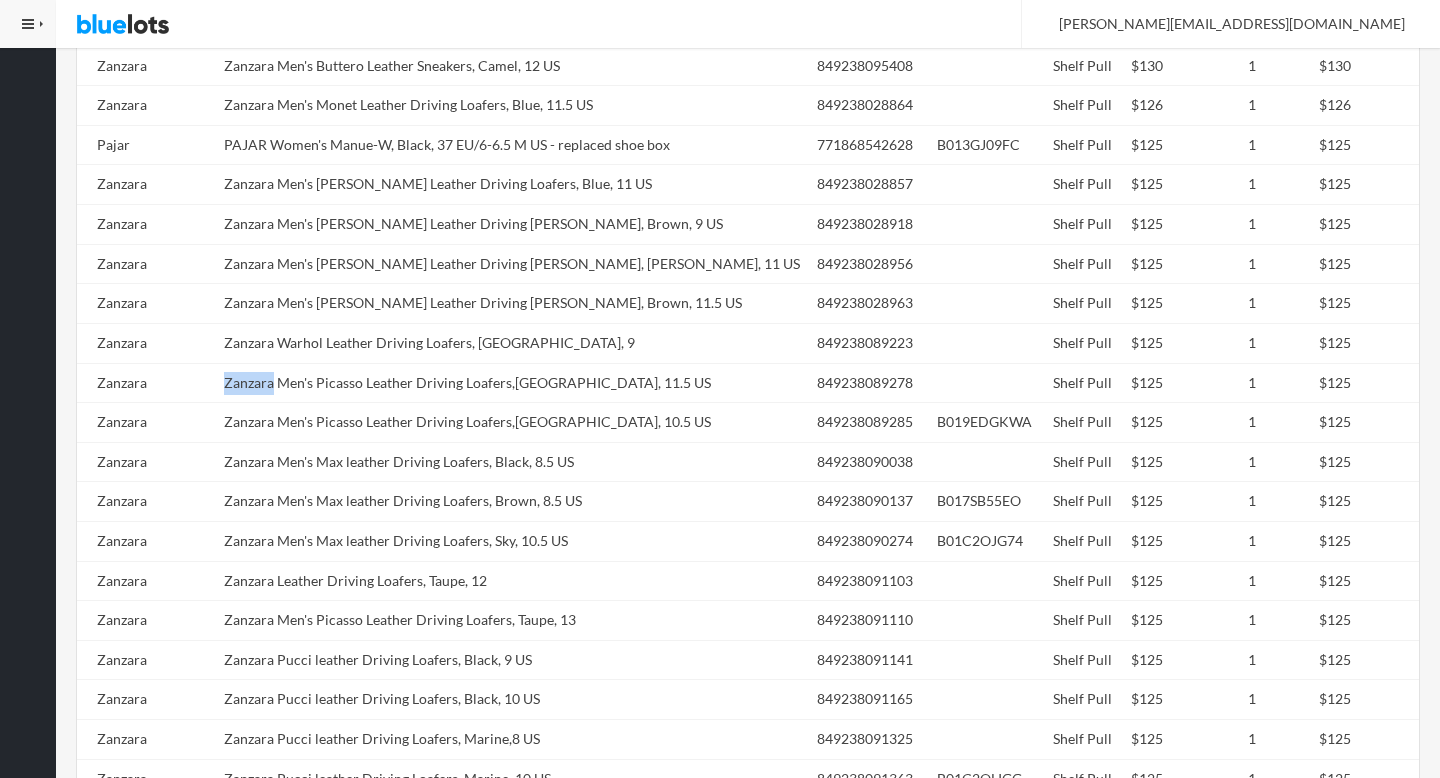 click on "Zanzara Men's Picasso Leather Driving Loafers,Orange, 11.5 US" at bounding box center (512, 383) 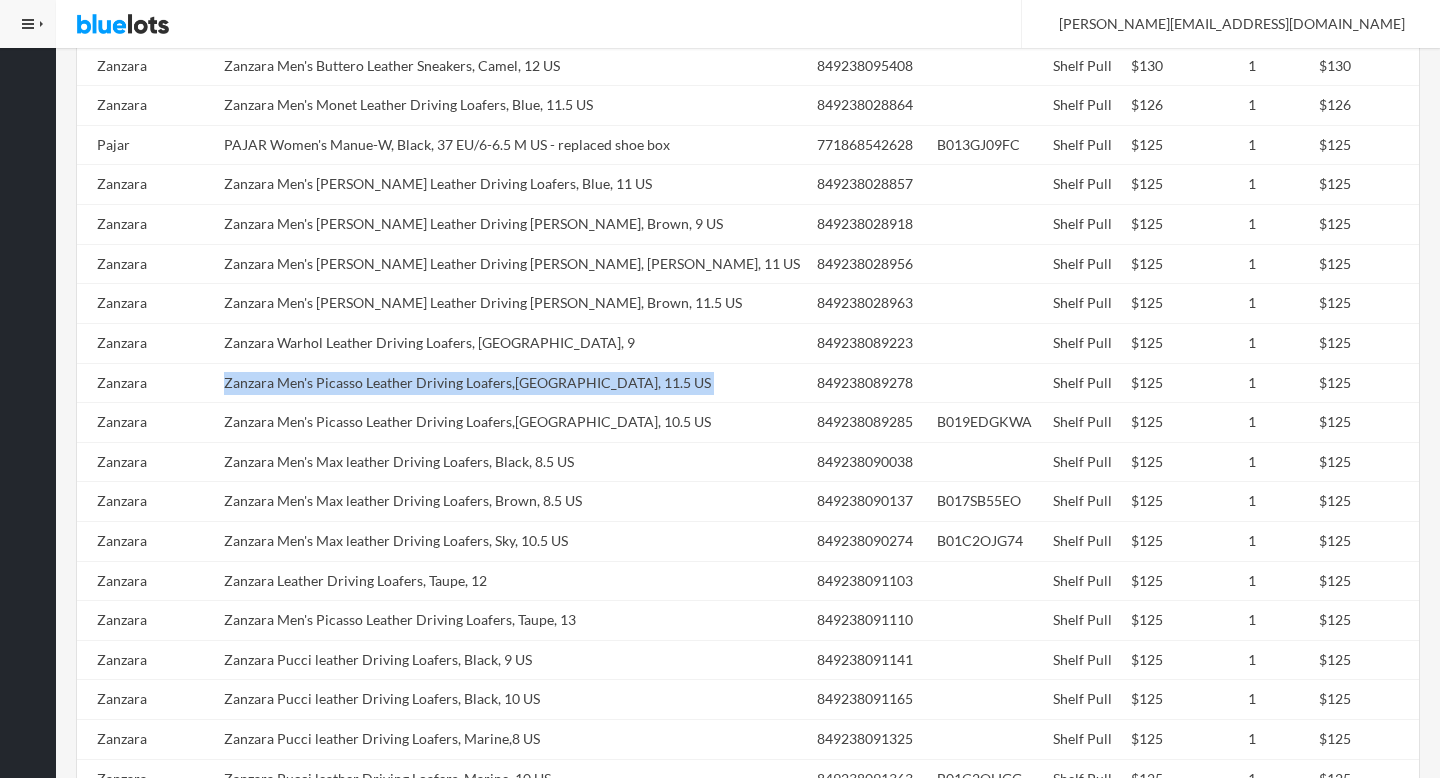 copy on "Zanzara Men's Picasso Leather Driving Loafers,Orange, 11.5 US" 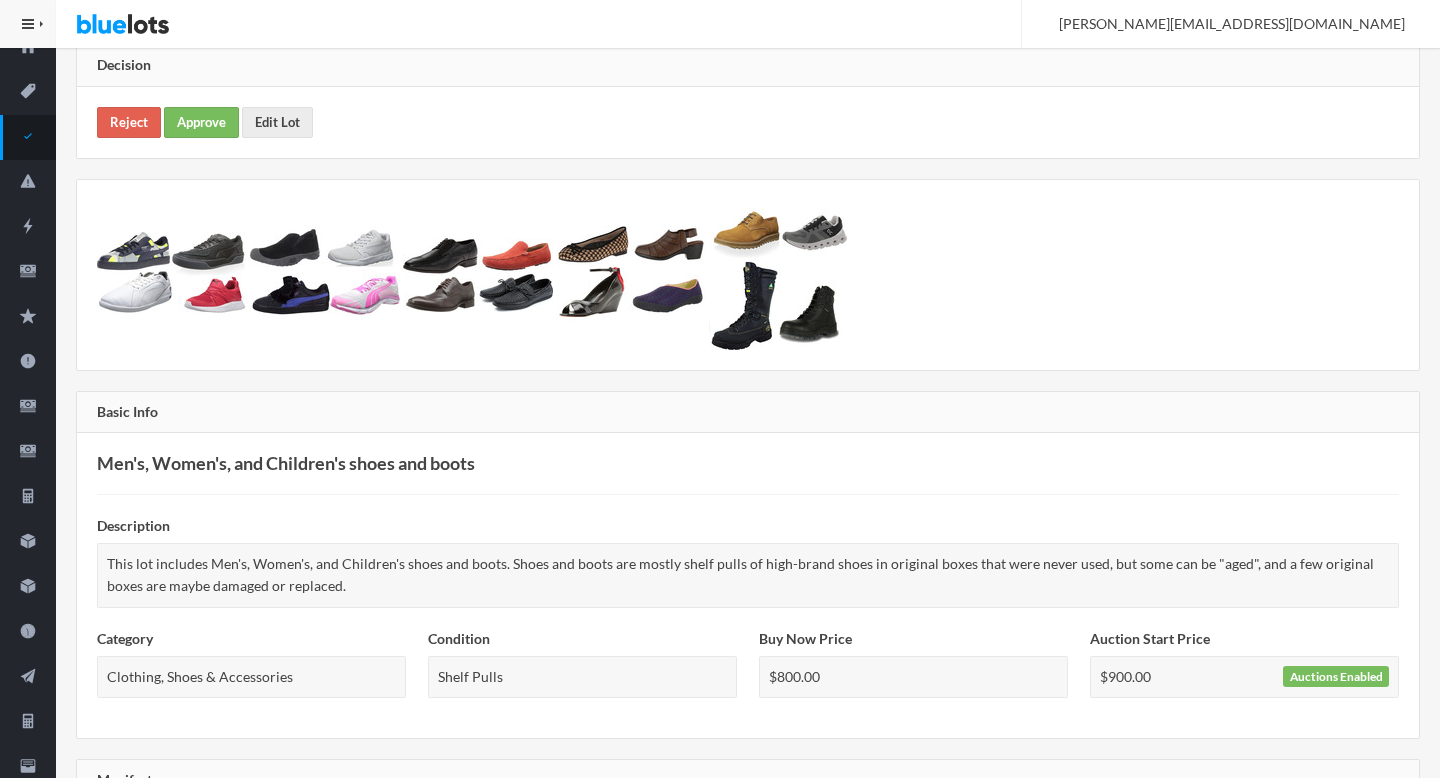 scroll, scrollTop: 202, scrollLeft: 0, axis: vertical 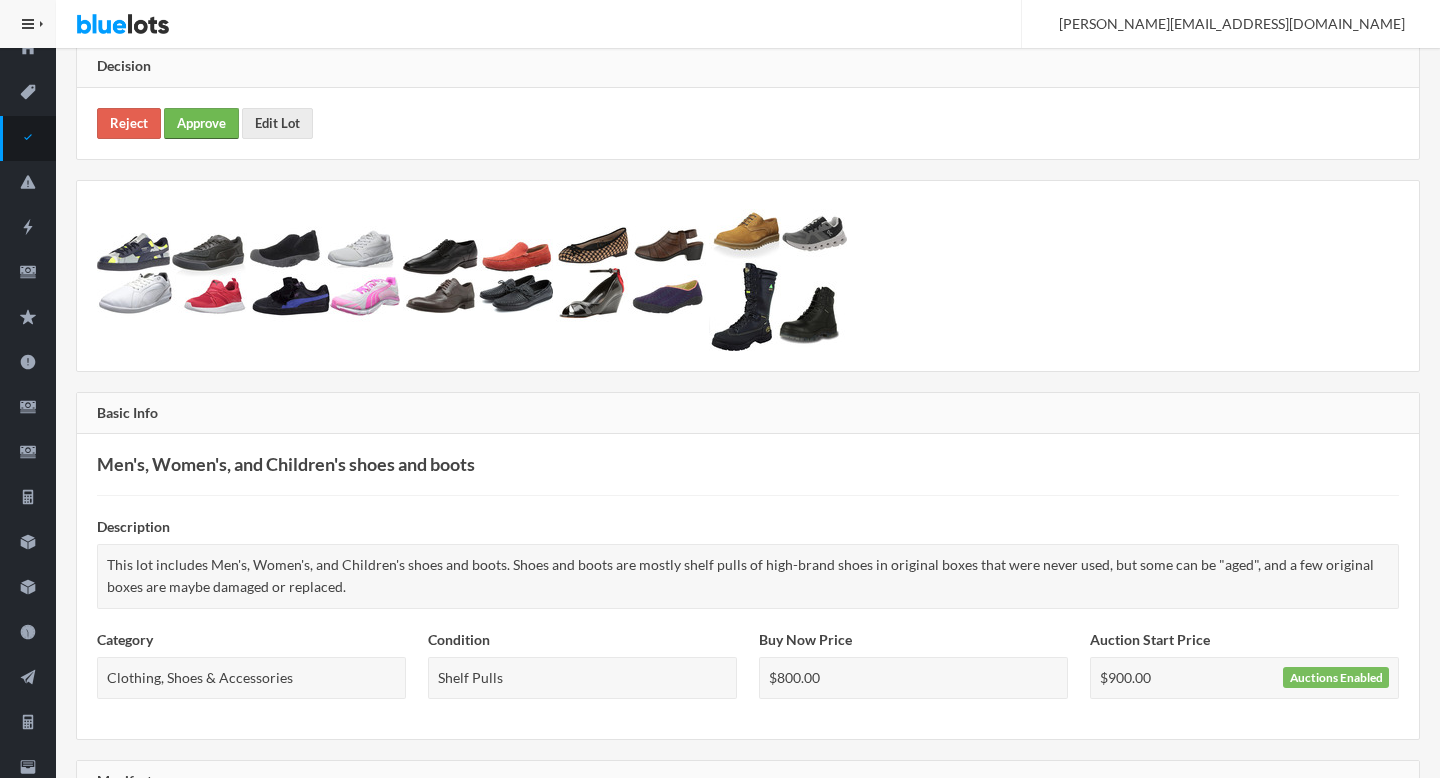 click on "Approve" at bounding box center (201, 123) 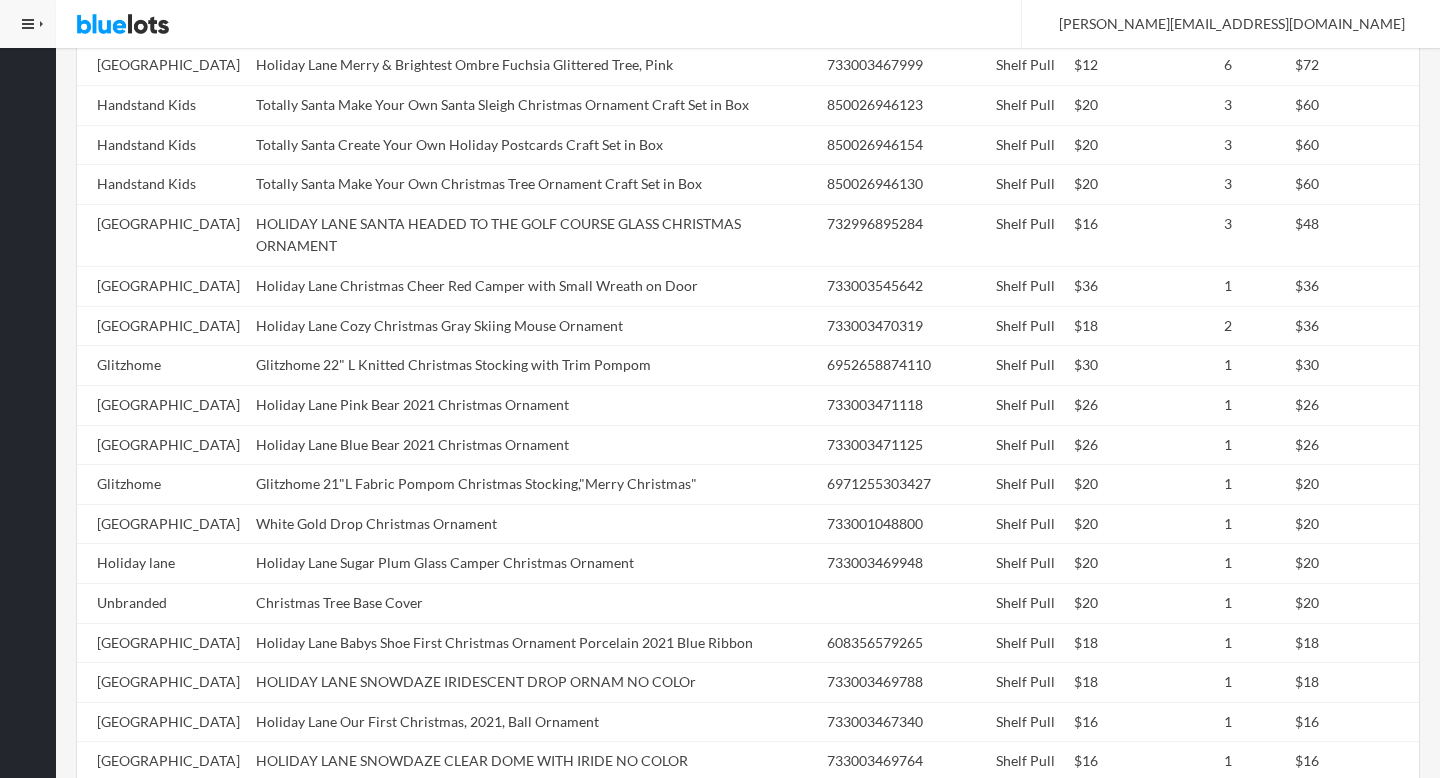 scroll, scrollTop: 1363, scrollLeft: 0, axis: vertical 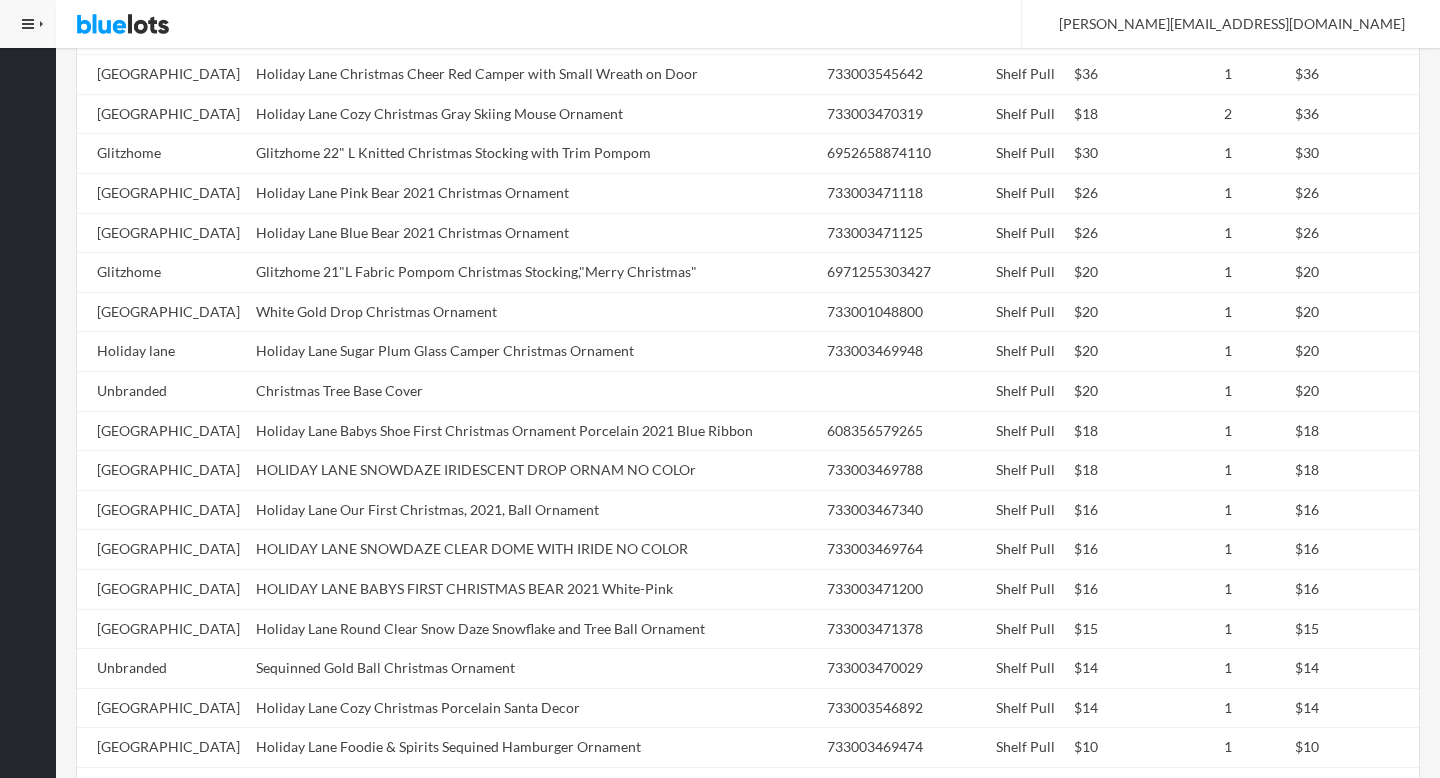 click on "White Gold Drop Christmas Ornament" at bounding box center (533, 312) 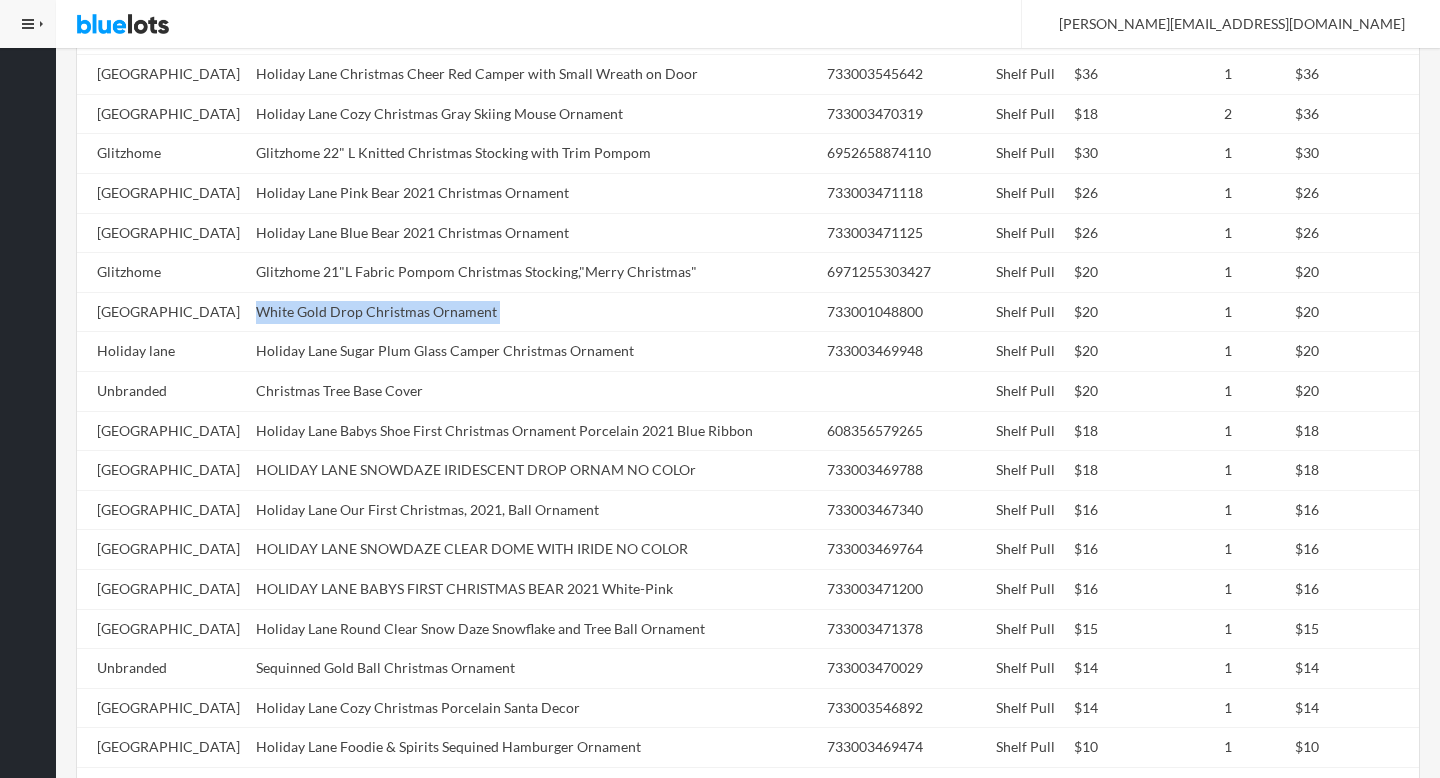 click on "White Gold Drop Christmas Ornament" at bounding box center [533, 312] 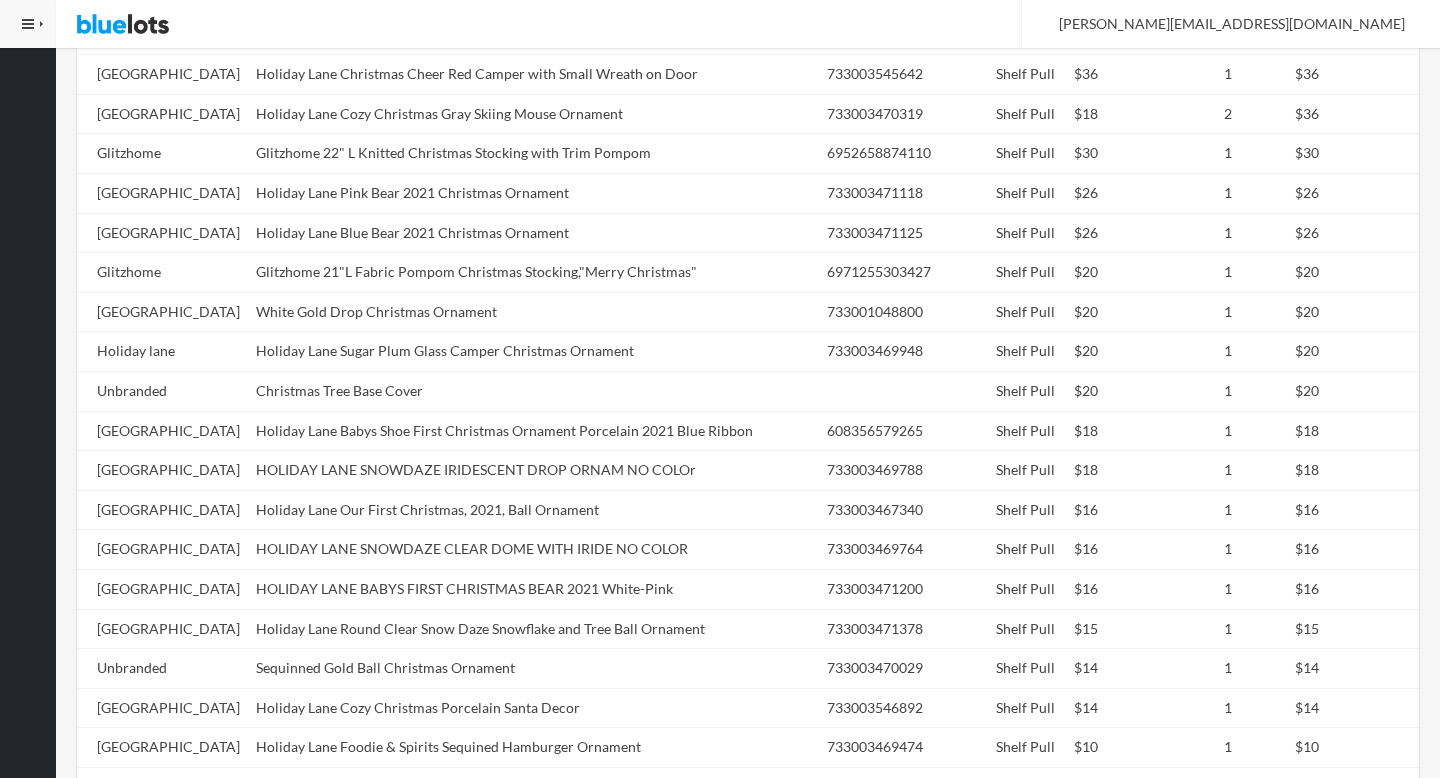 scroll, scrollTop: 1547, scrollLeft: 0, axis: vertical 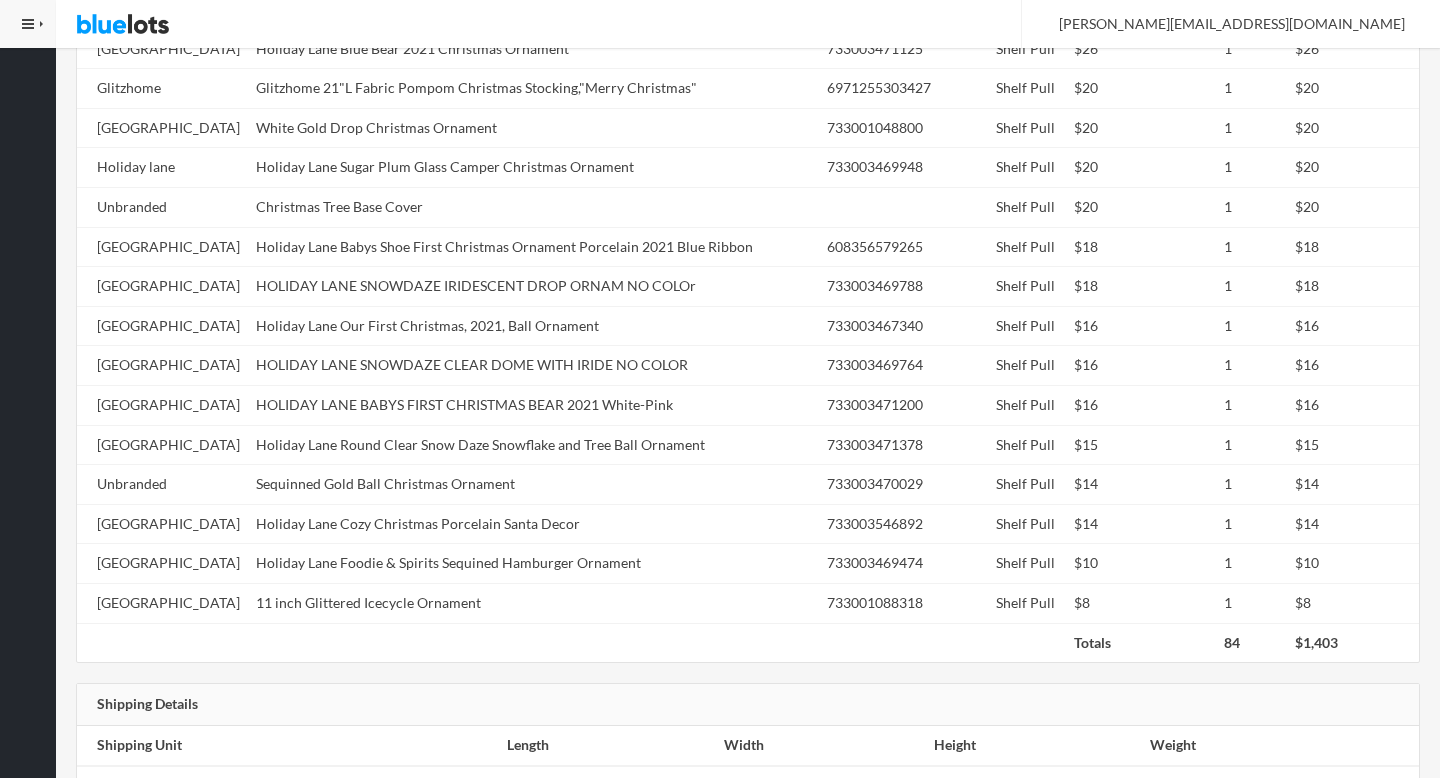 click on "Holiday Lane Our First Christmas, 2021, Ball Ornament" at bounding box center [533, 326] 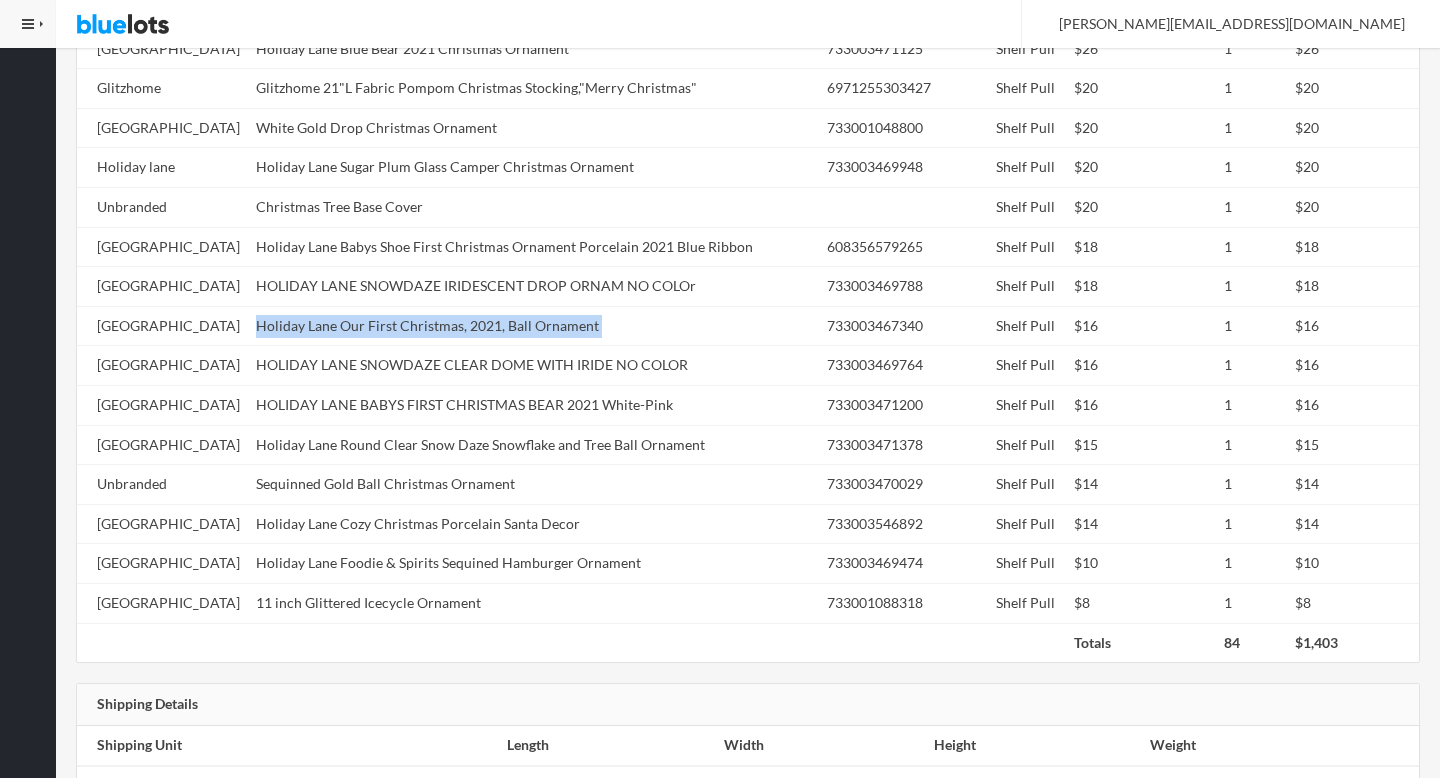 click on "Holiday Lane Our First Christmas, 2021, Ball Ornament" at bounding box center (533, 326) 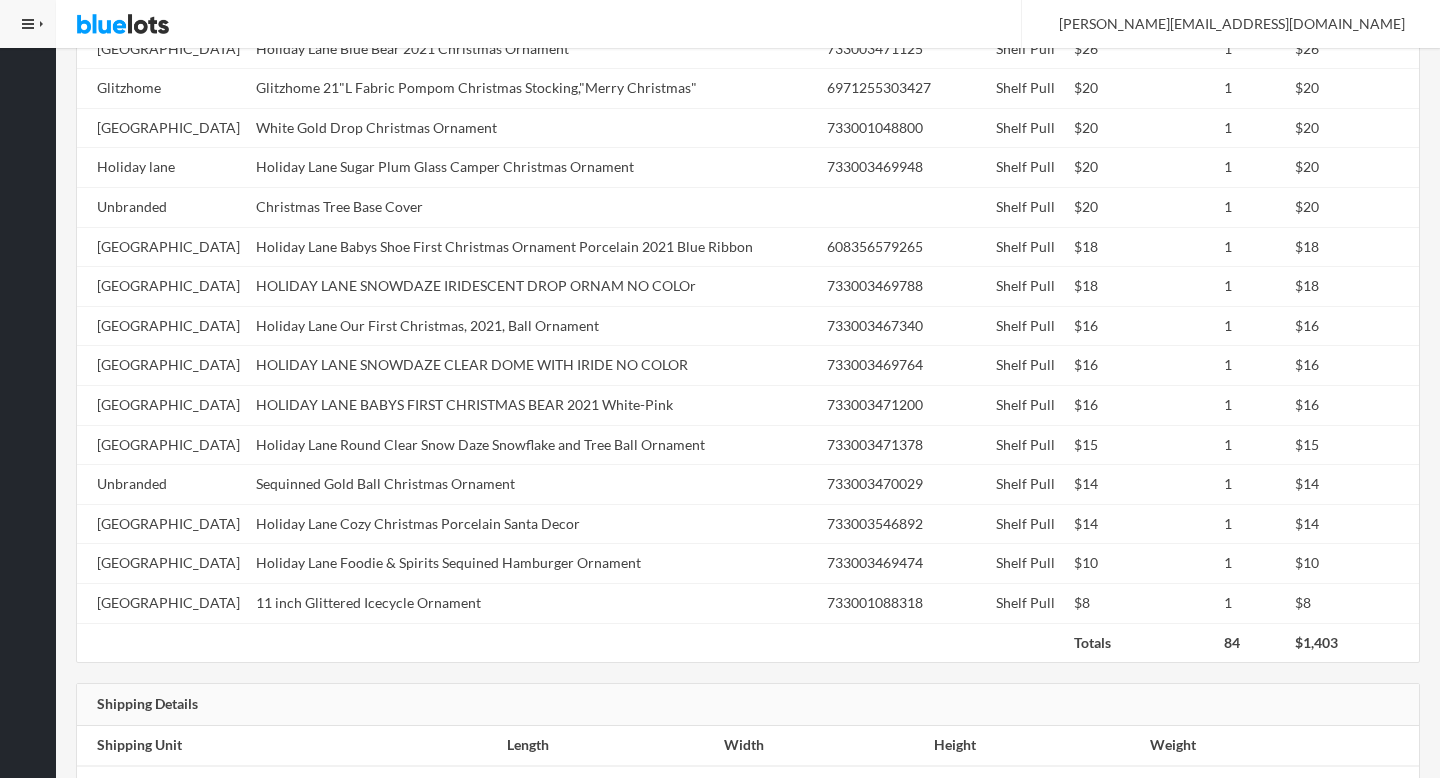 scroll, scrollTop: 0, scrollLeft: 0, axis: both 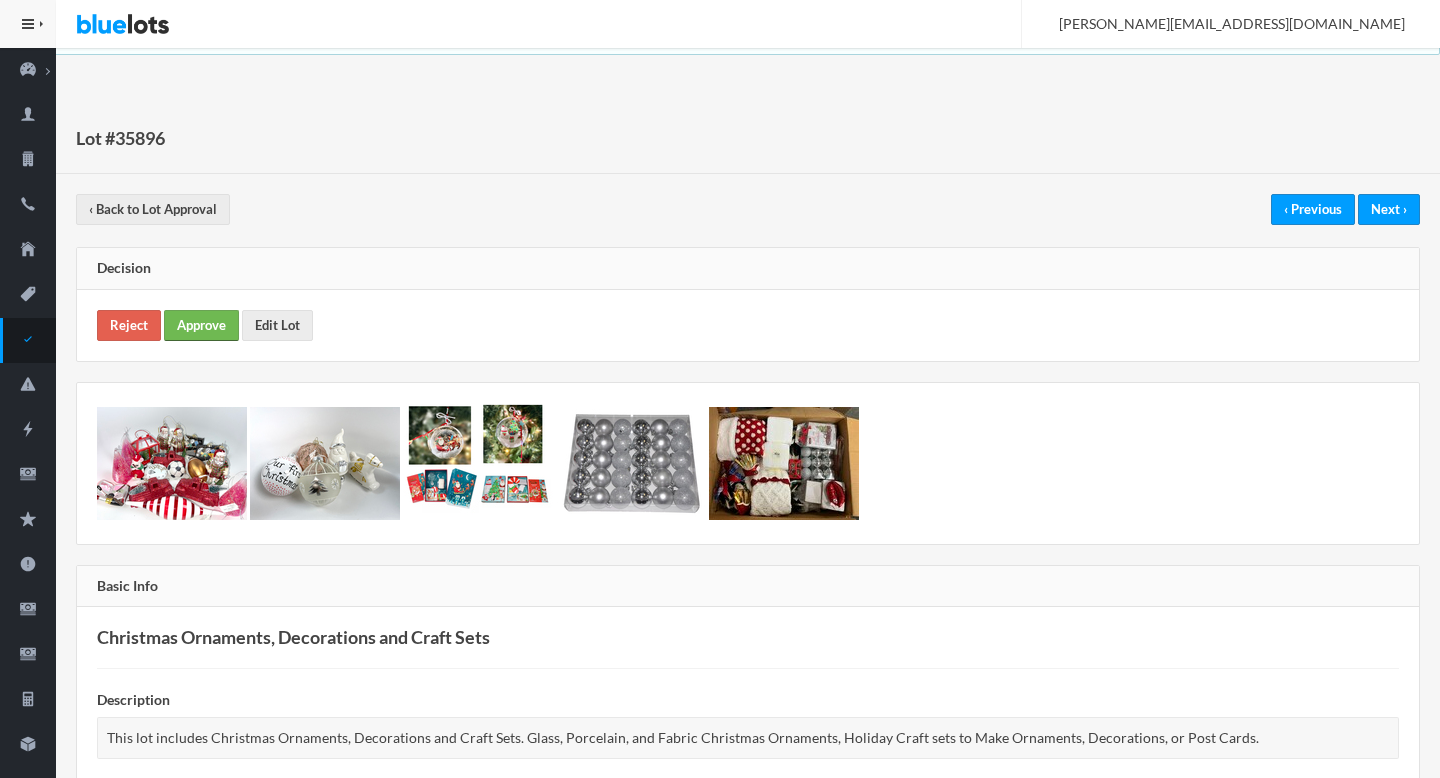 click on "Approve" at bounding box center (201, 325) 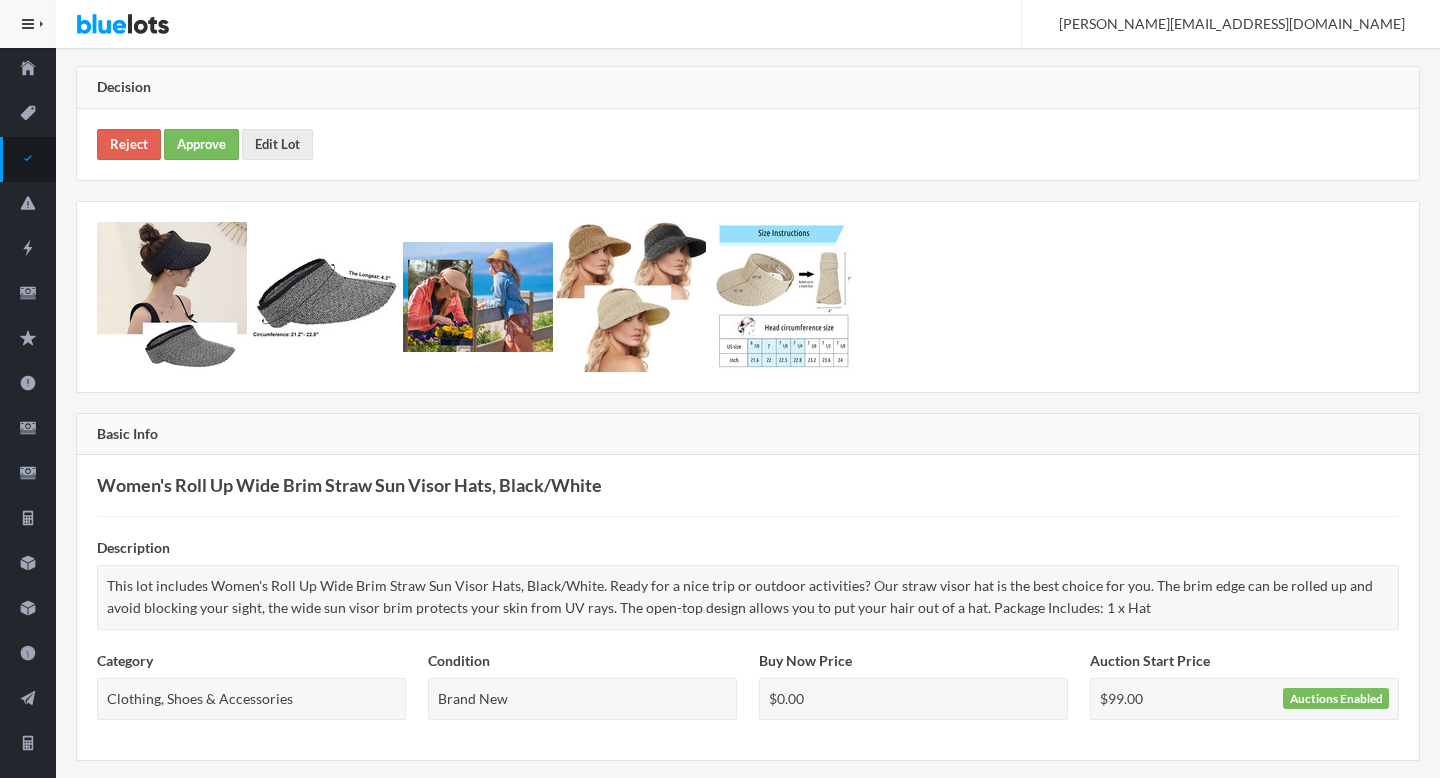 scroll, scrollTop: 0, scrollLeft: 0, axis: both 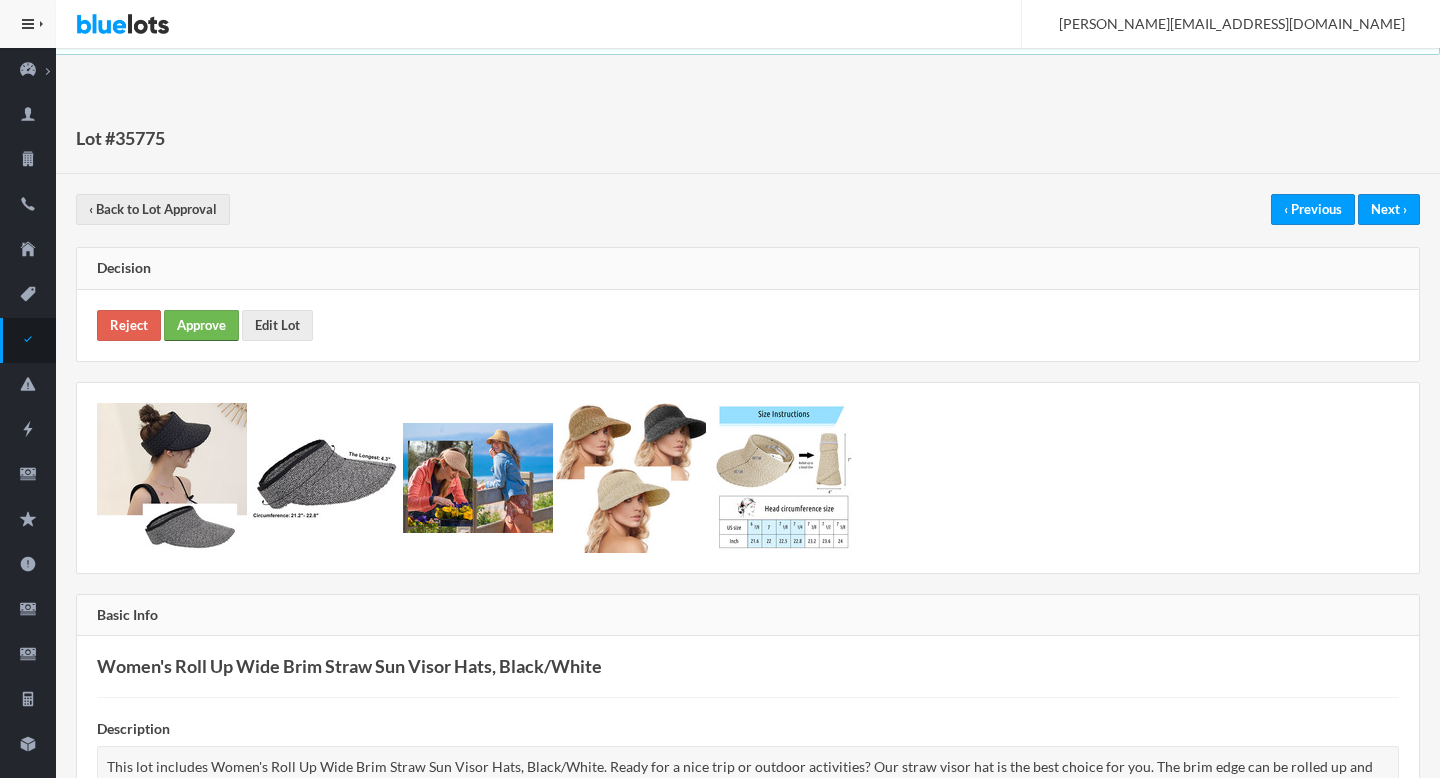 click on "Approve" at bounding box center [201, 325] 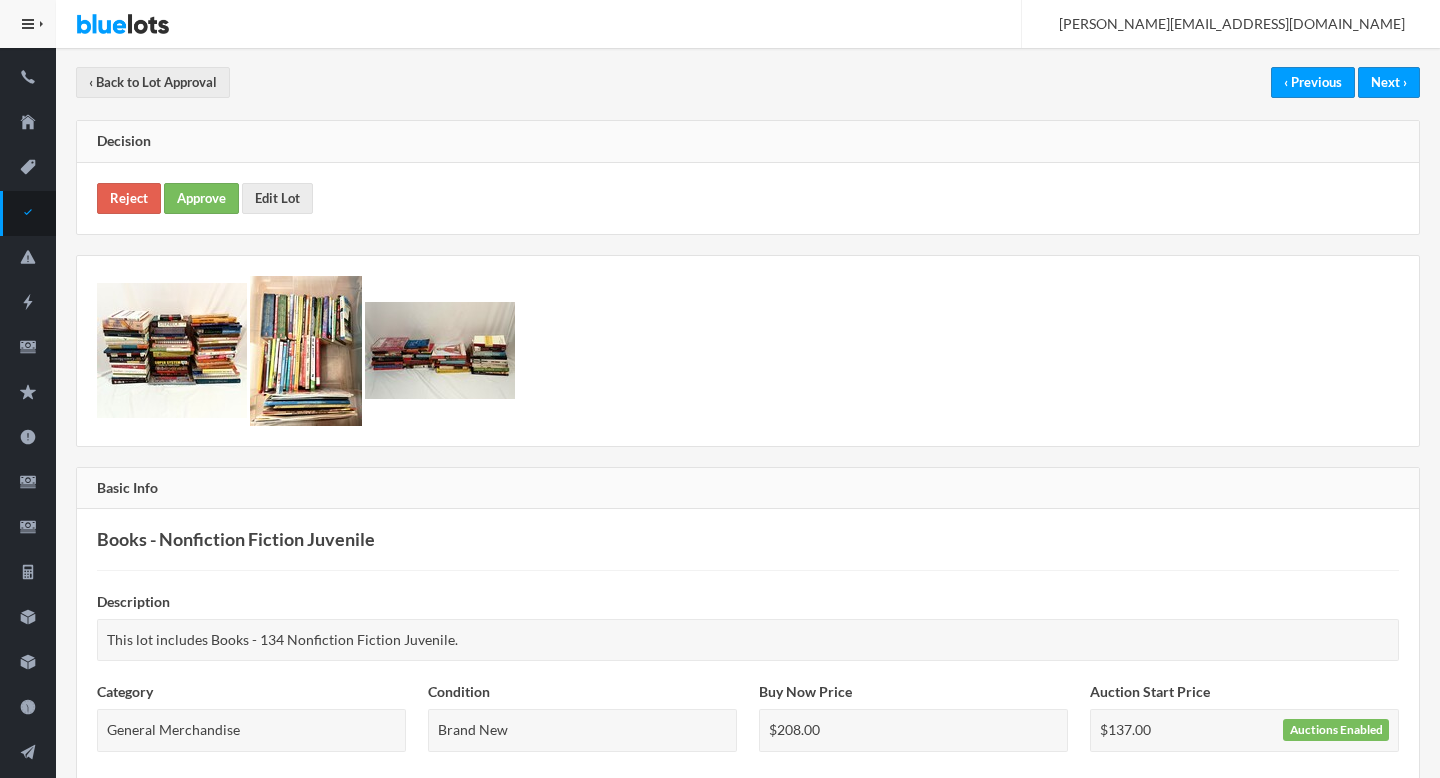 scroll, scrollTop: 0, scrollLeft: 0, axis: both 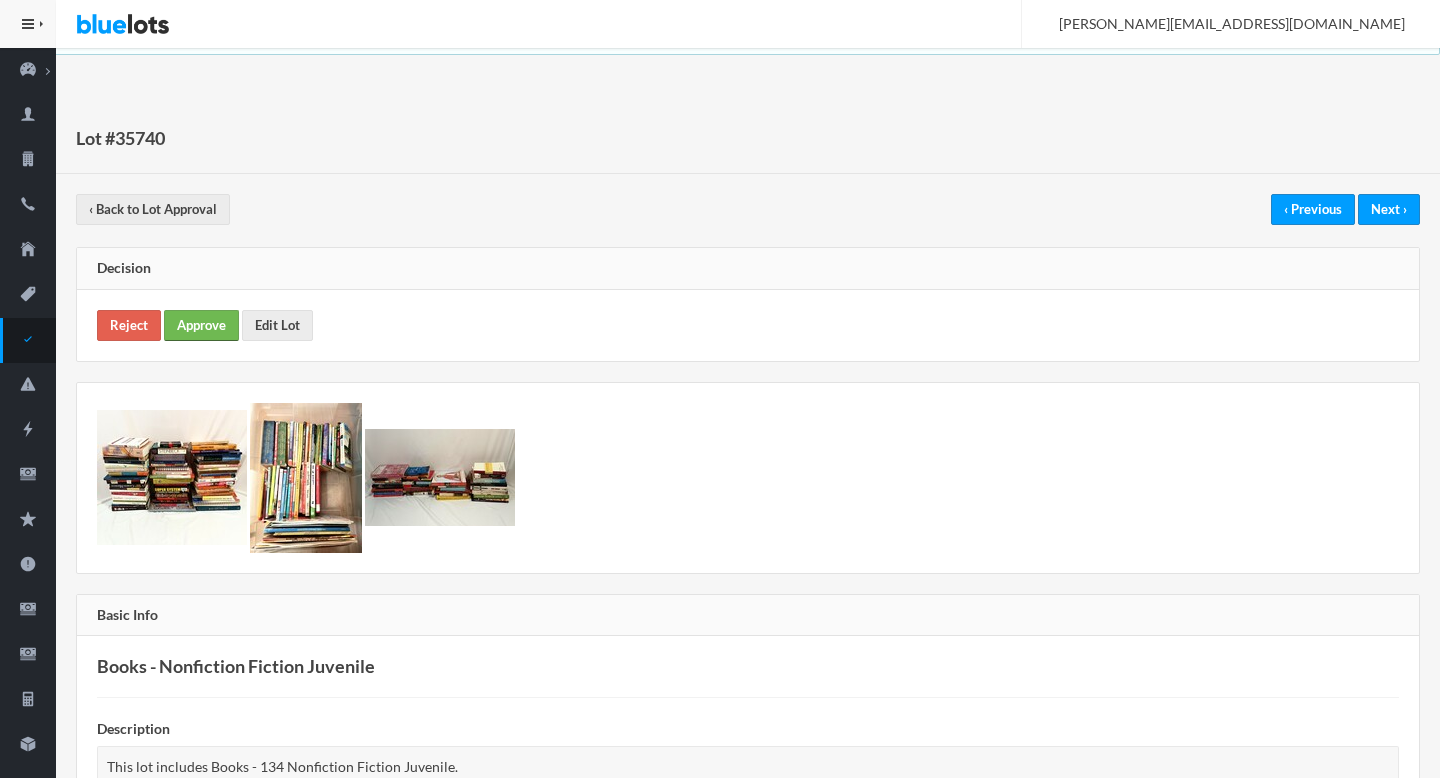 click on "Approve" 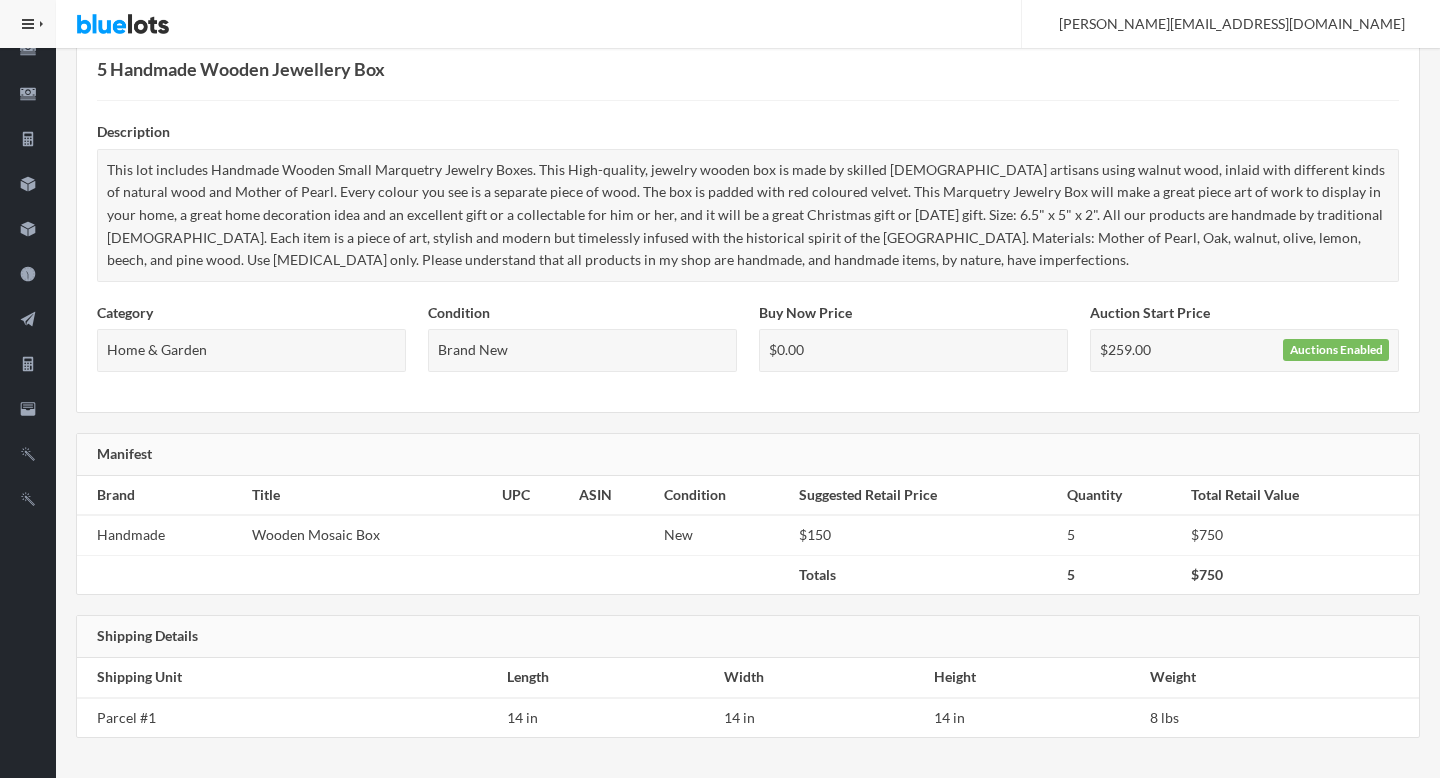 scroll, scrollTop: 0, scrollLeft: 0, axis: both 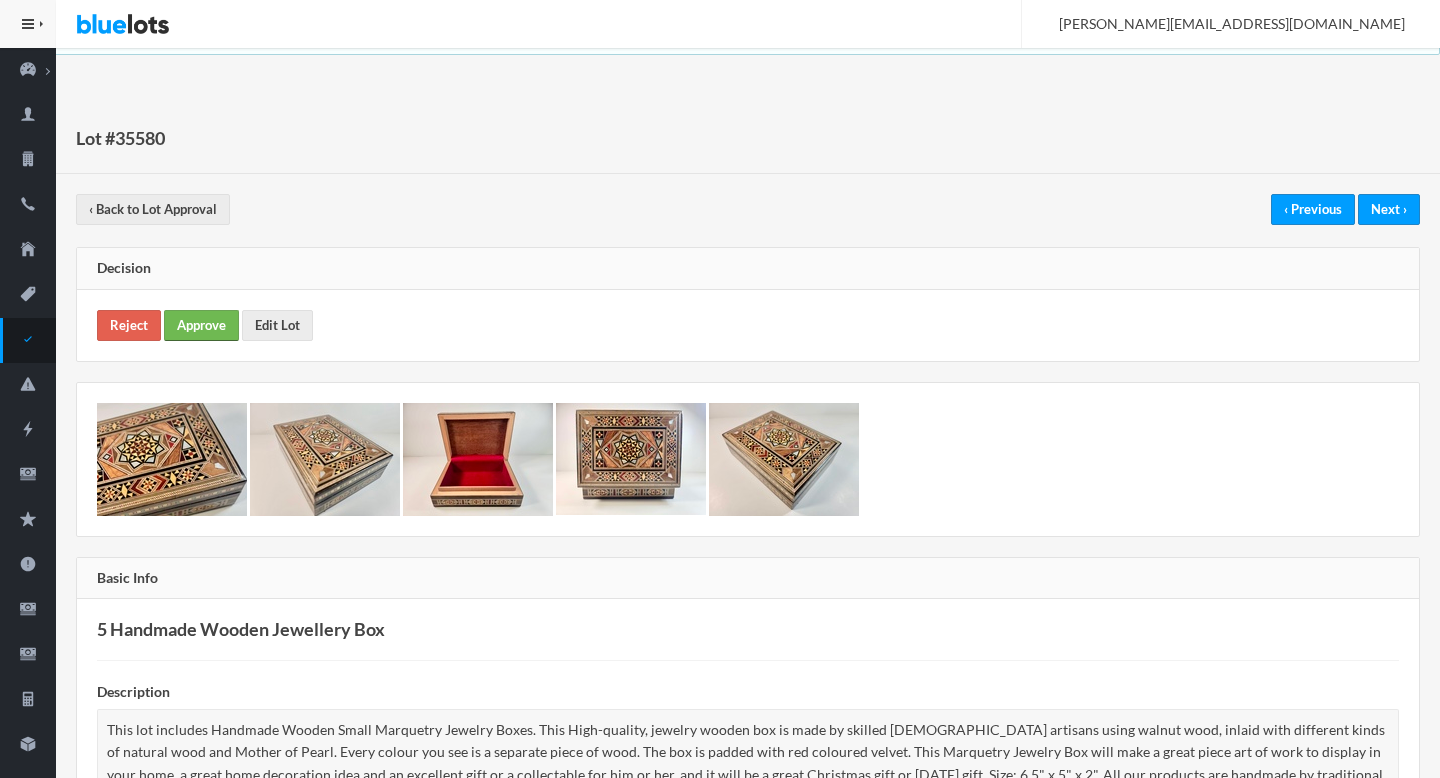 click on "Approve" at bounding box center [201, 325] 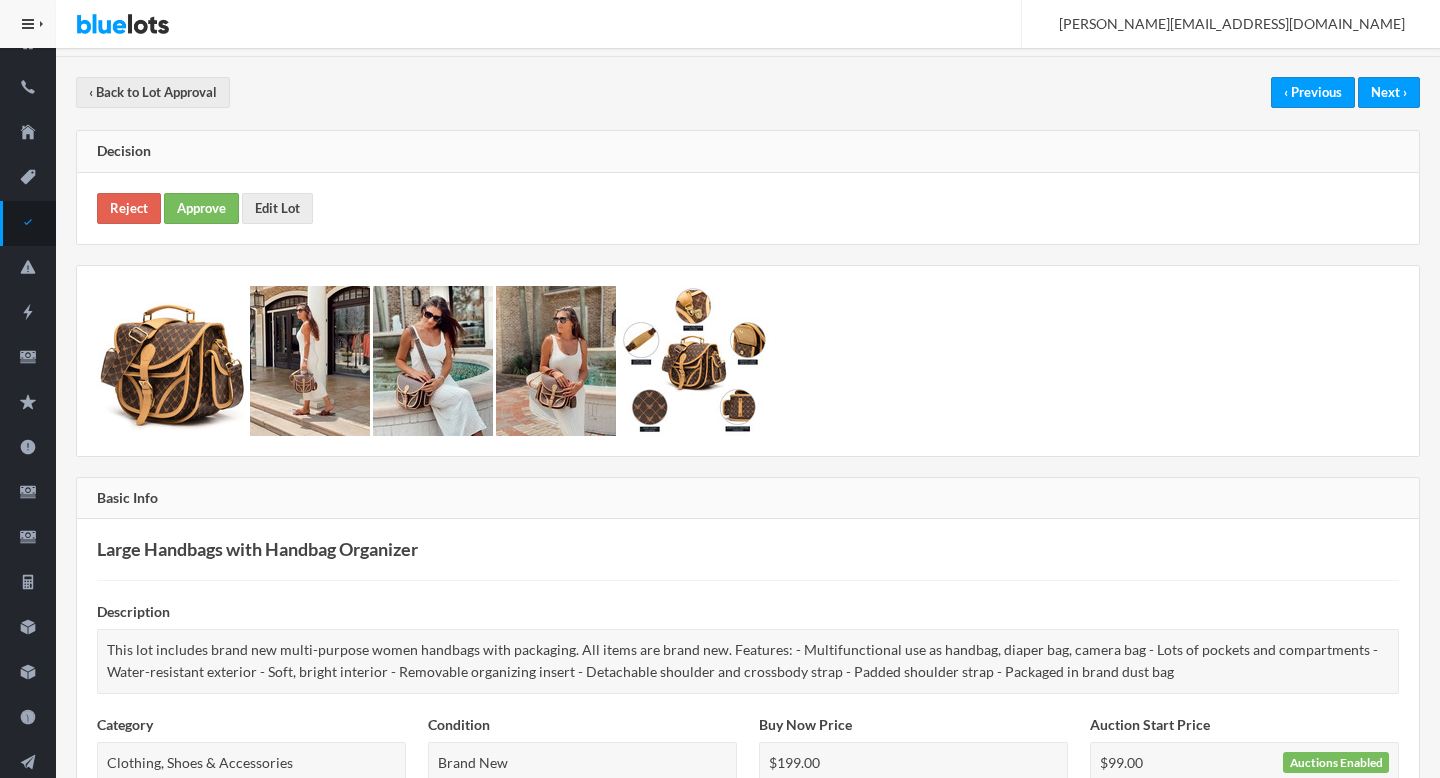 scroll, scrollTop: 0, scrollLeft: 0, axis: both 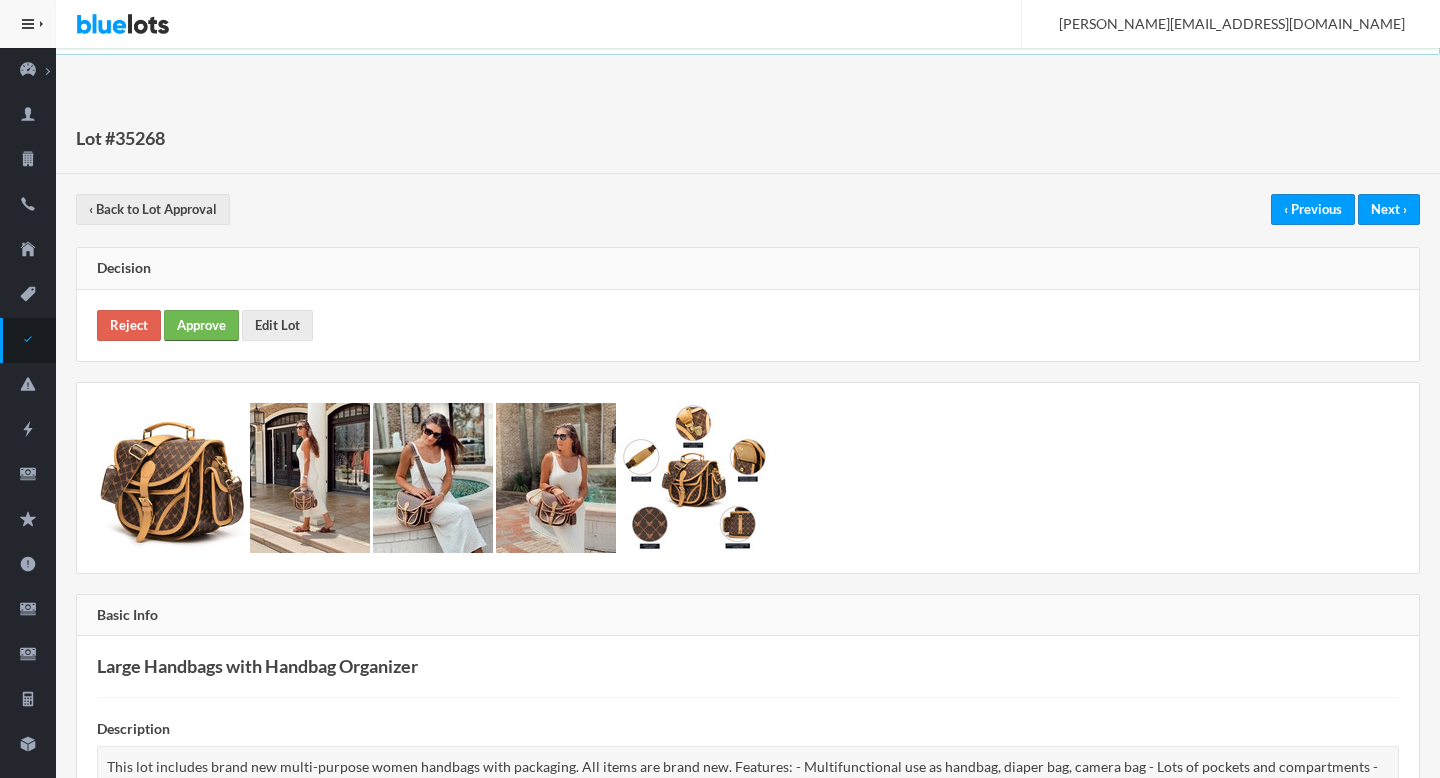 click on "Approve" at bounding box center [201, 325] 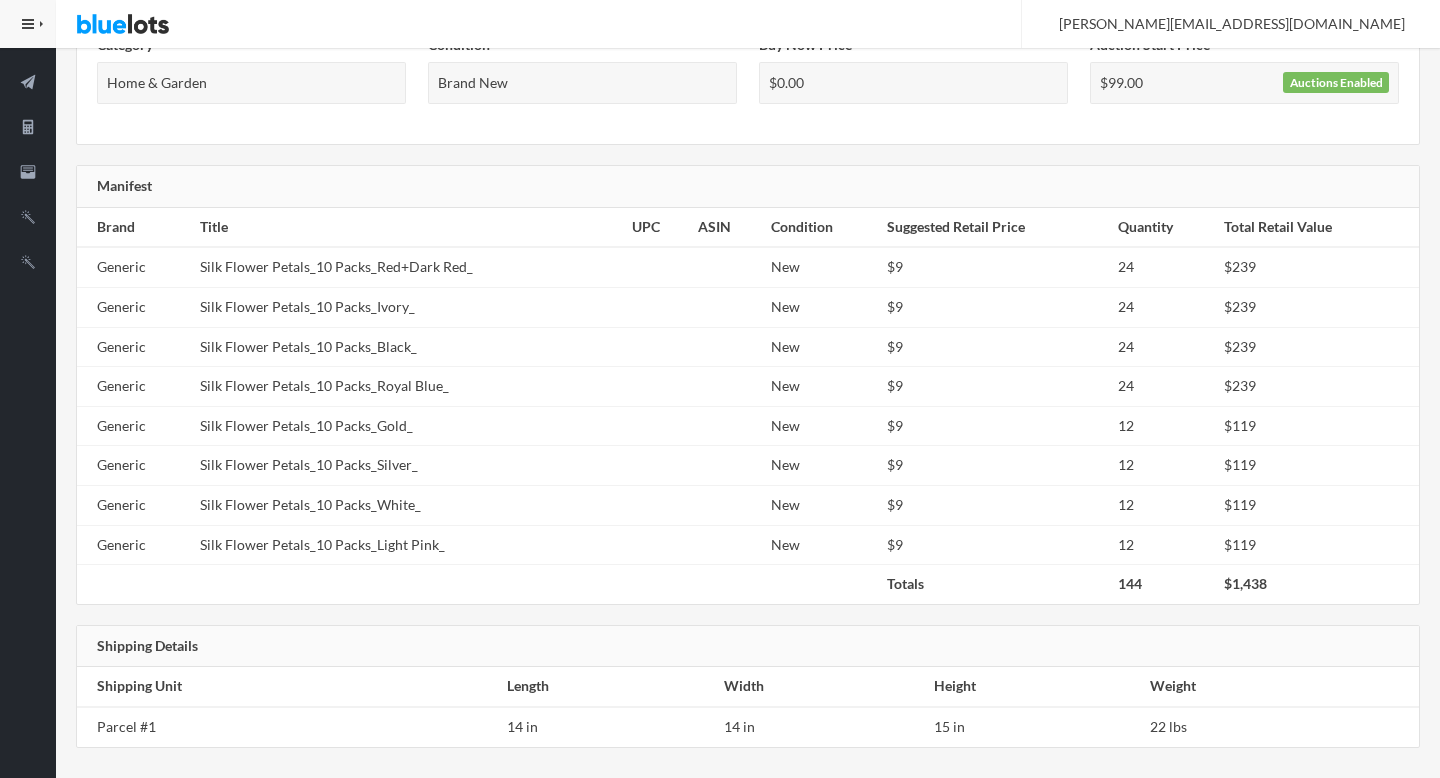 scroll, scrollTop: 0, scrollLeft: 0, axis: both 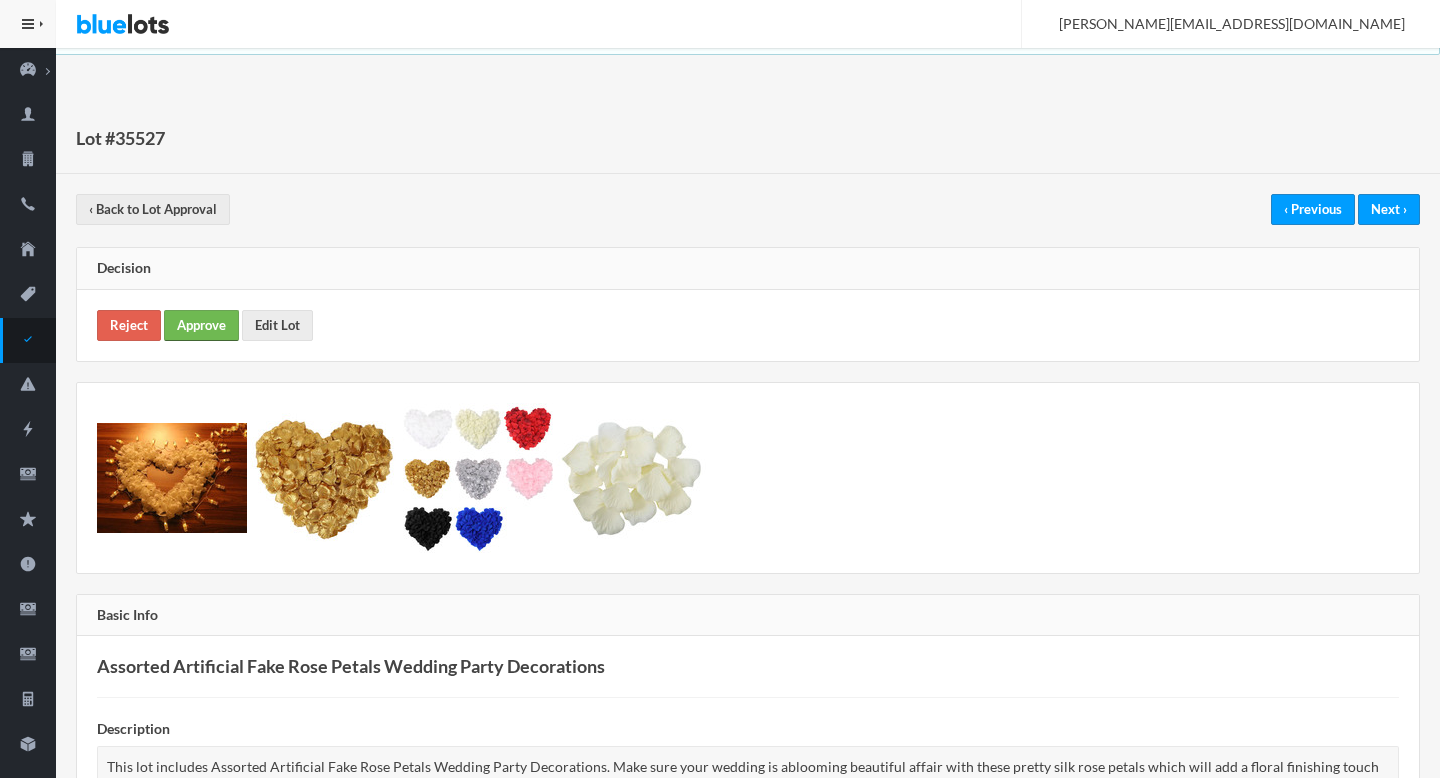 click on "Approve" at bounding box center (201, 325) 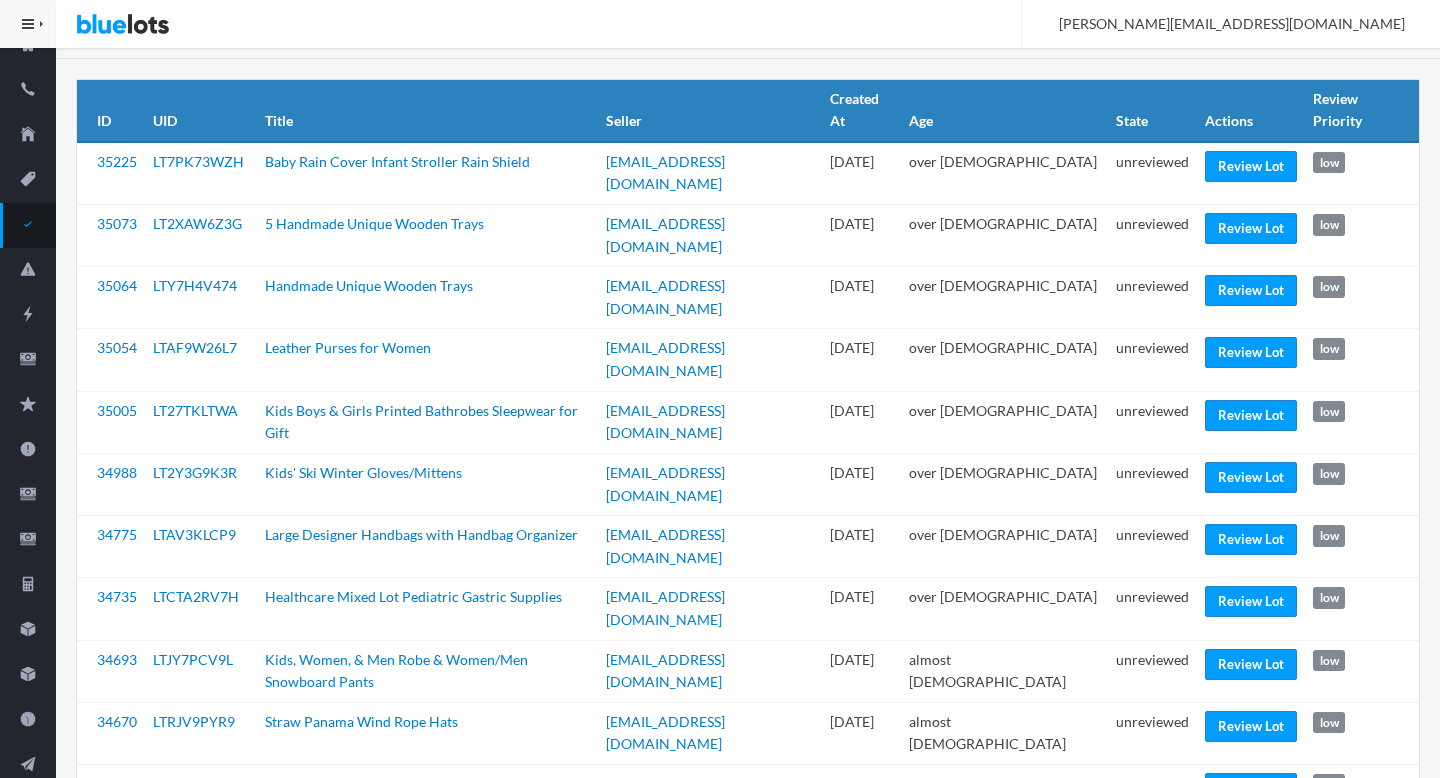 scroll, scrollTop: 169, scrollLeft: 0, axis: vertical 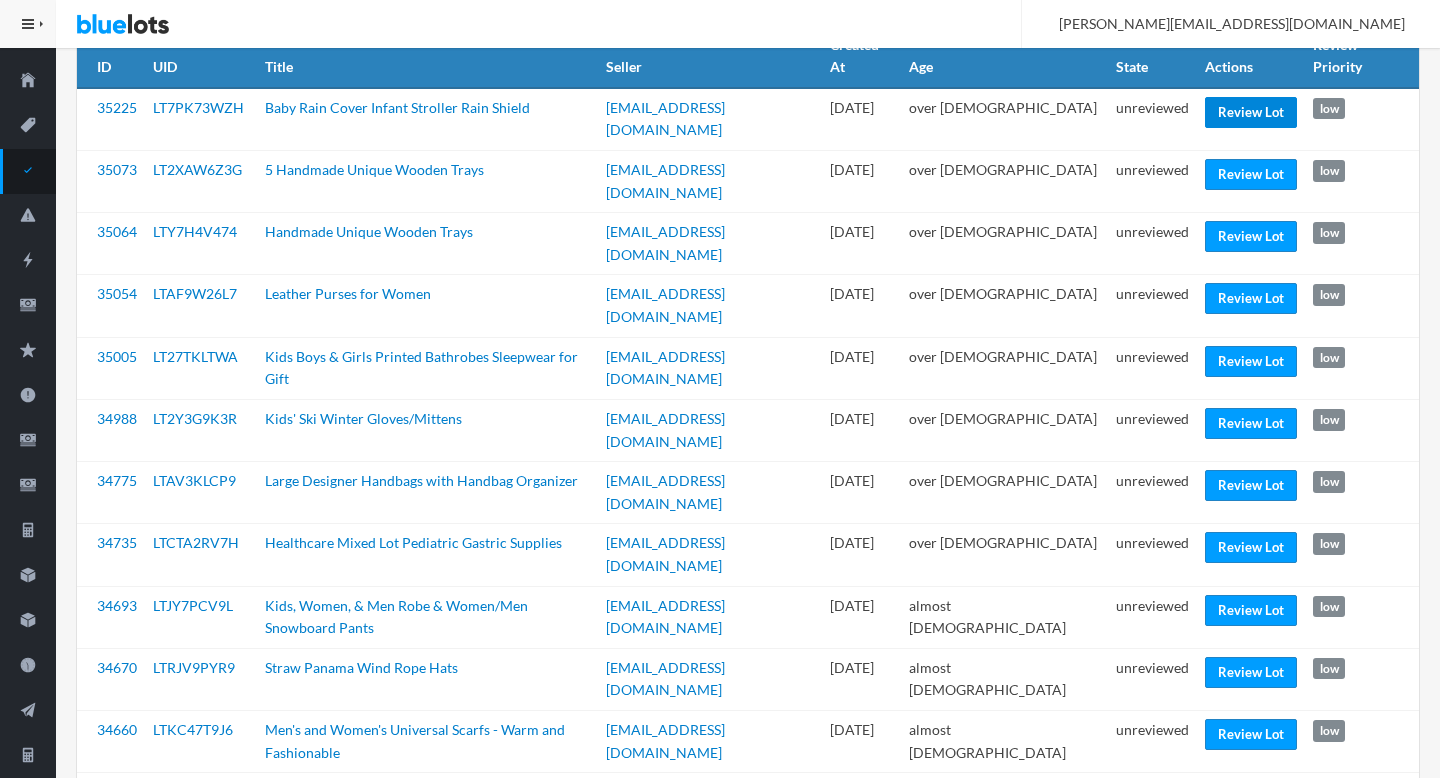 click on "Review Lot" at bounding box center (1251, 112) 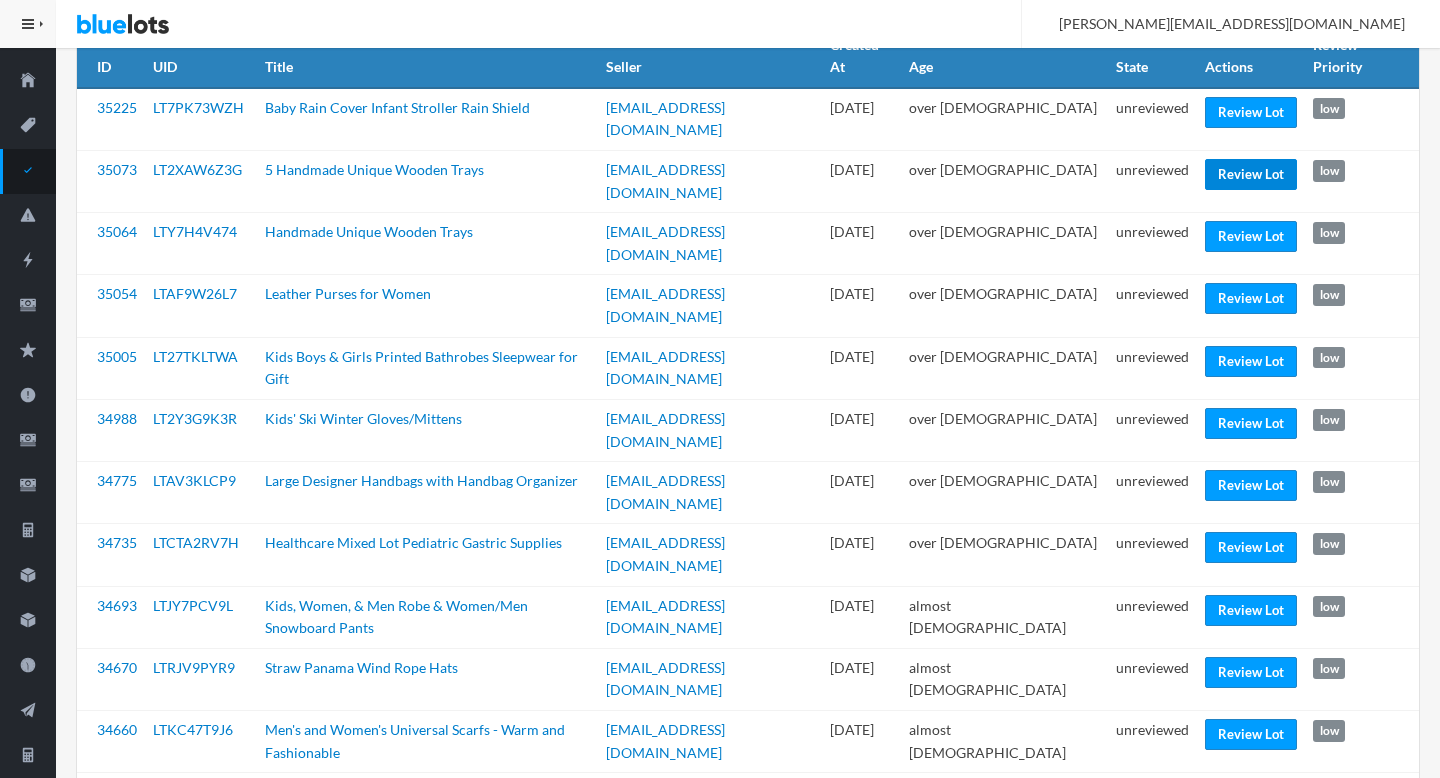 click on "Review Lot" at bounding box center (1251, 174) 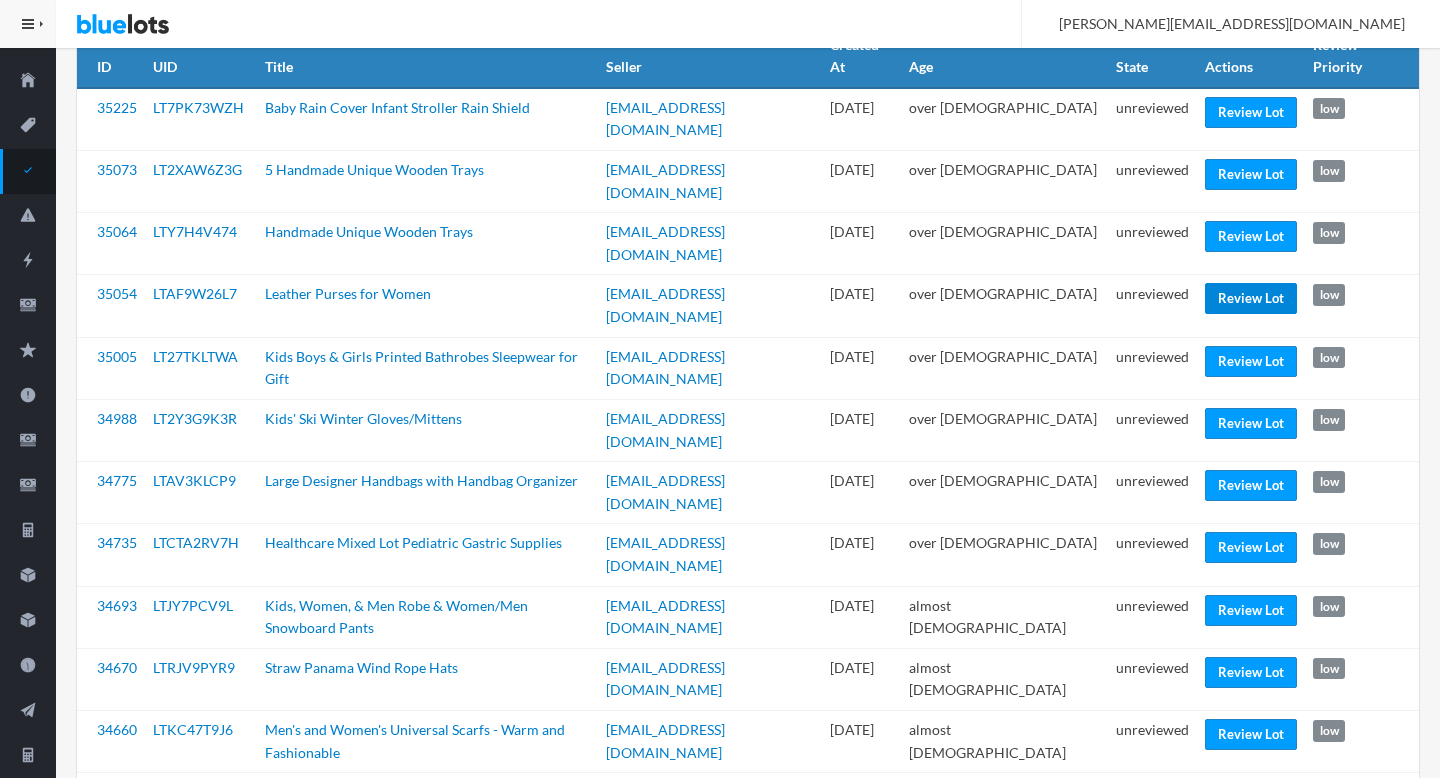 click on "Review Lot" at bounding box center [1251, 298] 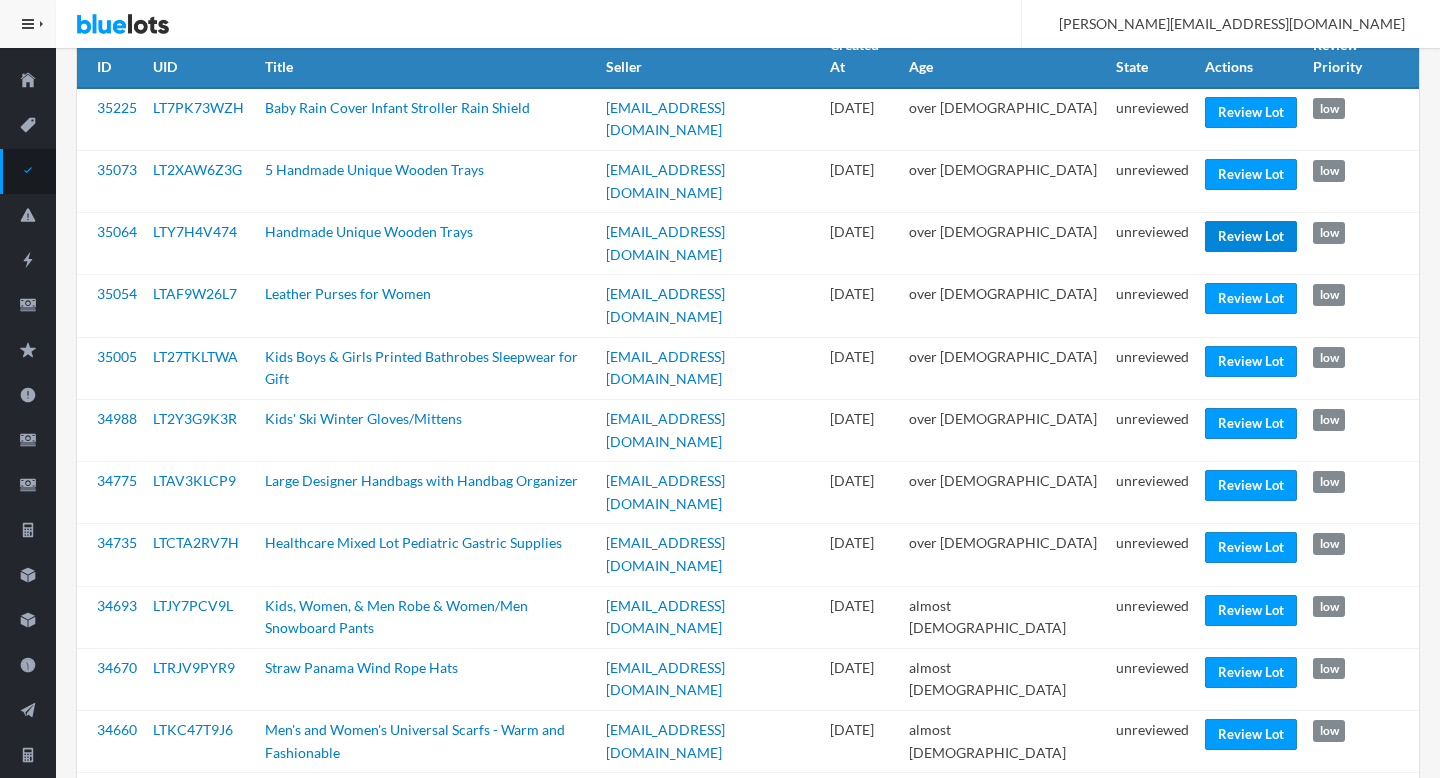 click on "Review Lot" at bounding box center [1251, 236] 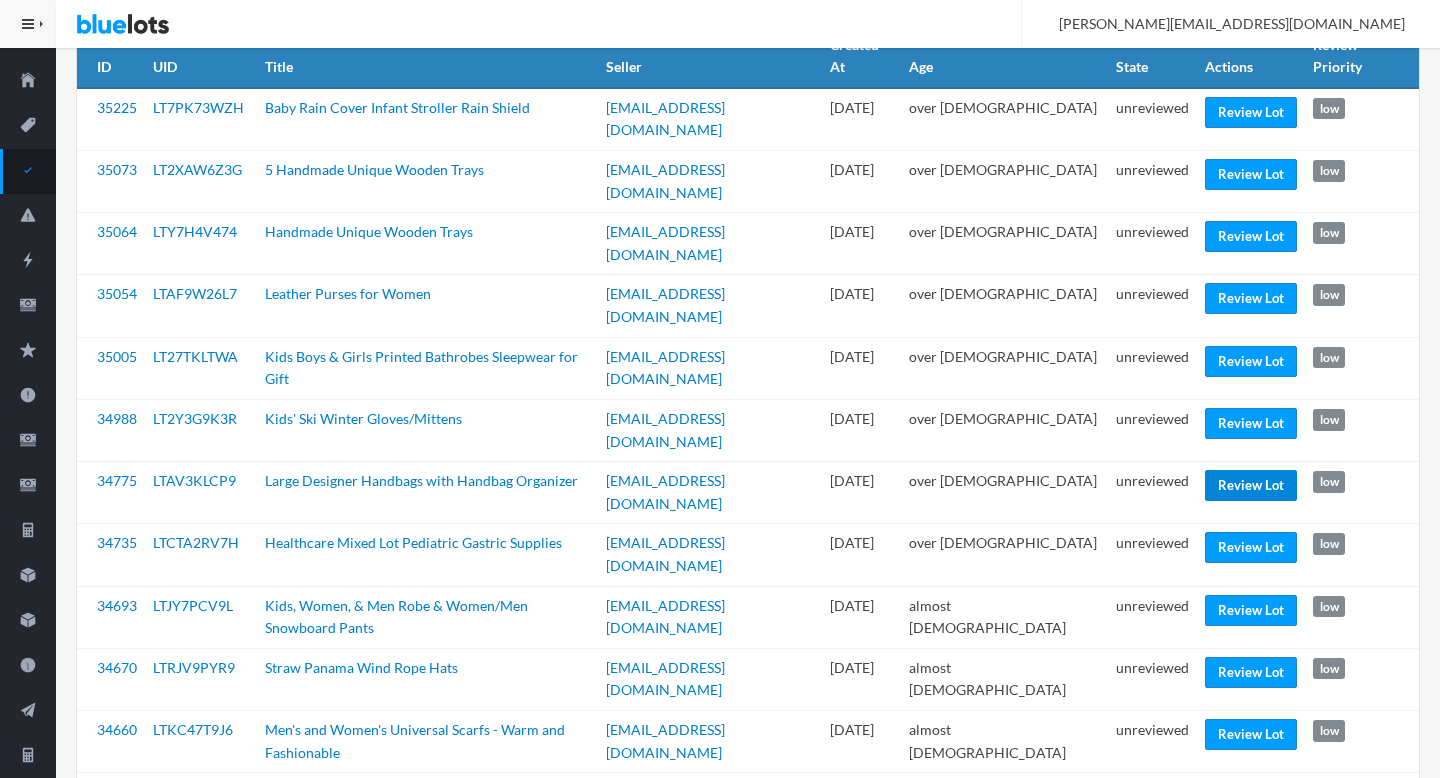 click on "Review Lot" at bounding box center (1251, 485) 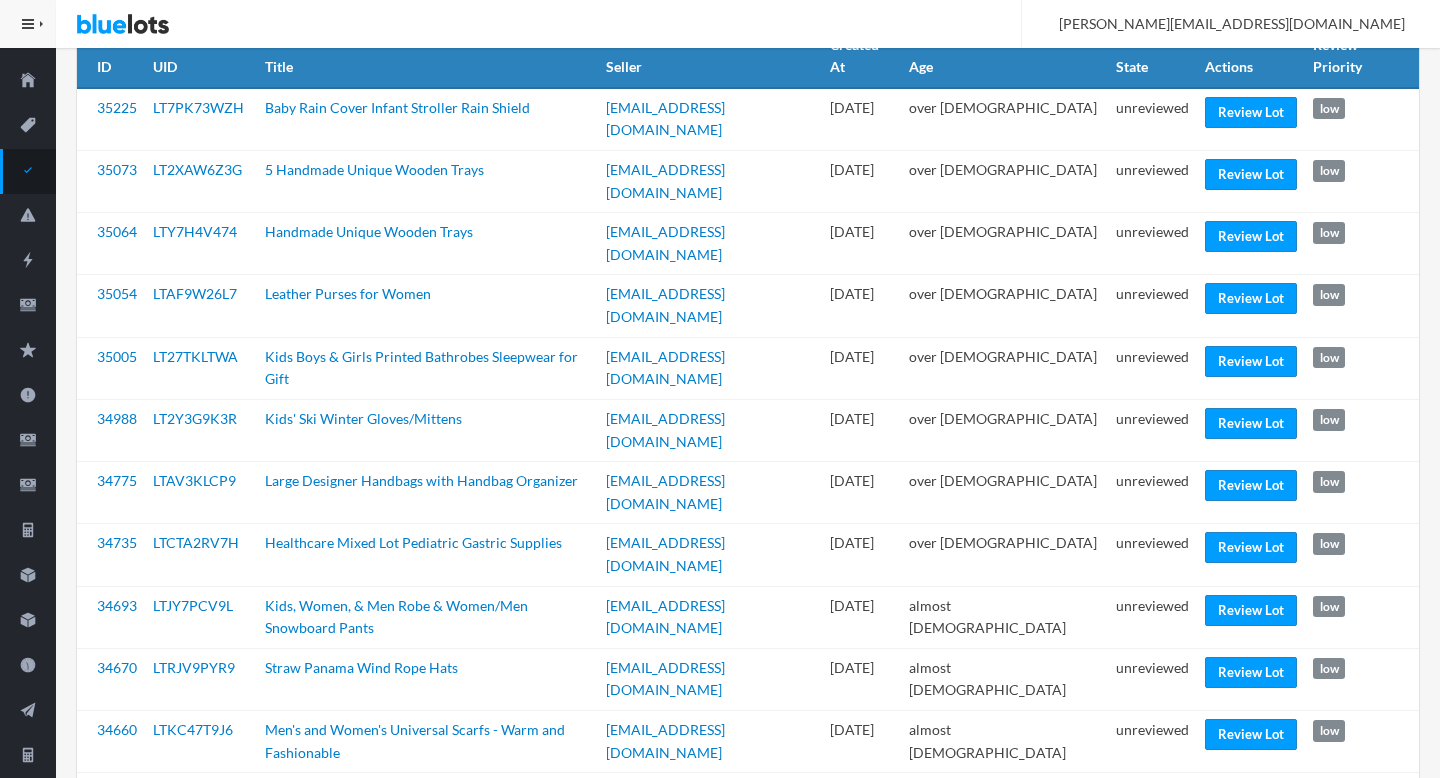 click on "Review Lot" at bounding box center [1251, 555] 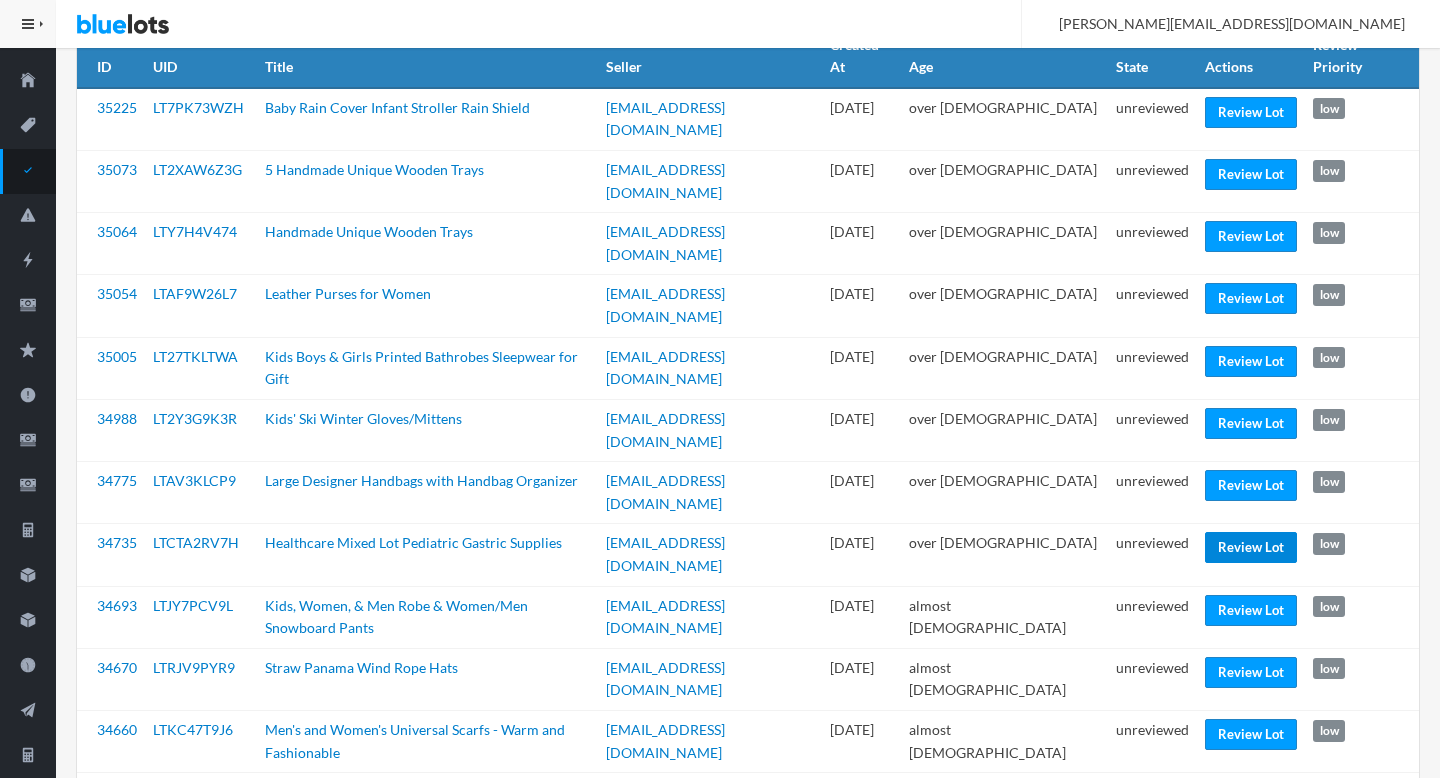 click on "Review Lot" at bounding box center [1251, 547] 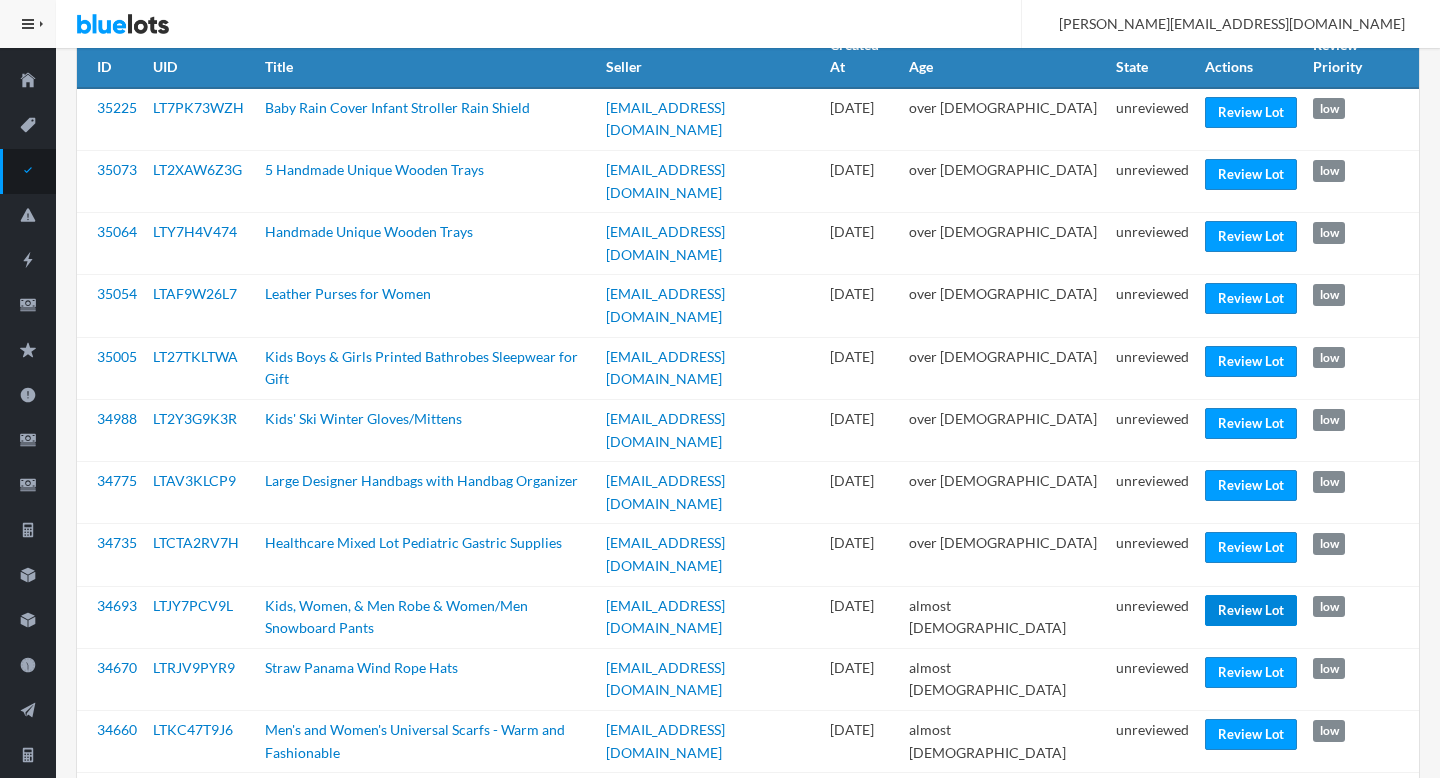 click on "Review Lot" at bounding box center [1251, 610] 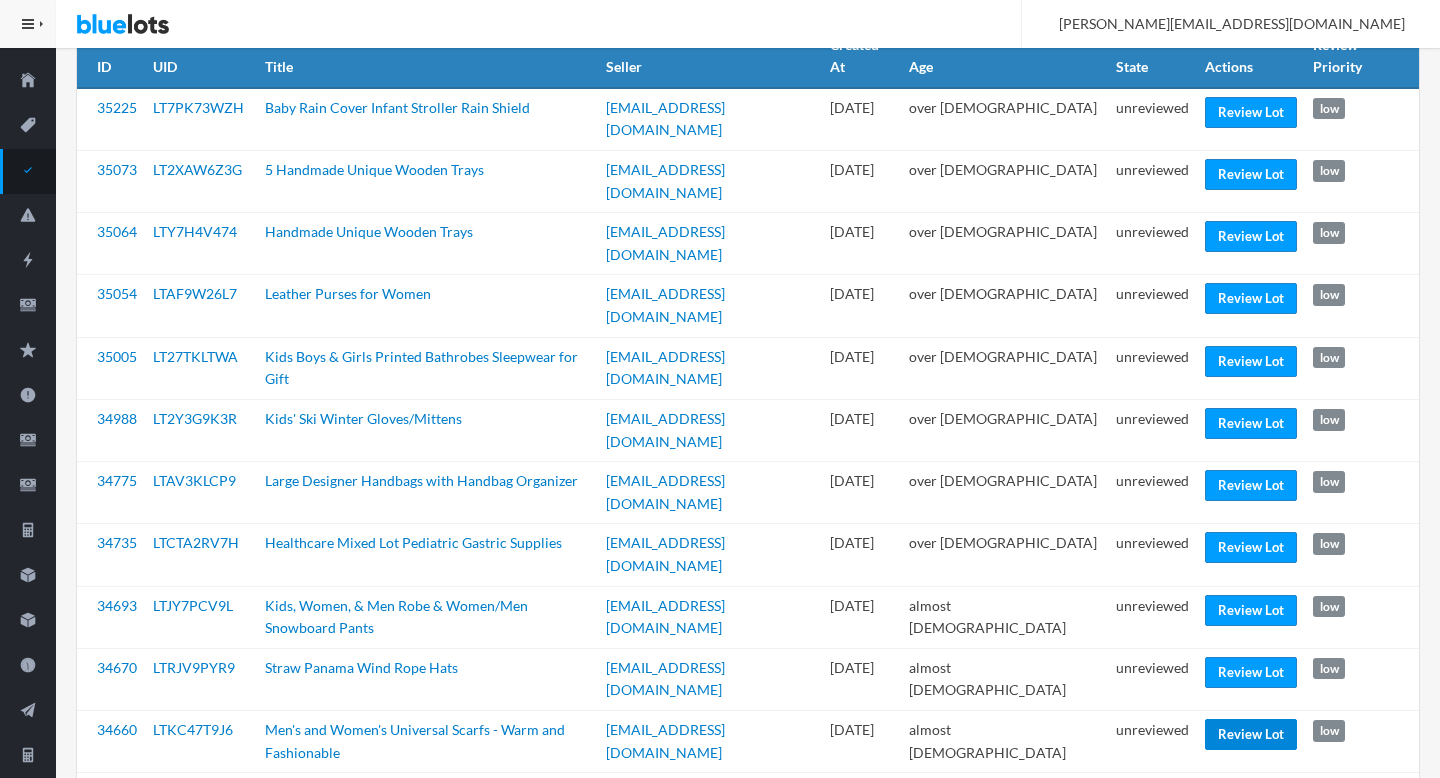 click on "Review Lot" at bounding box center (1251, 734) 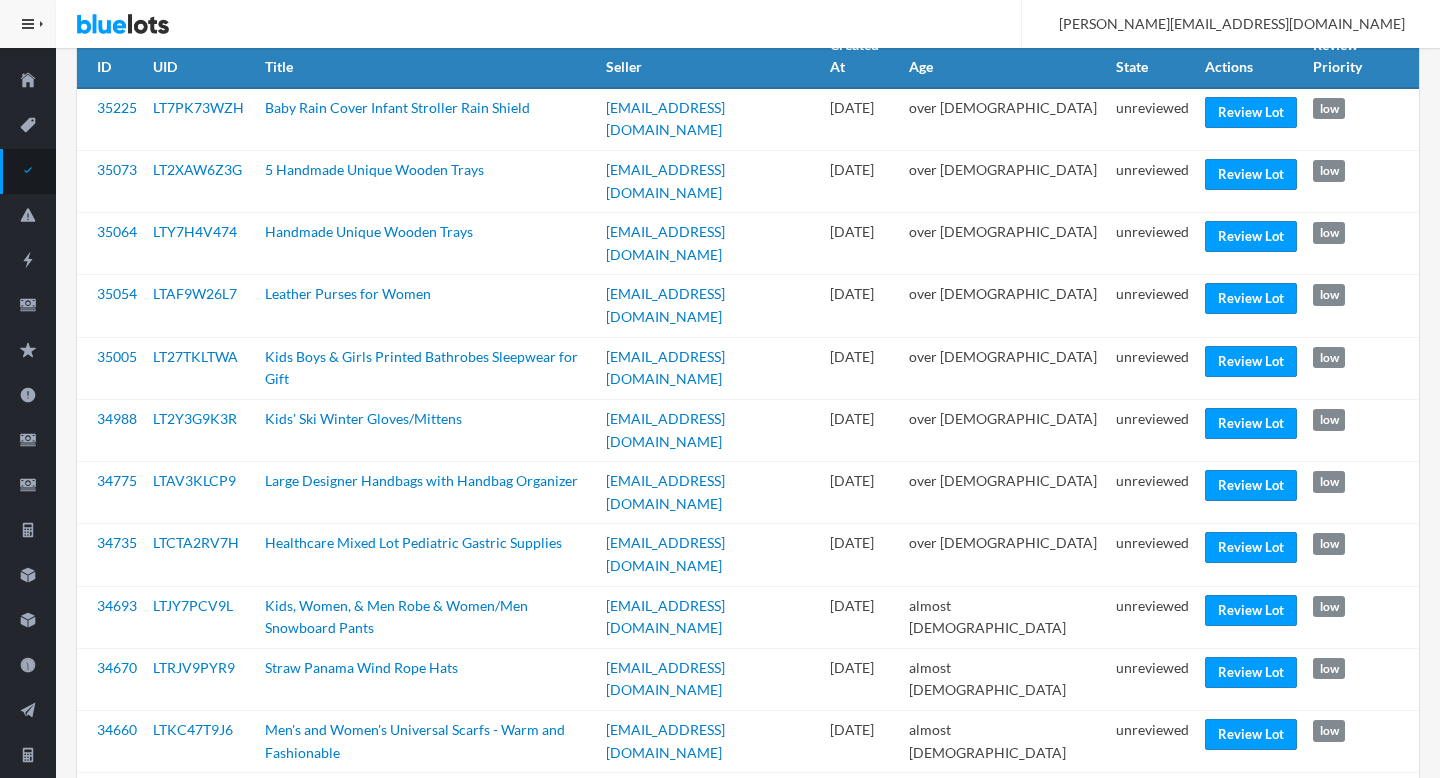 click on "unreviewed" at bounding box center (1152, 742) 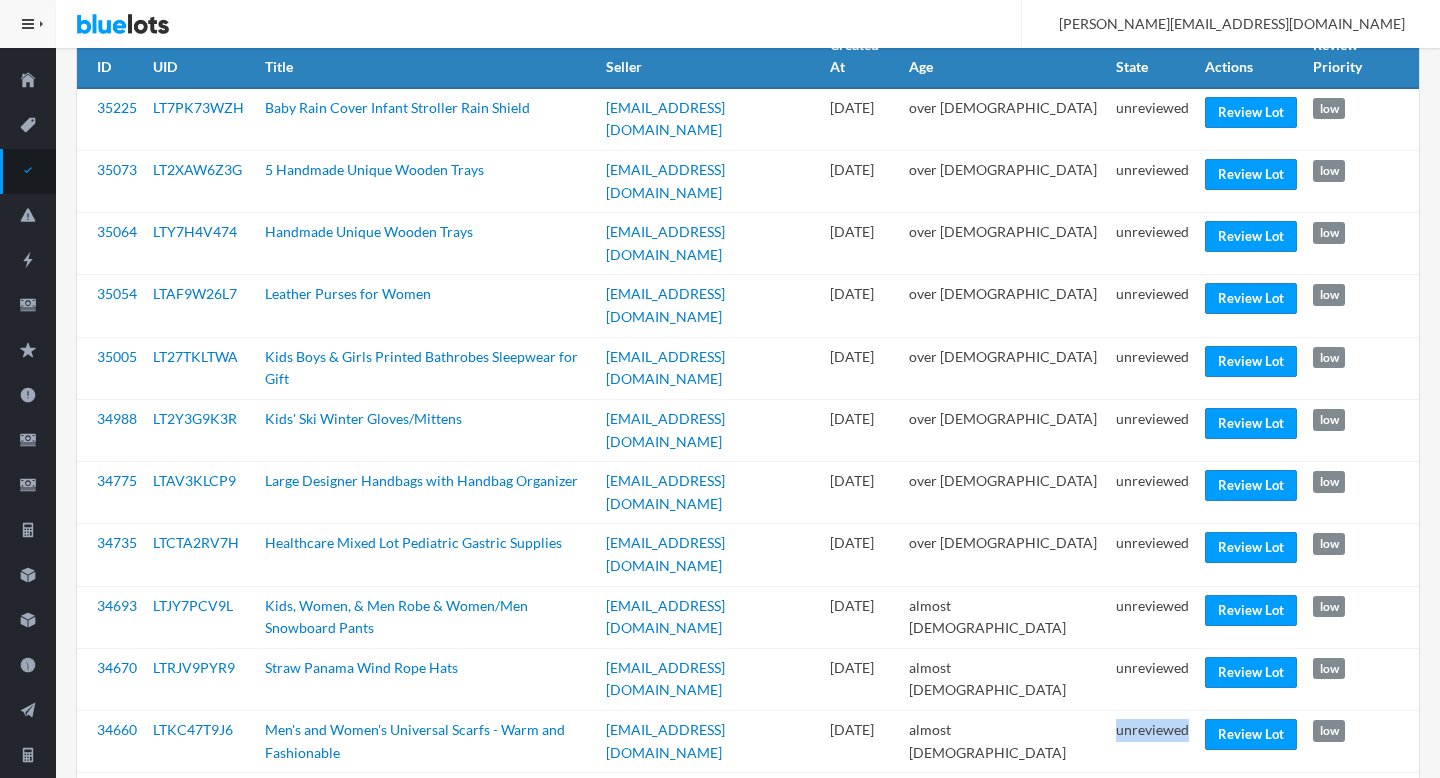 click on "unreviewed" at bounding box center [1152, 742] 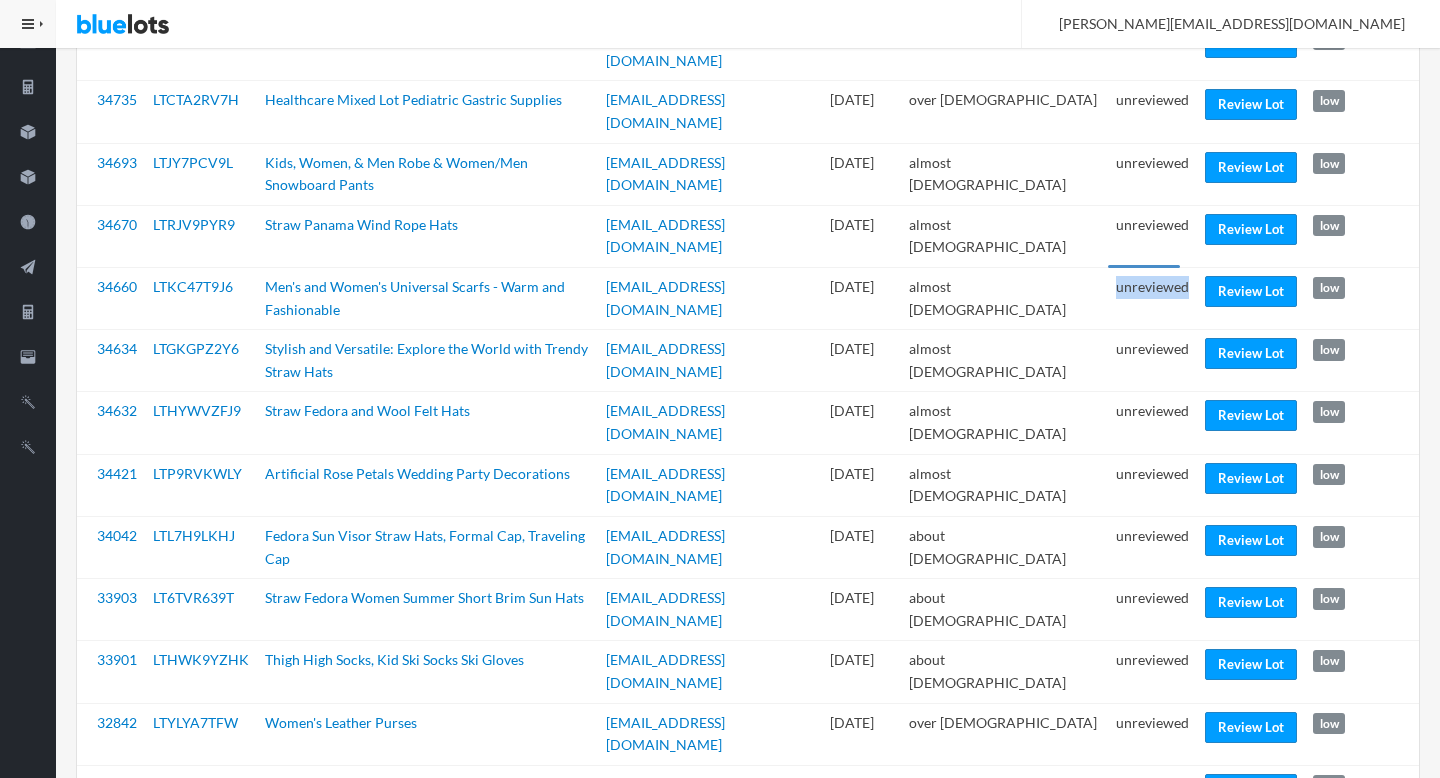 scroll, scrollTop: 637, scrollLeft: 0, axis: vertical 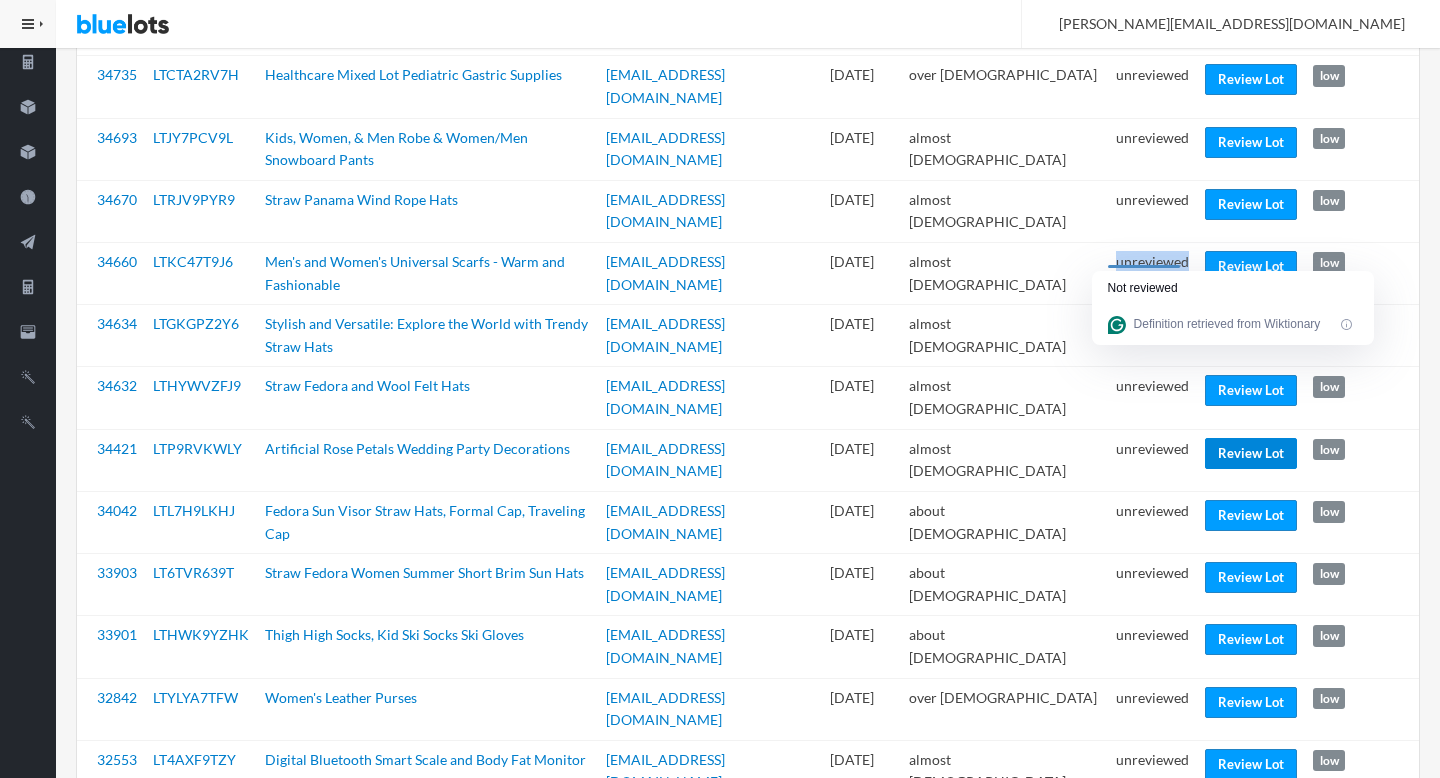 click on "Review Lot" at bounding box center [1251, 453] 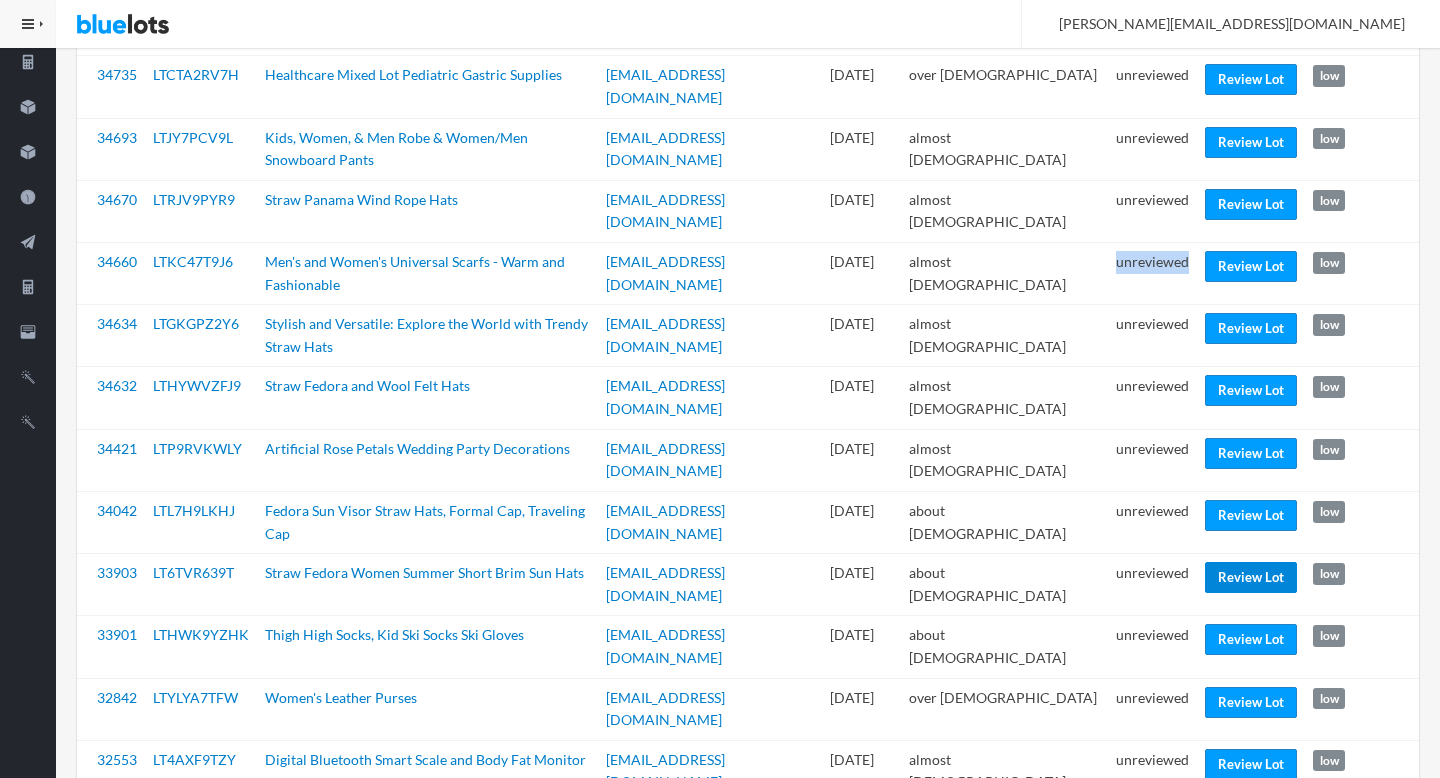 click on "Review Lot" at bounding box center [1251, 577] 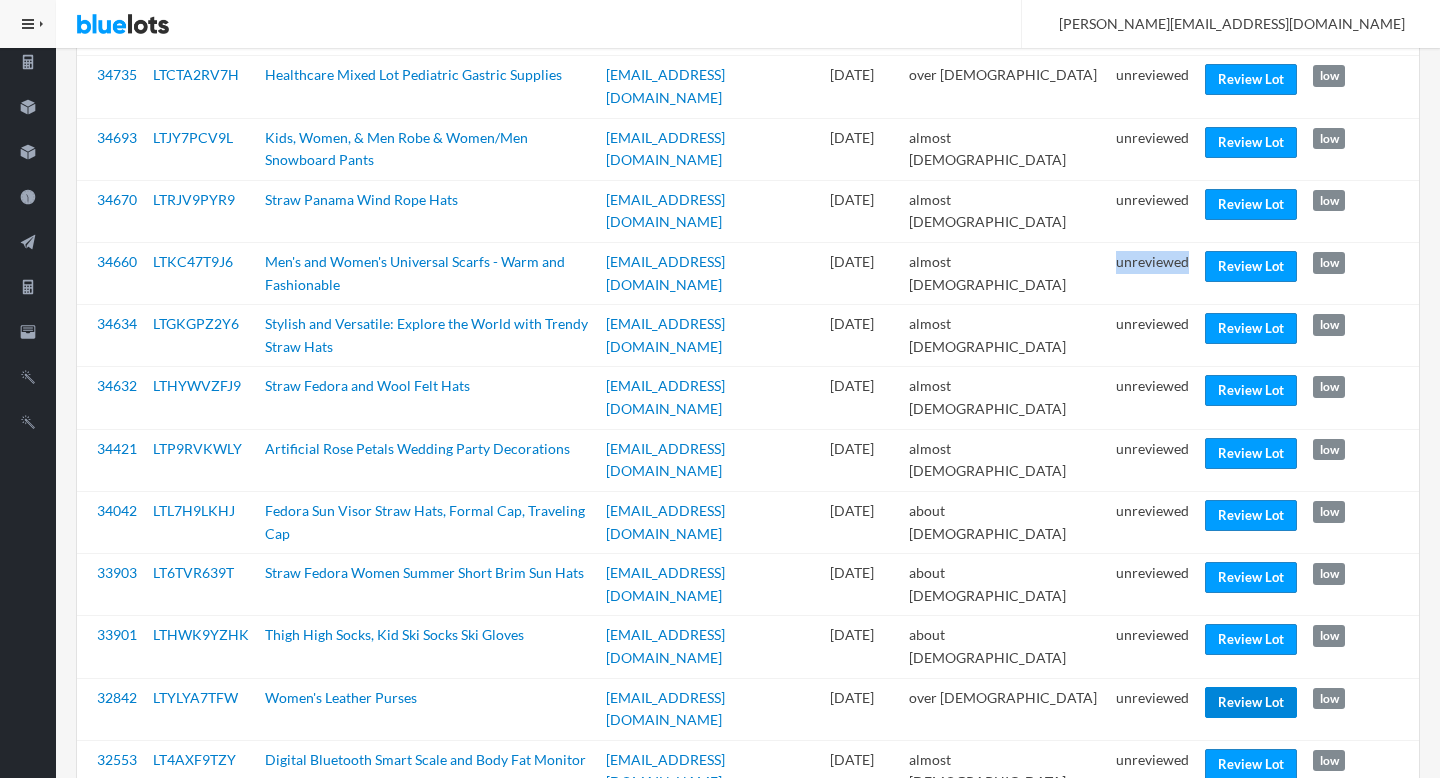 click on "Review Lot" at bounding box center (1251, 702) 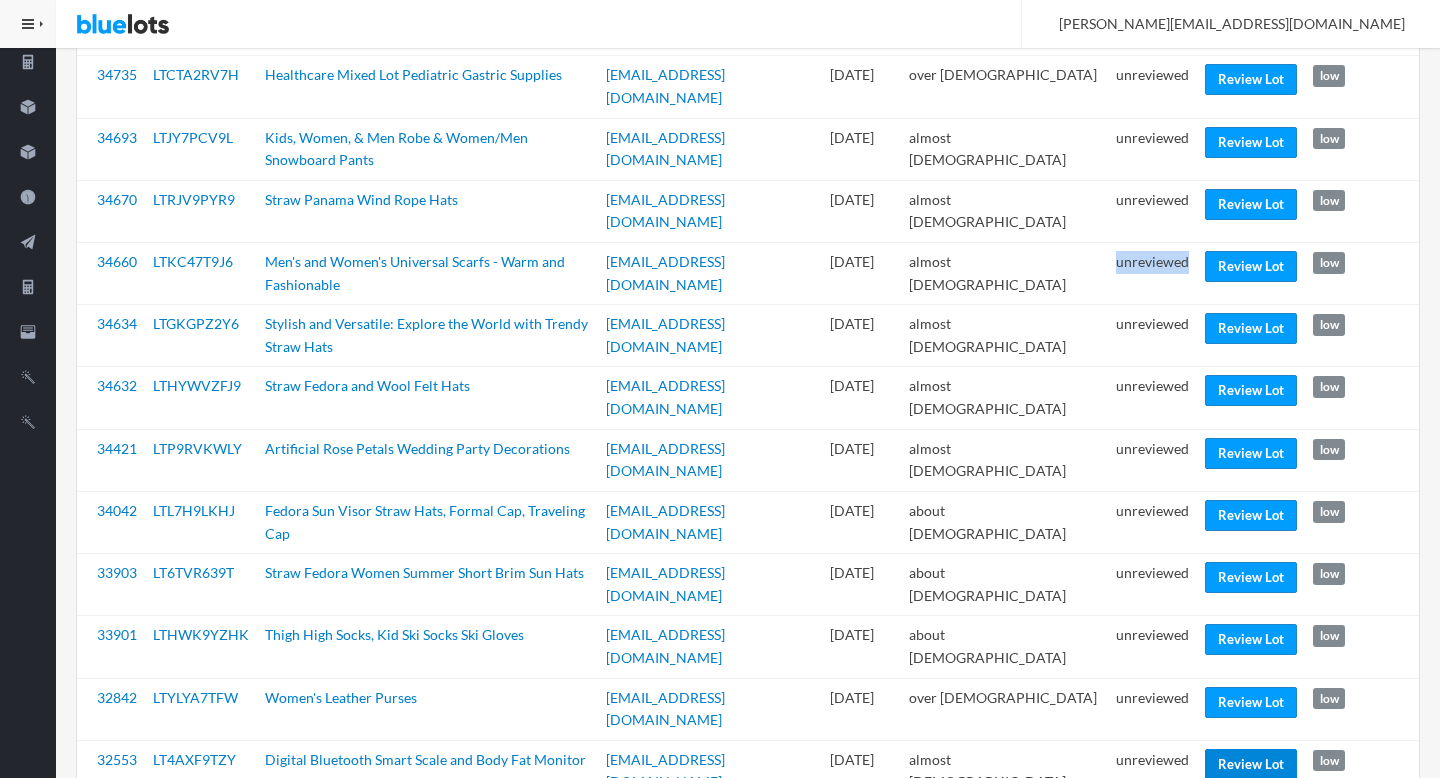 click on "Review Lot" at bounding box center [1251, 764] 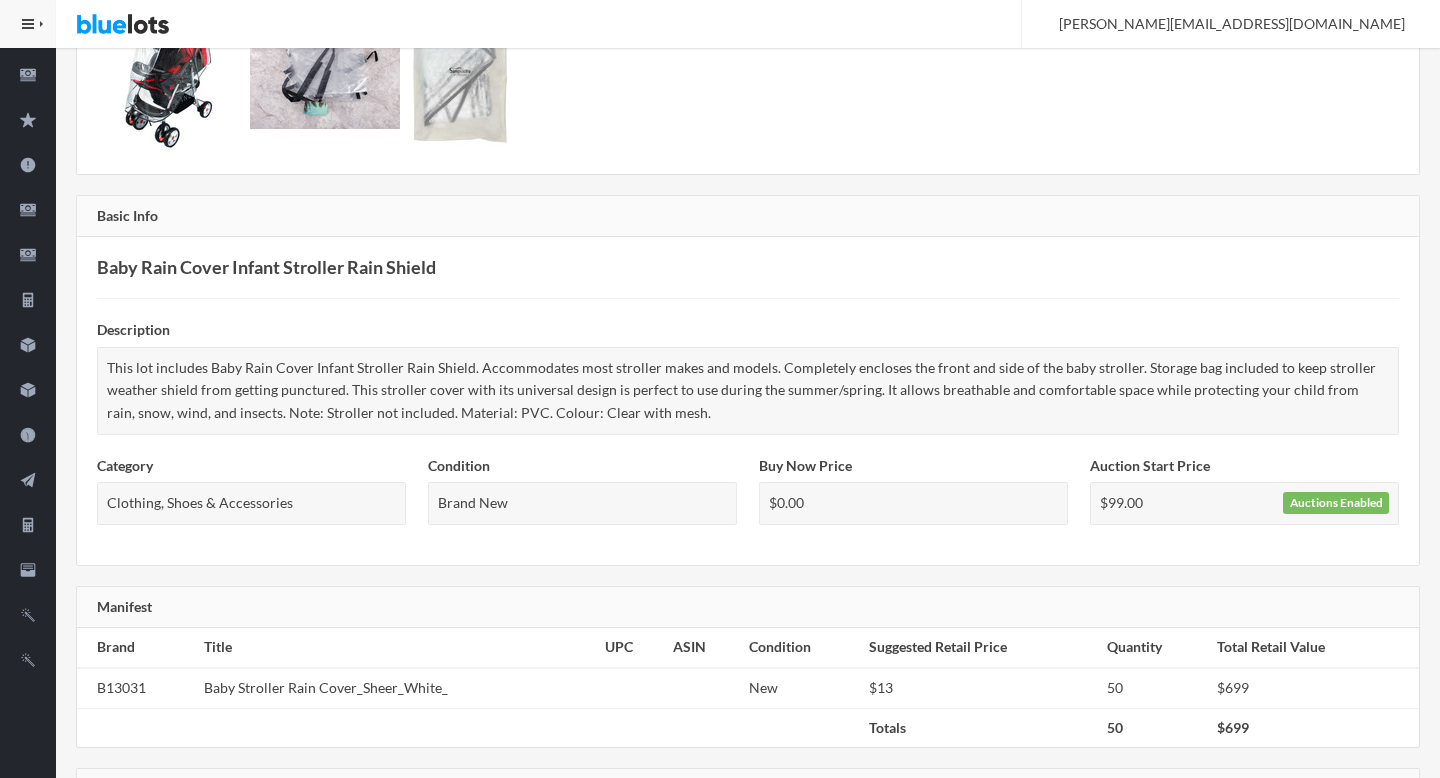 scroll, scrollTop: 0, scrollLeft: 0, axis: both 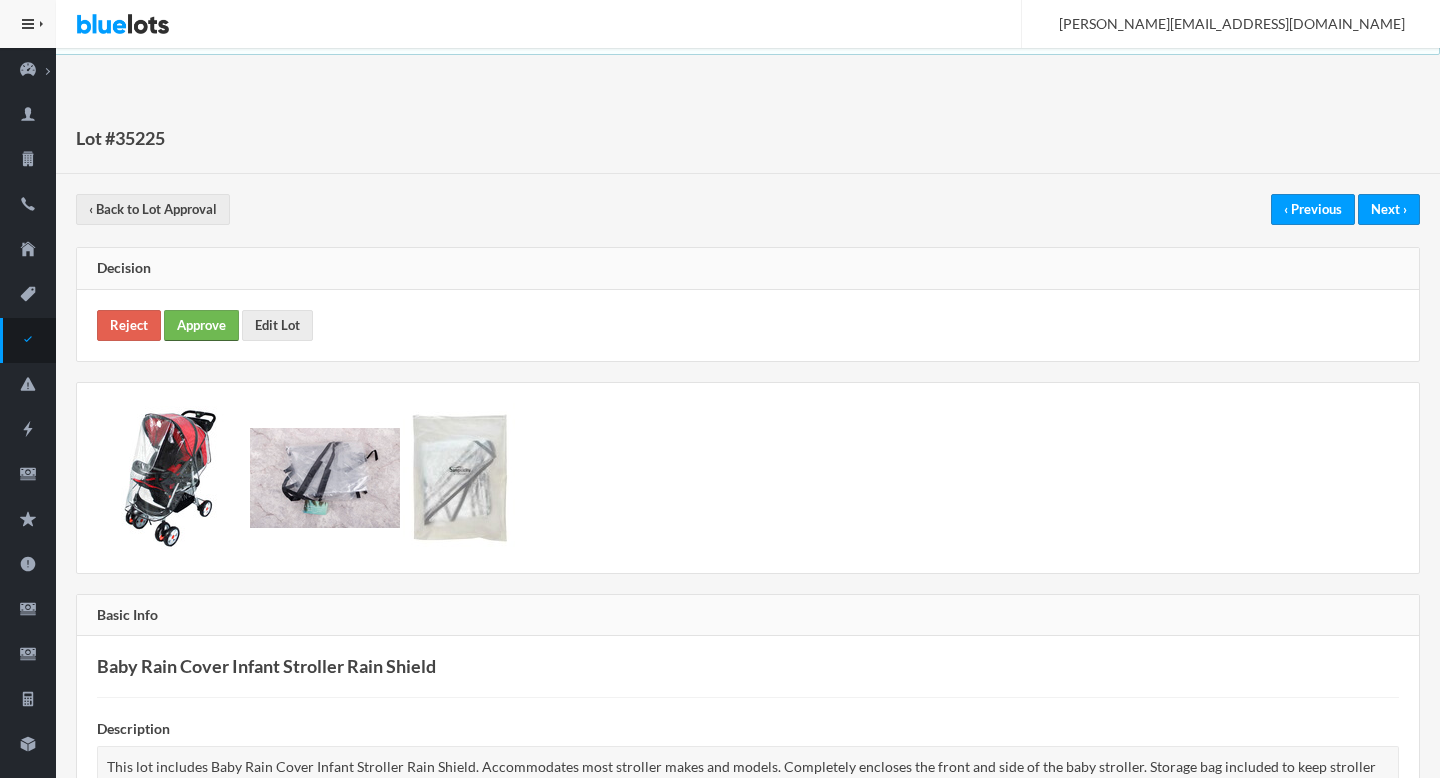 click on "Approve" at bounding box center [201, 325] 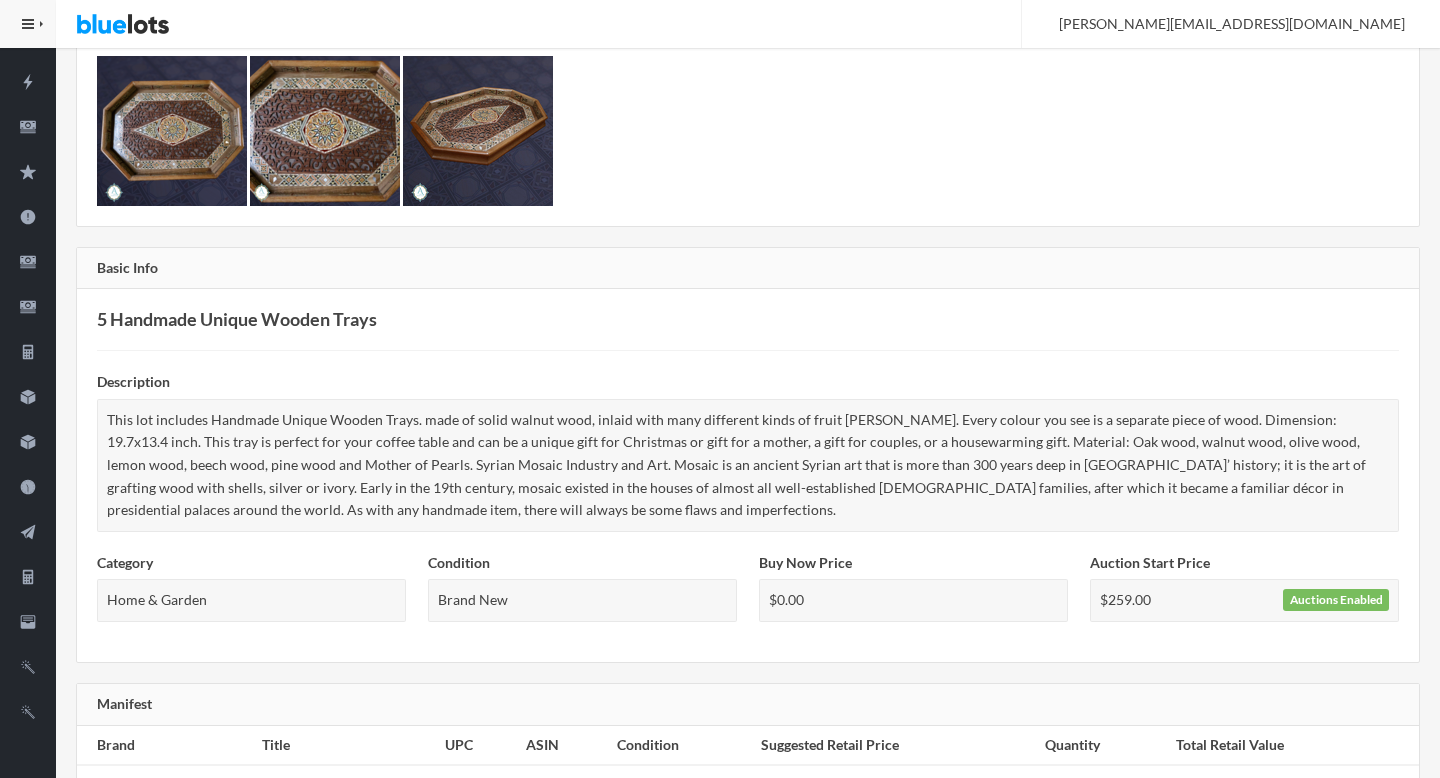 scroll, scrollTop: 0, scrollLeft: 0, axis: both 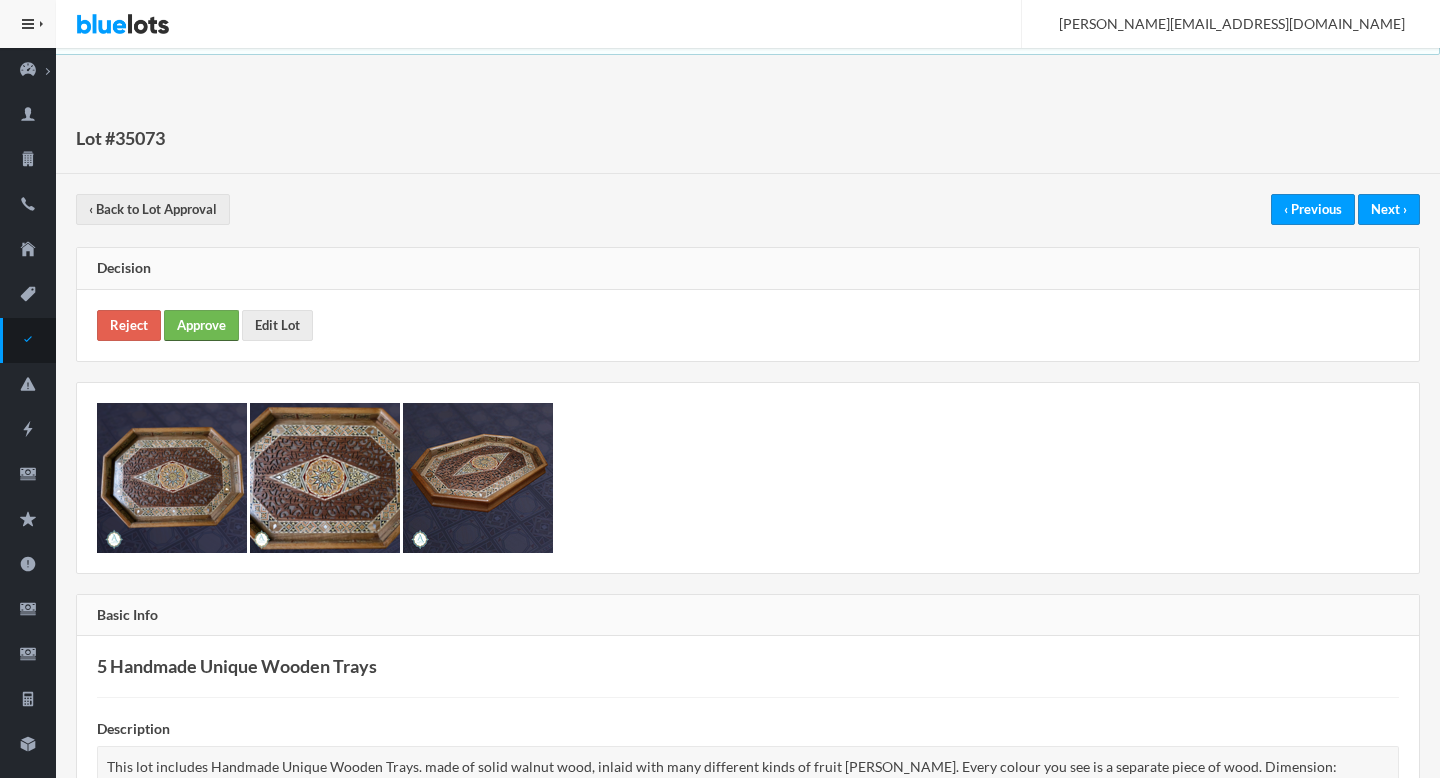 click on "Approve" at bounding box center [201, 325] 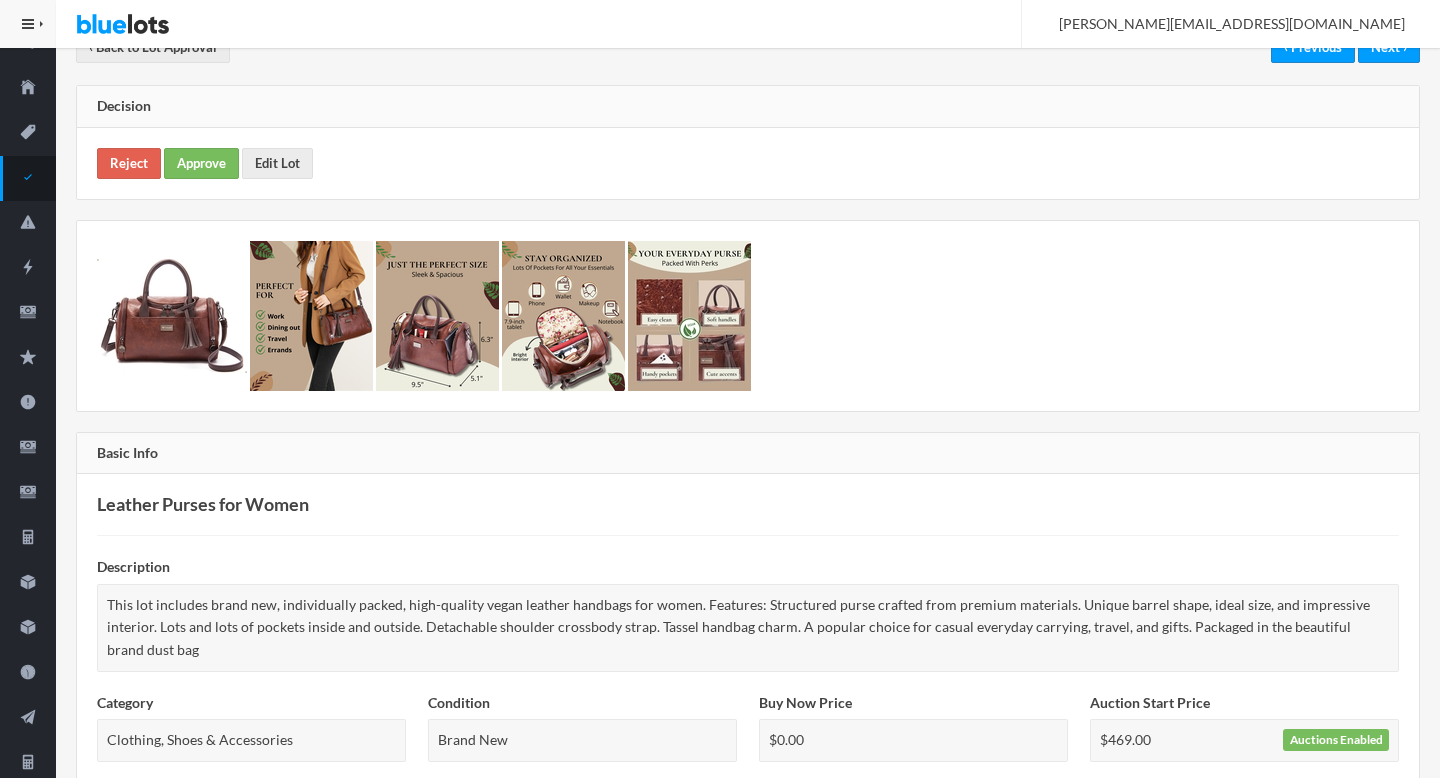 scroll, scrollTop: 0, scrollLeft: 0, axis: both 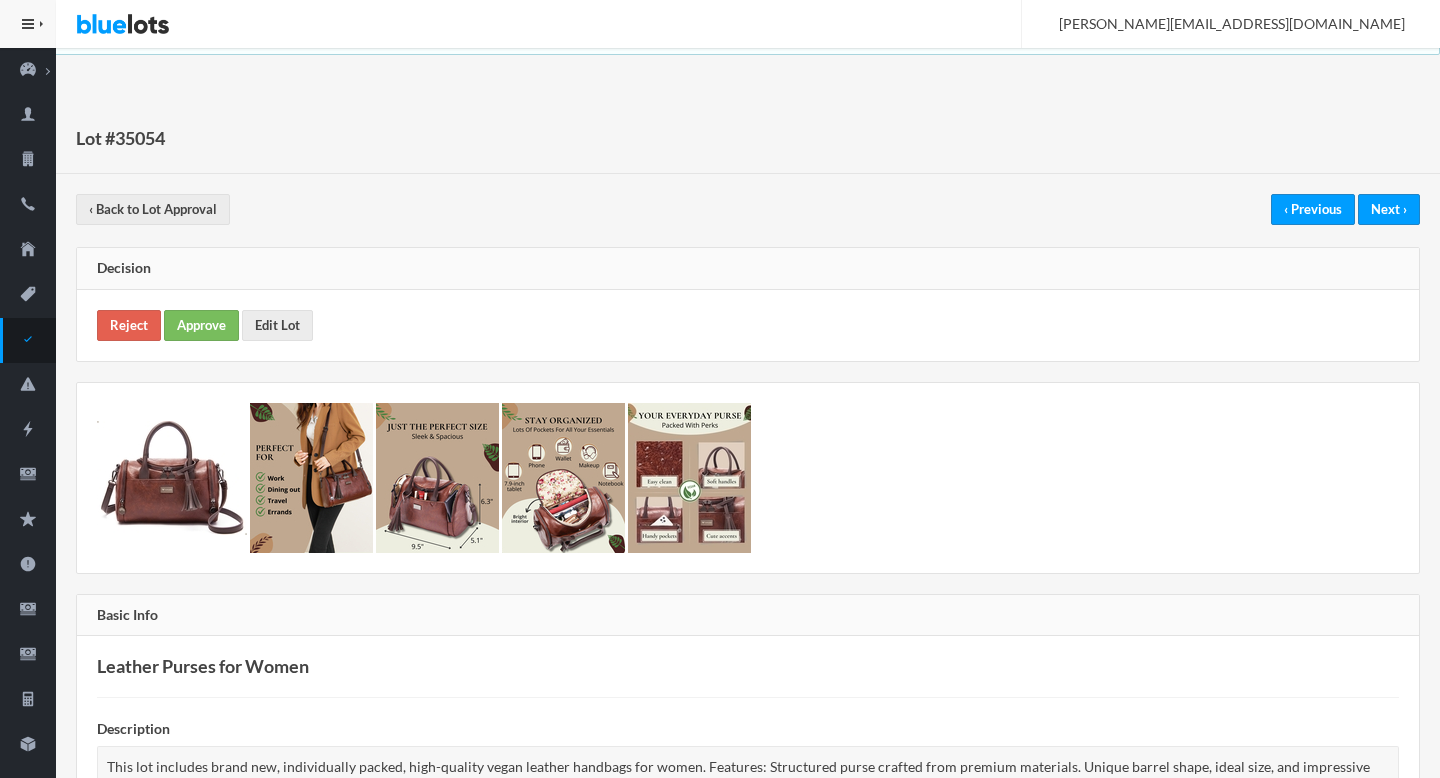 click on "Reject
Approve
Edit Lot" at bounding box center (748, 325) 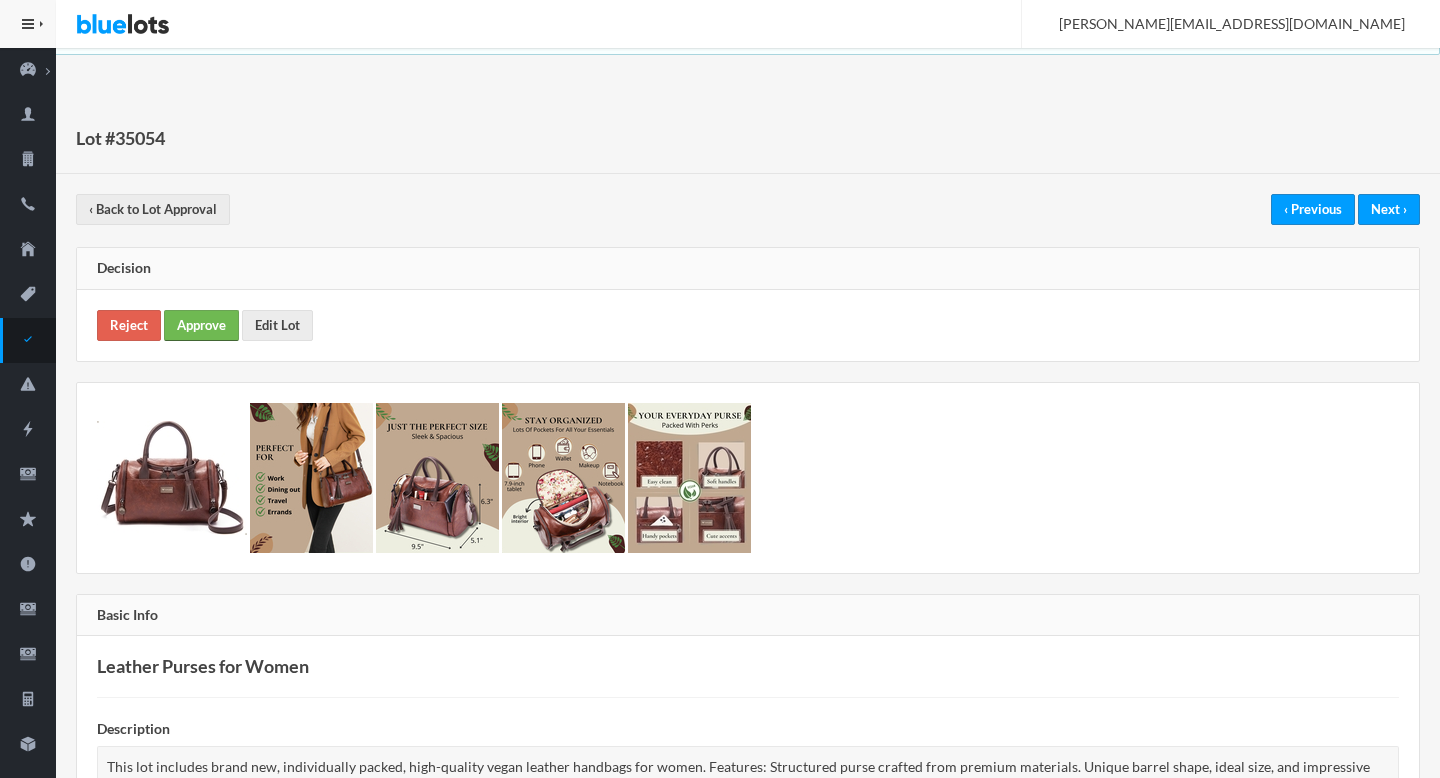 click on "Approve" at bounding box center [201, 325] 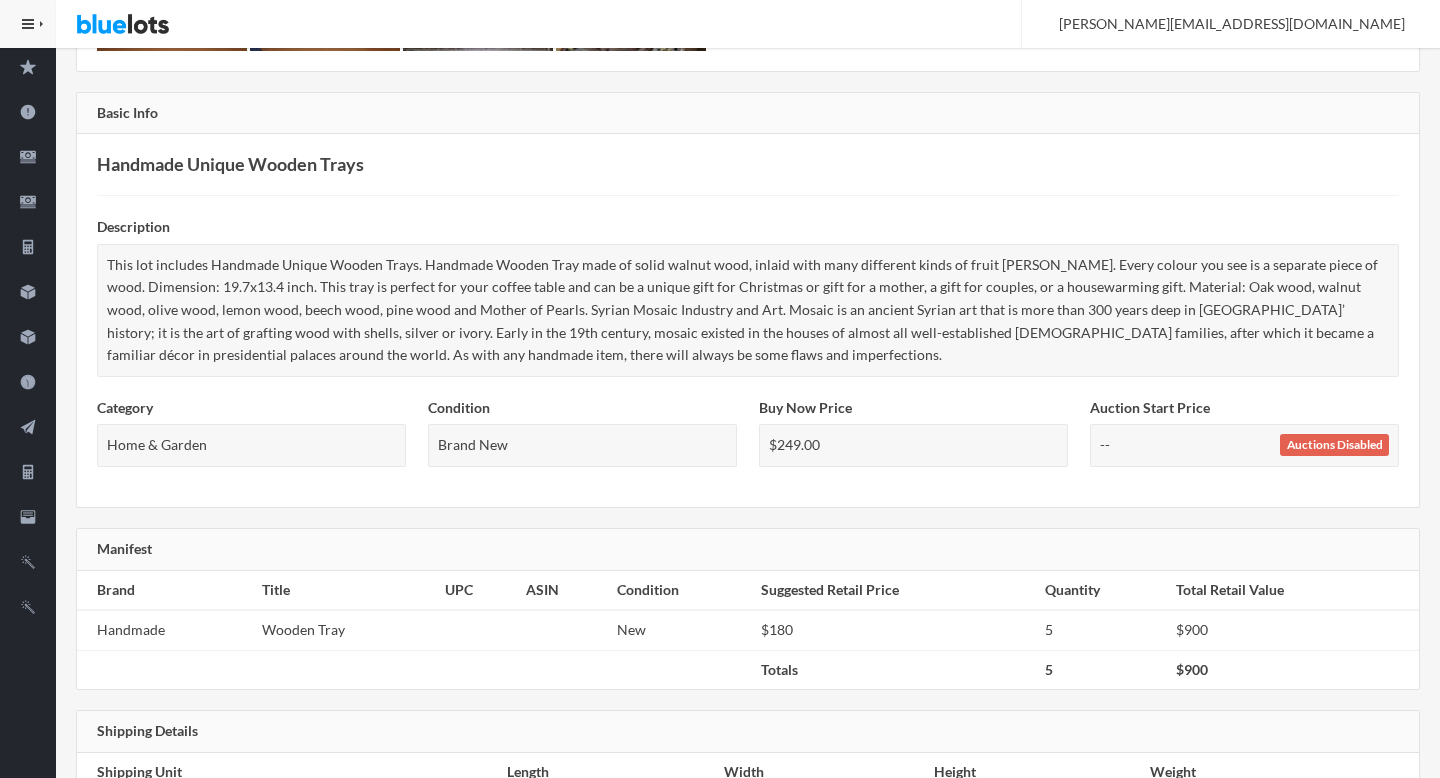 scroll, scrollTop: 0, scrollLeft: 0, axis: both 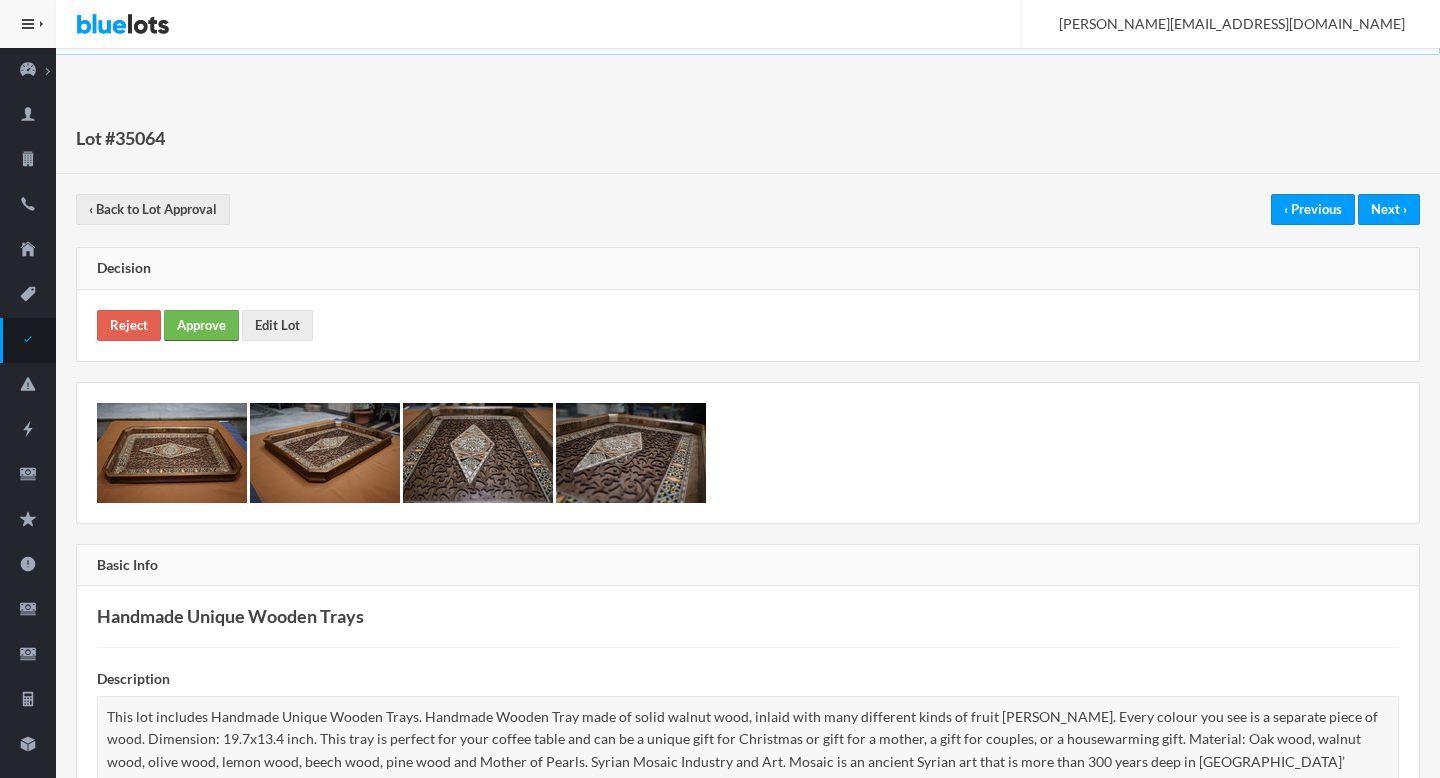 click on "Approve" at bounding box center (201, 325) 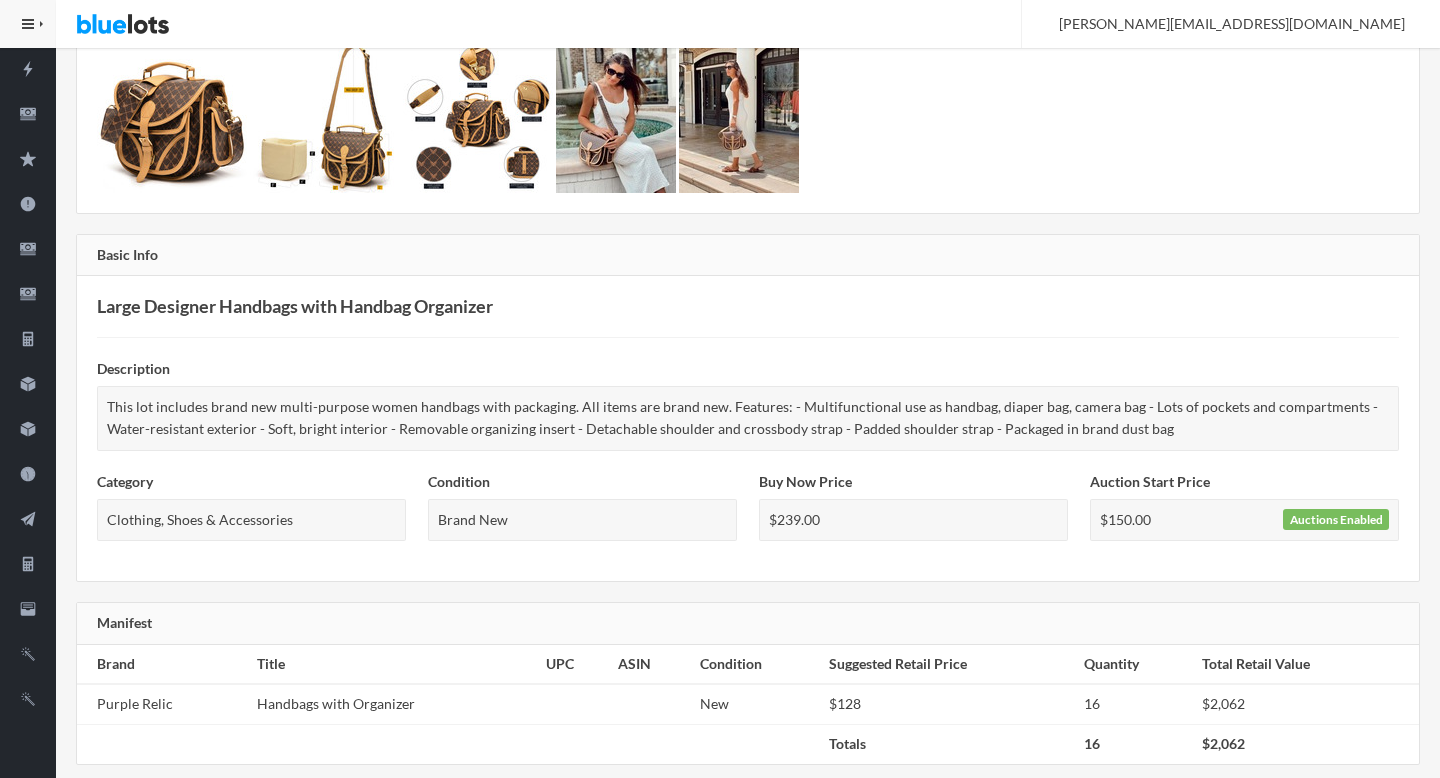 scroll, scrollTop: 0, scrollLeft: 0, axis: both 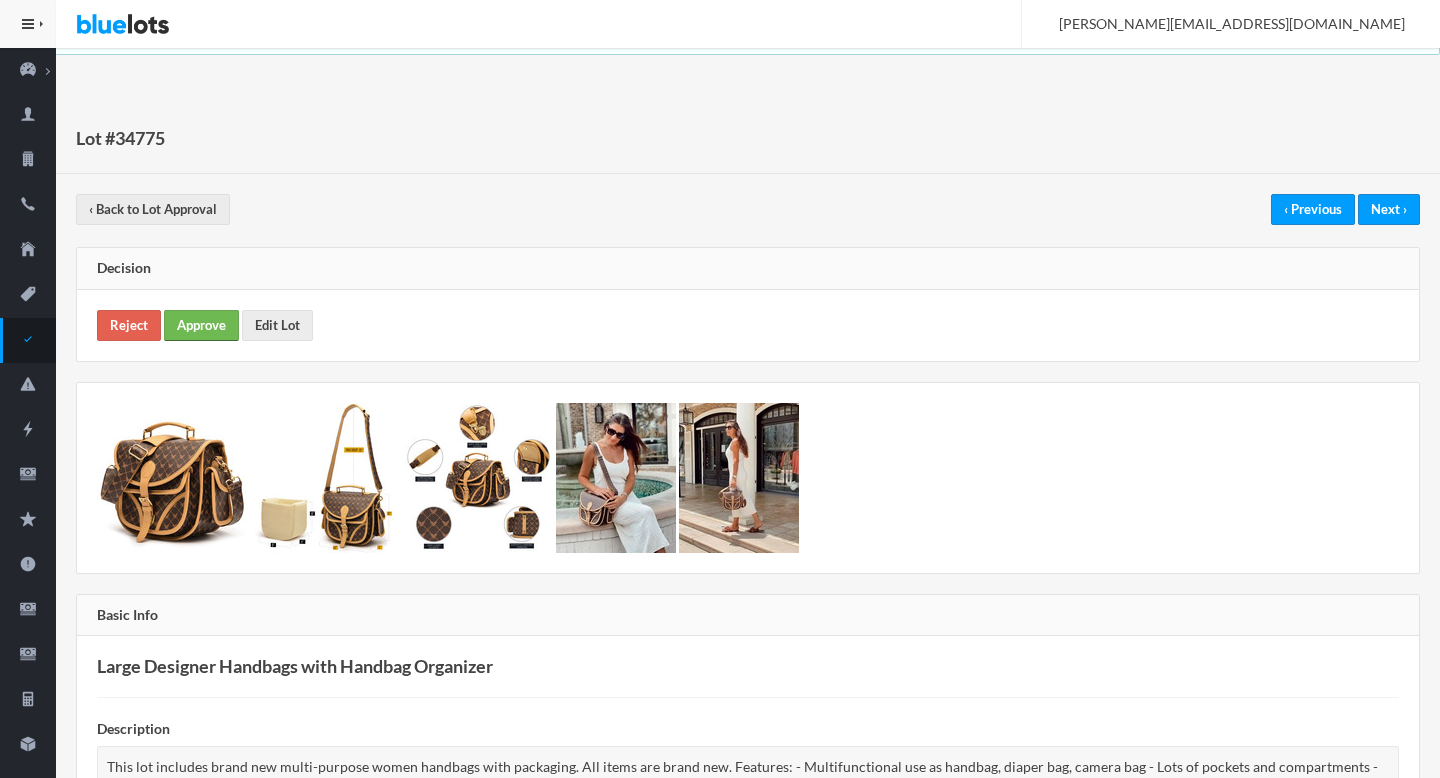 click on "Approve" at bounding box center (201, 325) 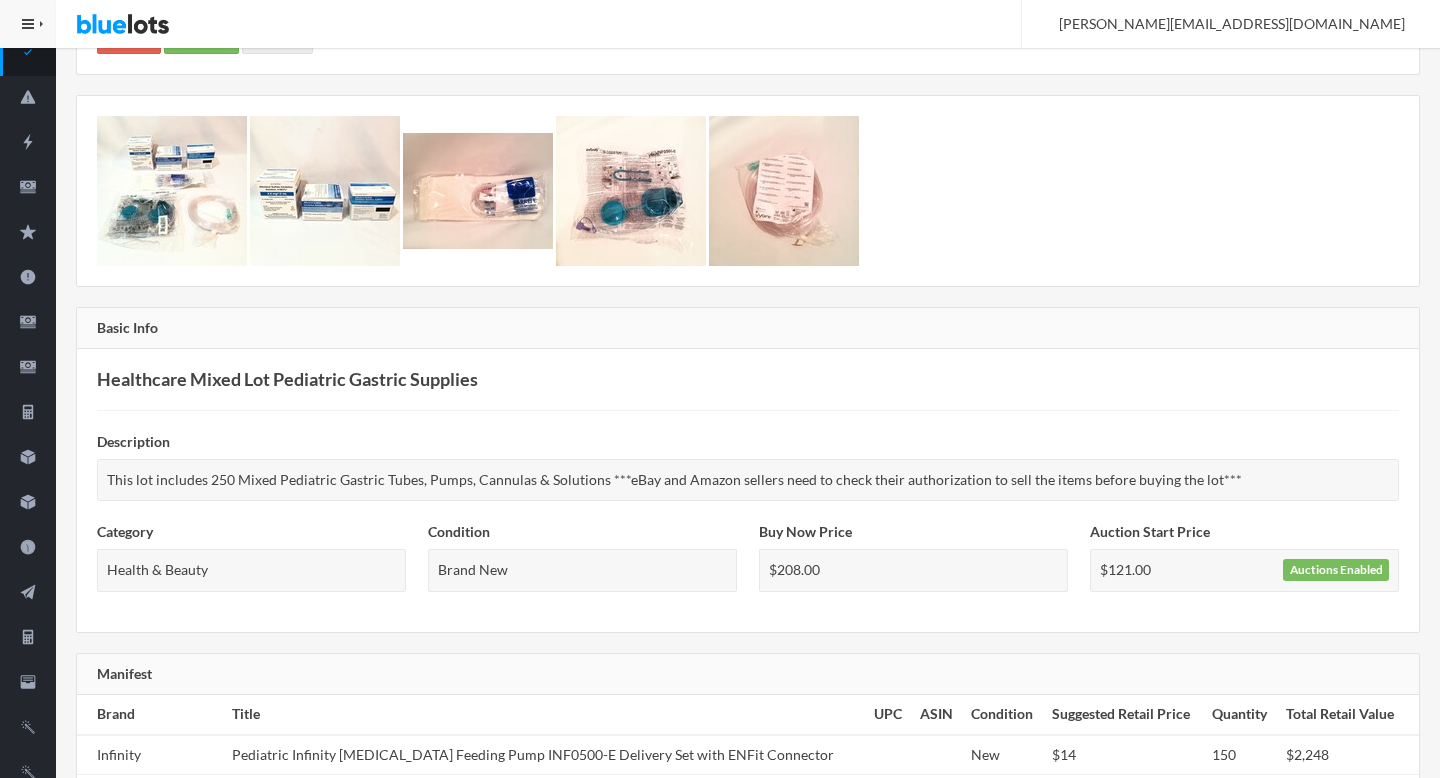 scroll, scrollTop: 0, scrollLeft: 0, axis: both 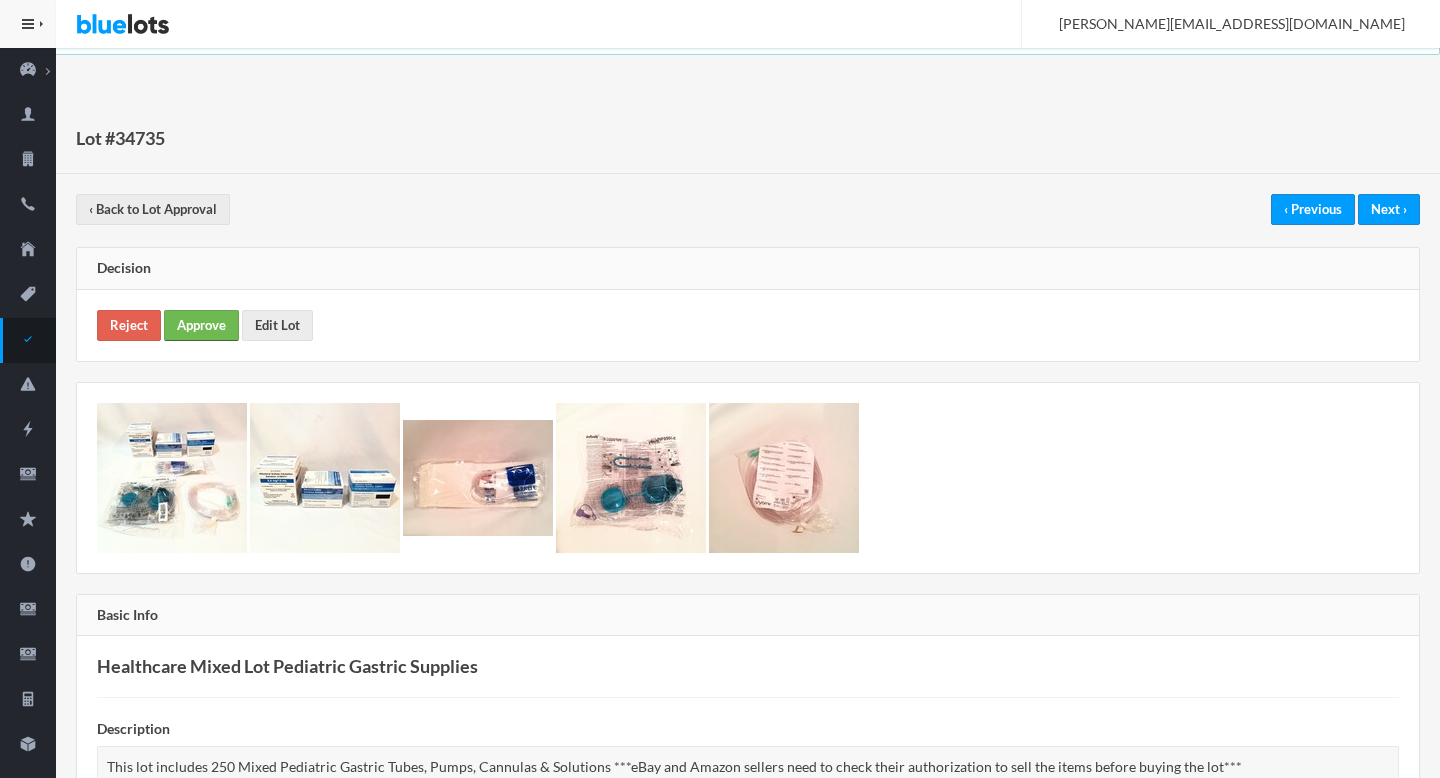 click on "Approve" at bounding box center [201, 325] 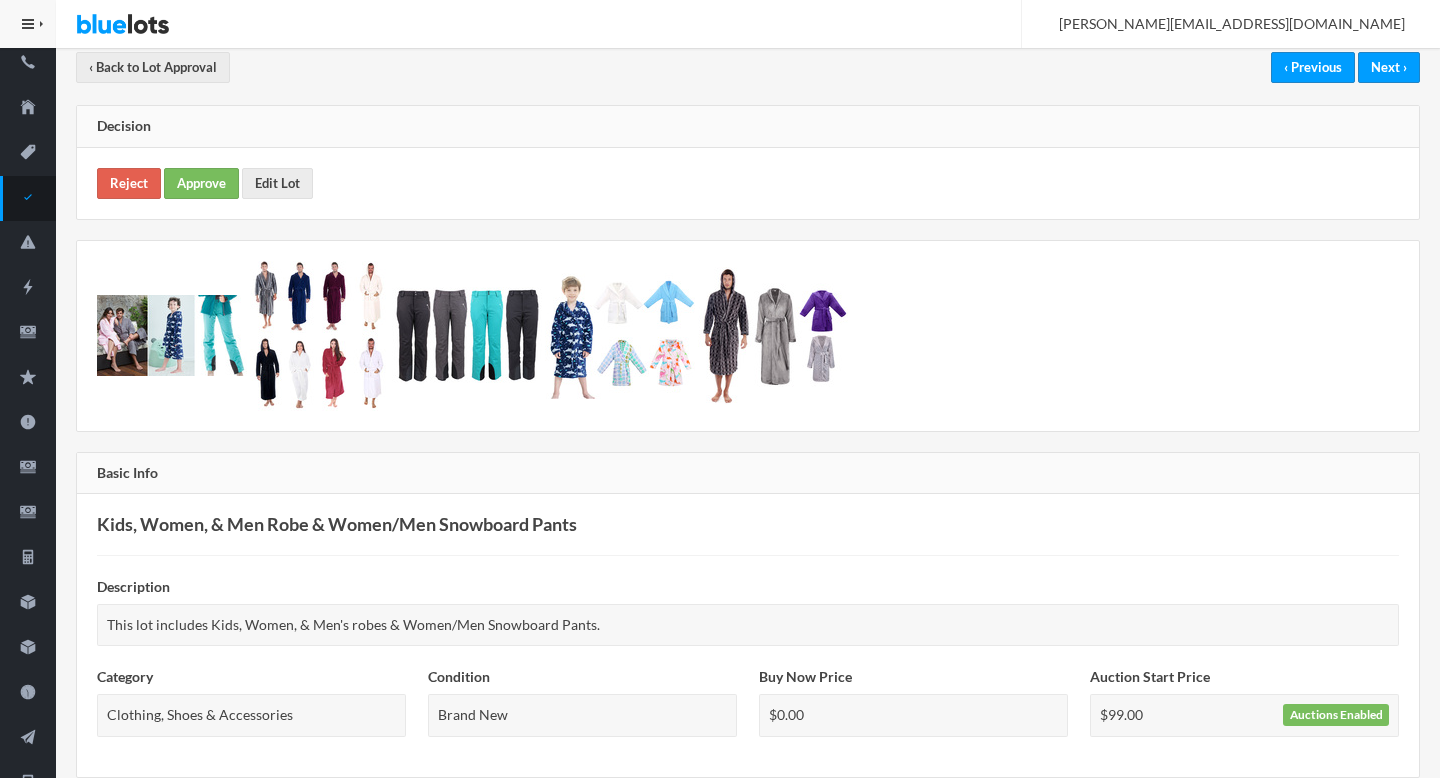 scroll, scrollTop: 73, scrollLeft: 0, axis: vertical 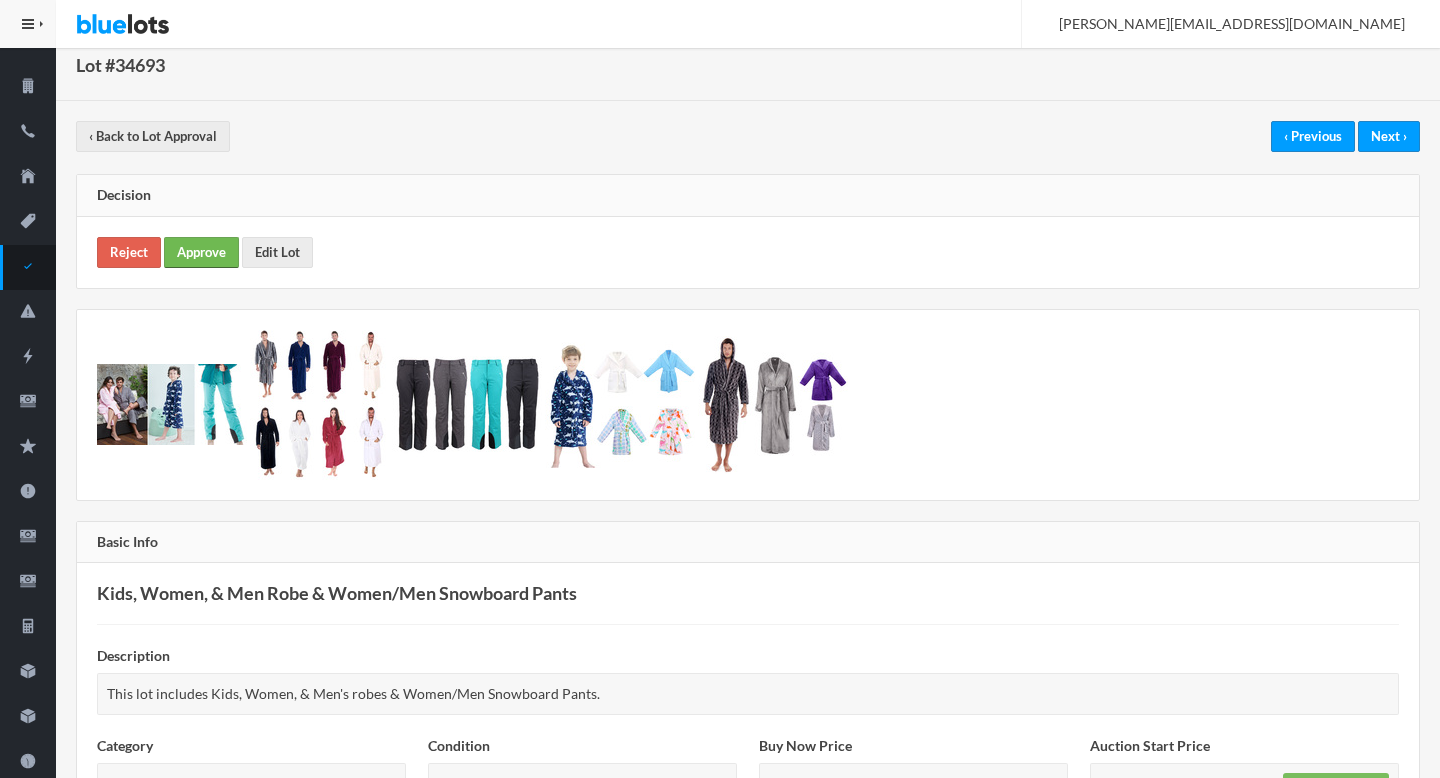 click on "Approve" at bounding box center (201, 252) 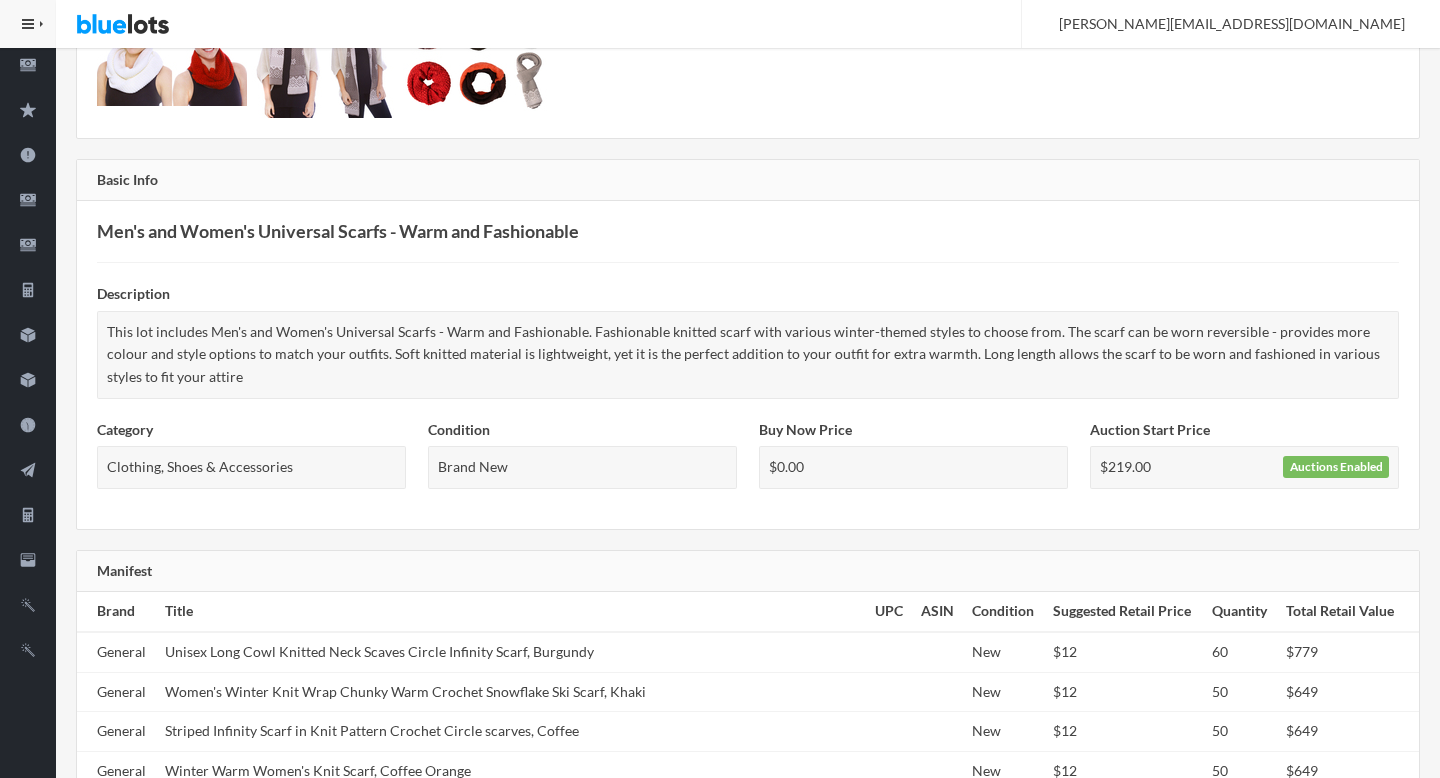 scroll, scrollTop: 0, scrollLeft: 0, axis: both 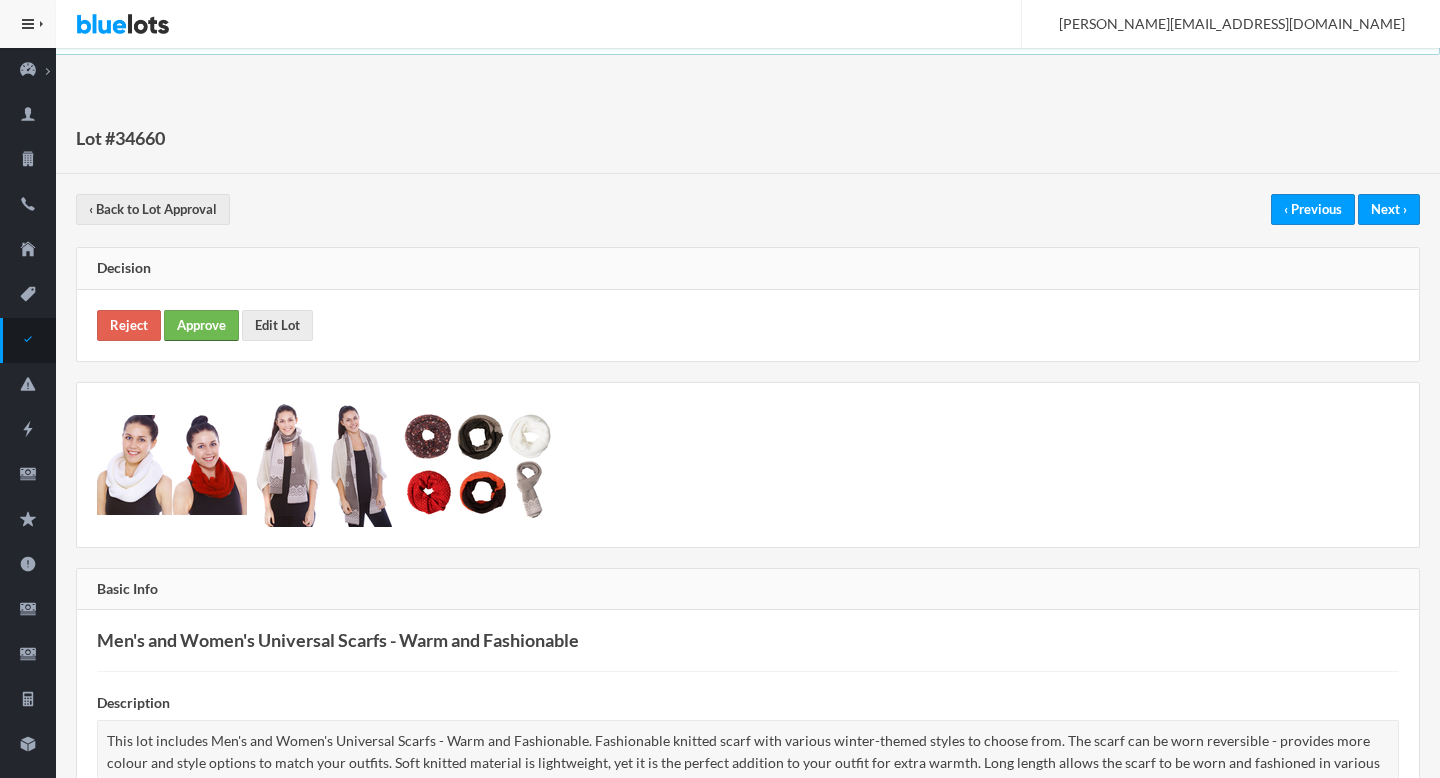 click on "Approve" at bounding box center (201, 325) 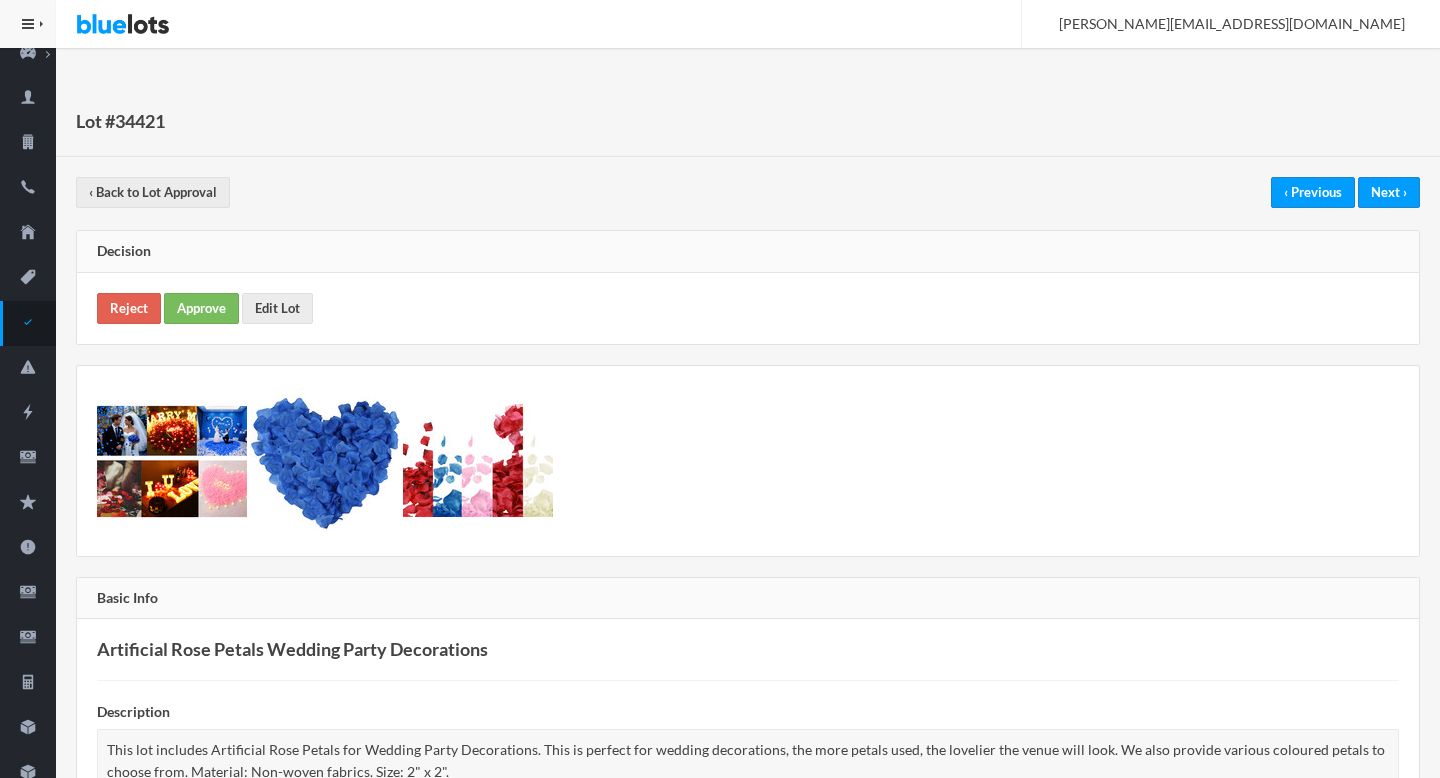 scroll, scrollTop: 0, scrollLeft: 0, axis: both 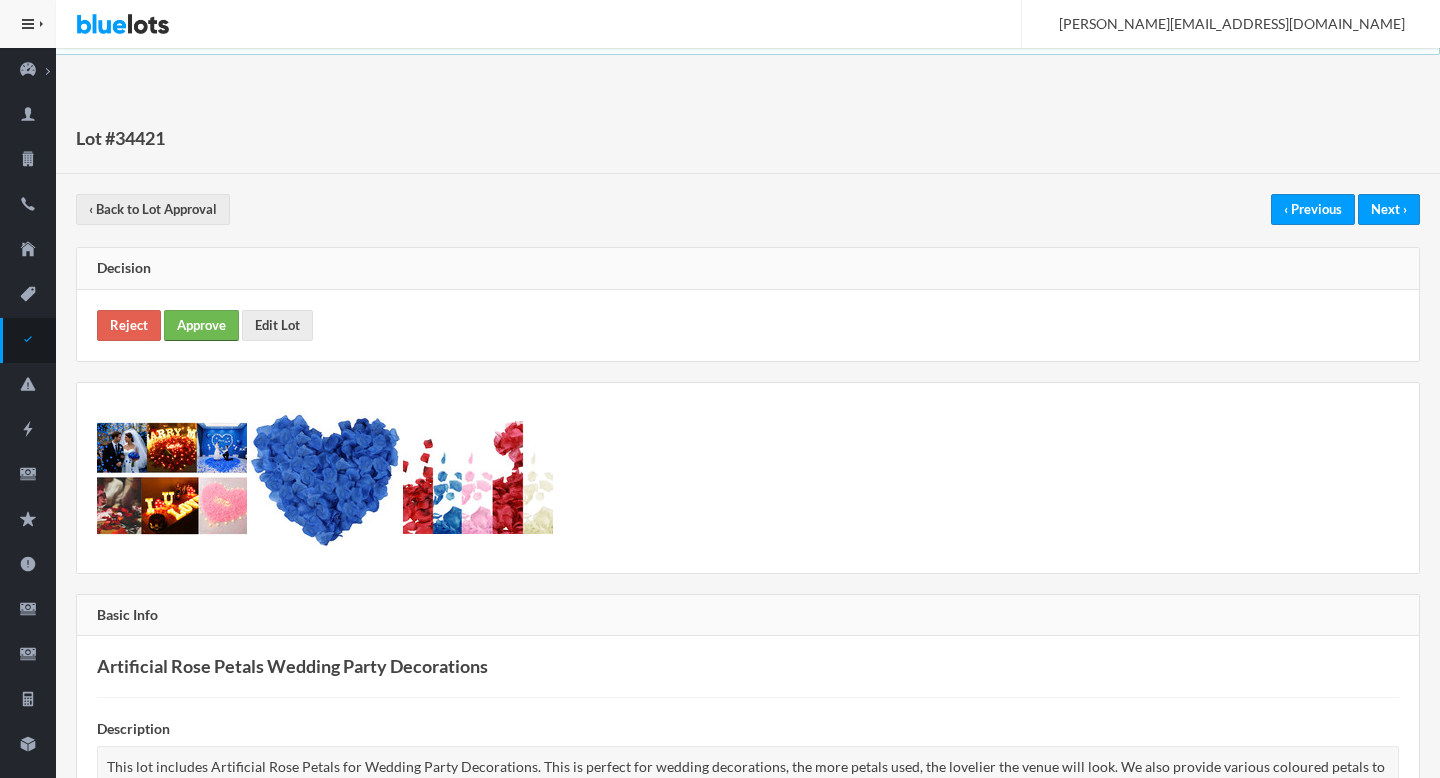 click on "Approve" at bounding box center [201, 325] 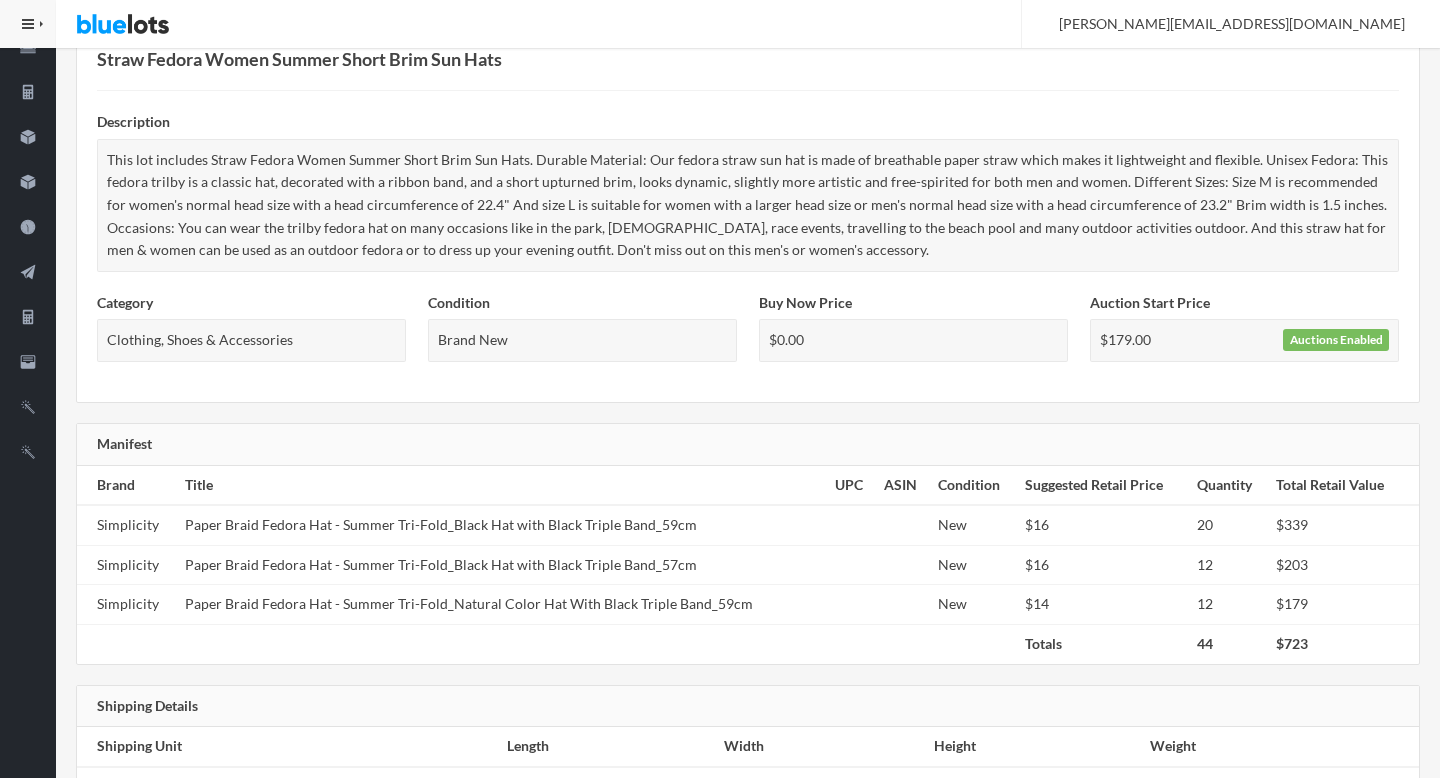 scroll, scrollTop: 0, scrollLeft: 0, axis: both 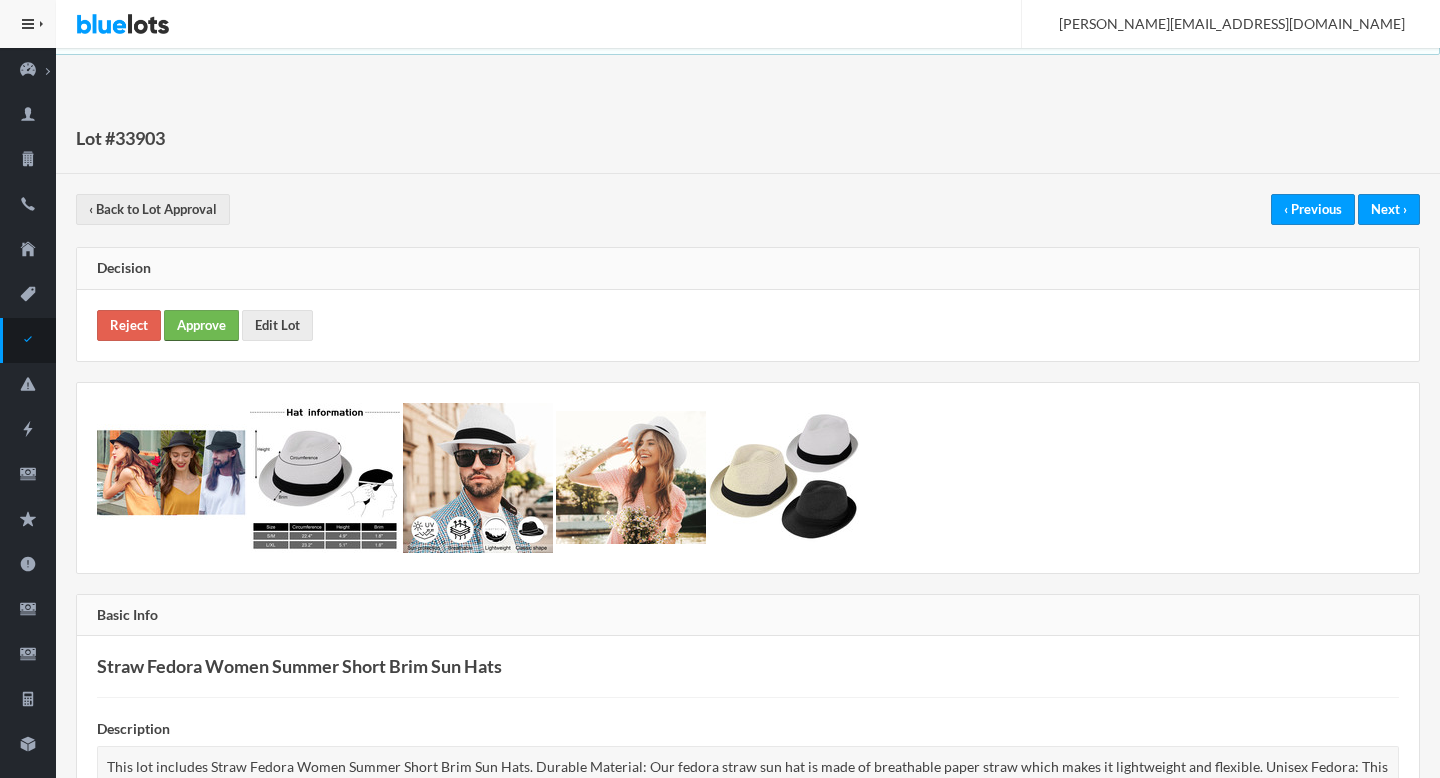 click on "Approve" at bounding box center (201, 325) 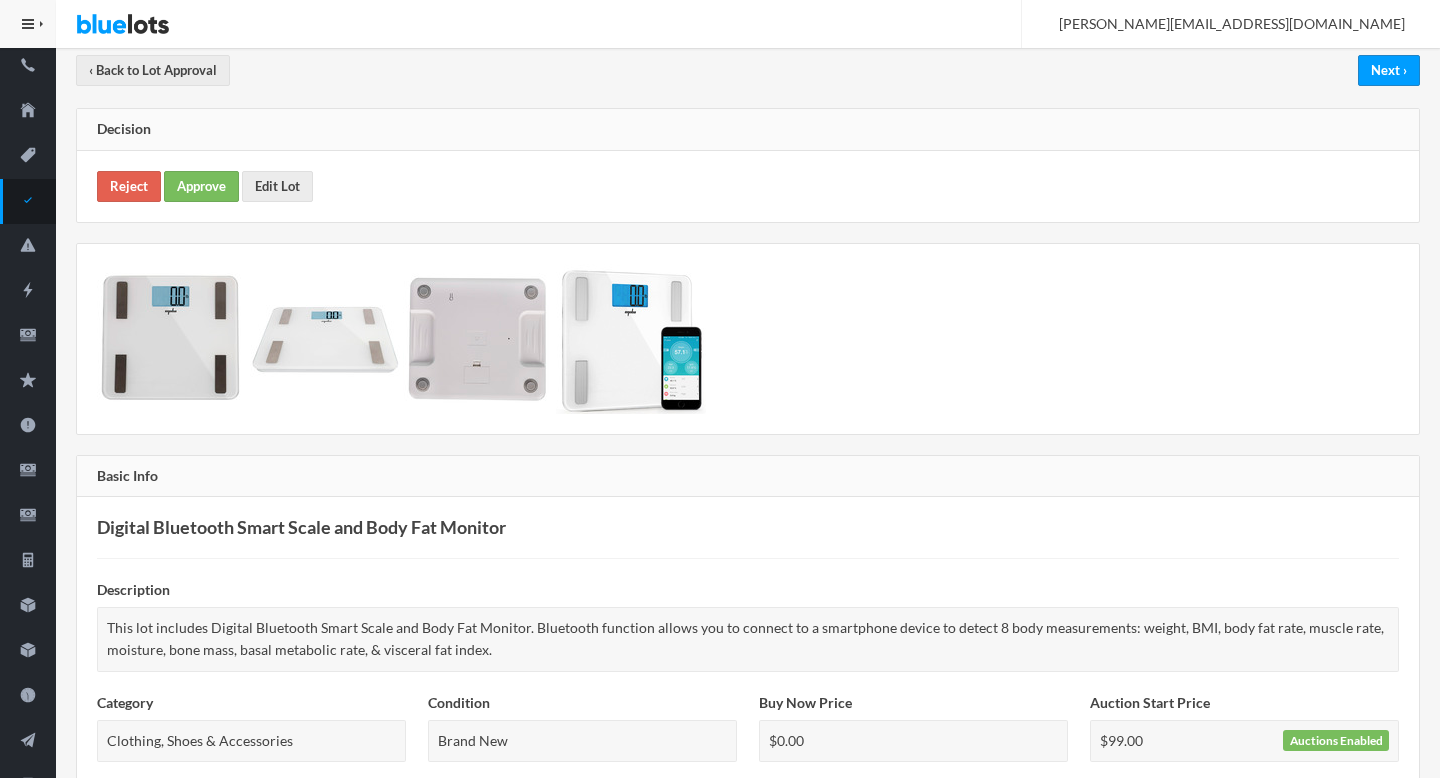 scroll, scrollTop: 0, scrollLeft: 0, axis: both 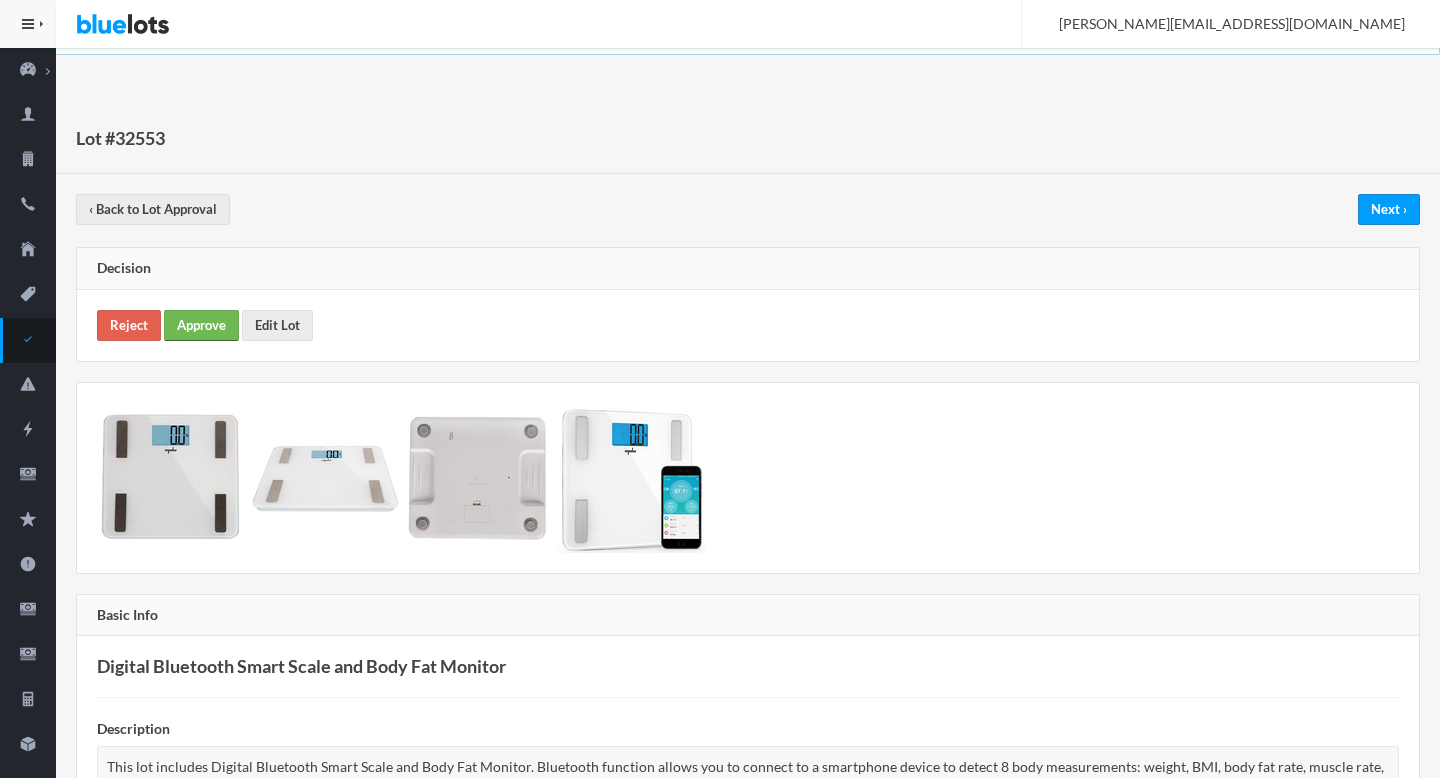 click on "Approve" at bounding box center [201, 325] 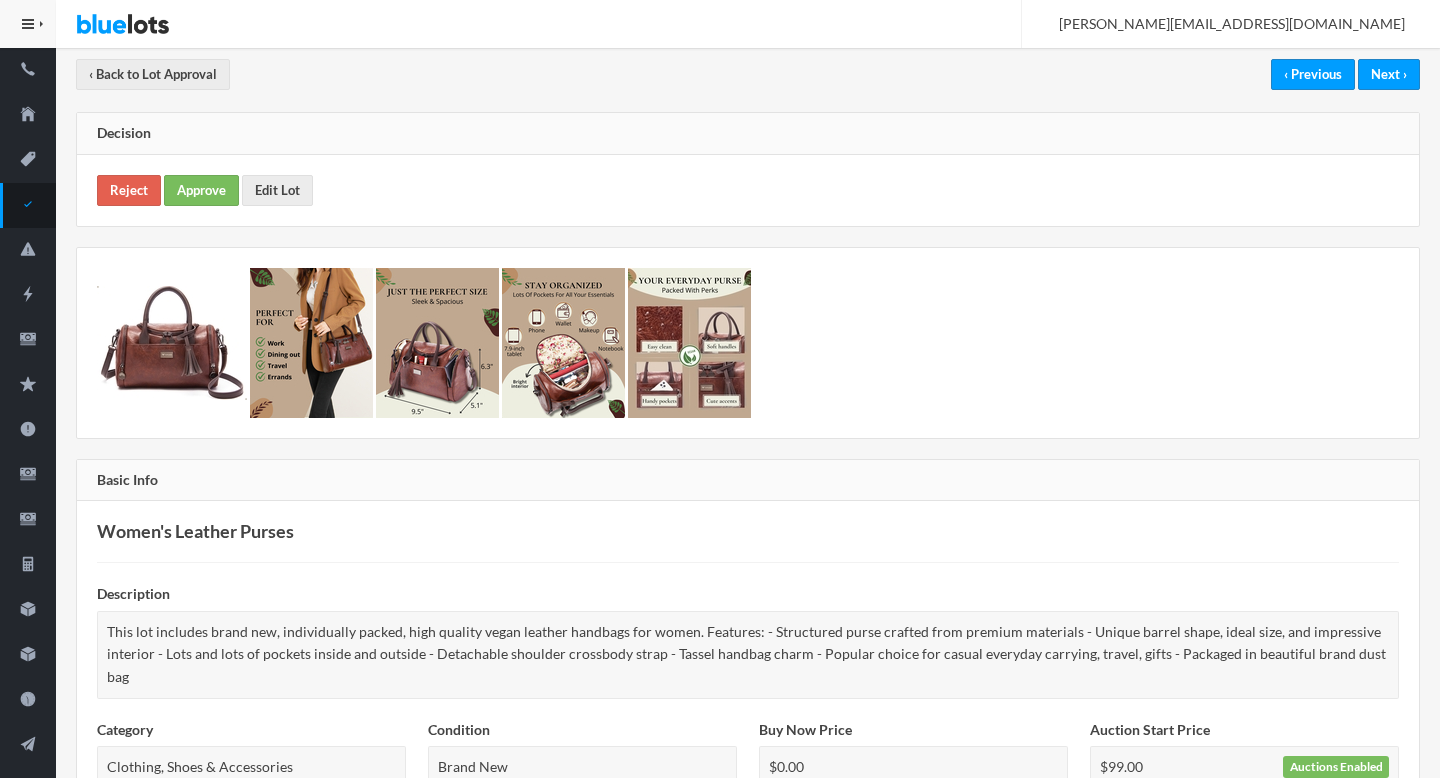 scroll, scrollTop: 0, scrollLeft: 0, axis: both 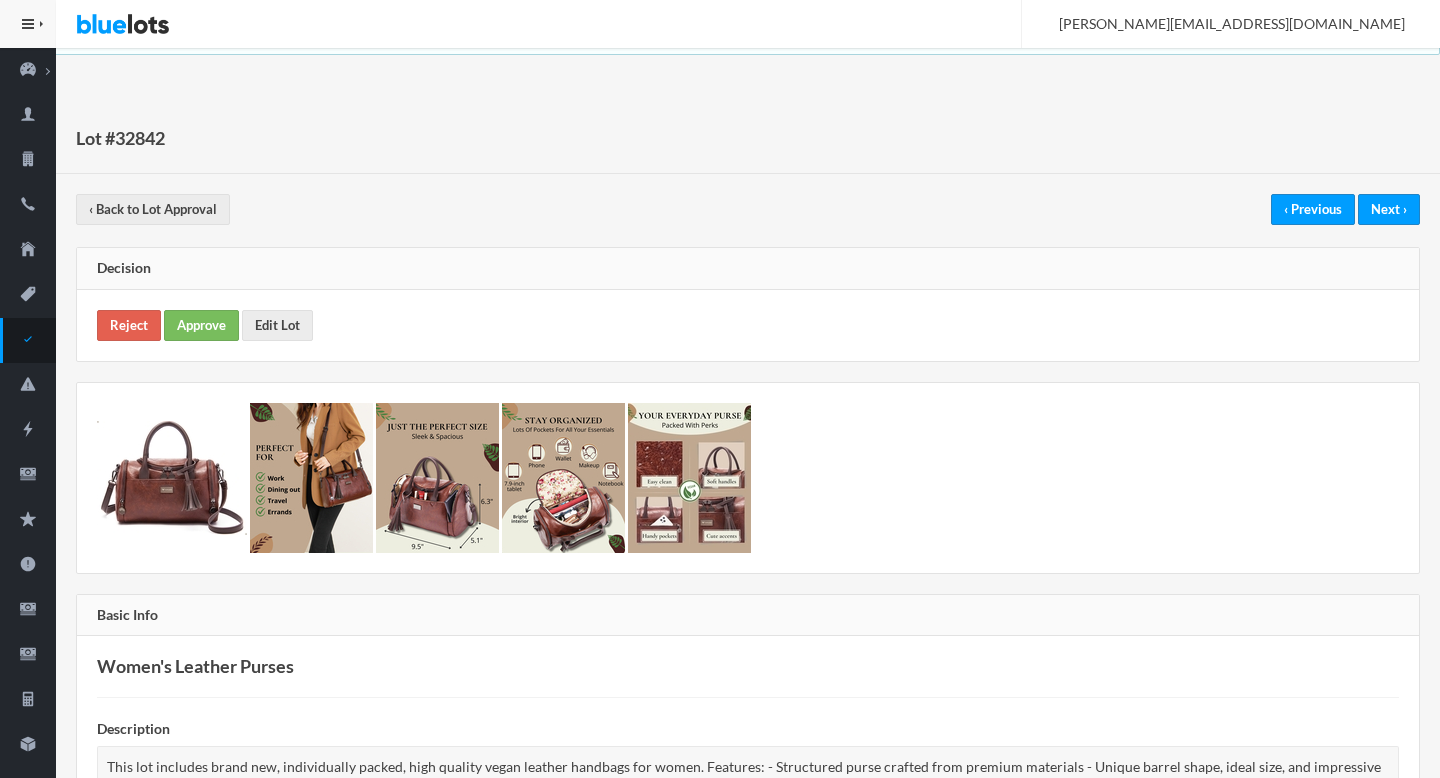 click on "Reject
Approve
Edit Lot" at bounding box center (748, 325) 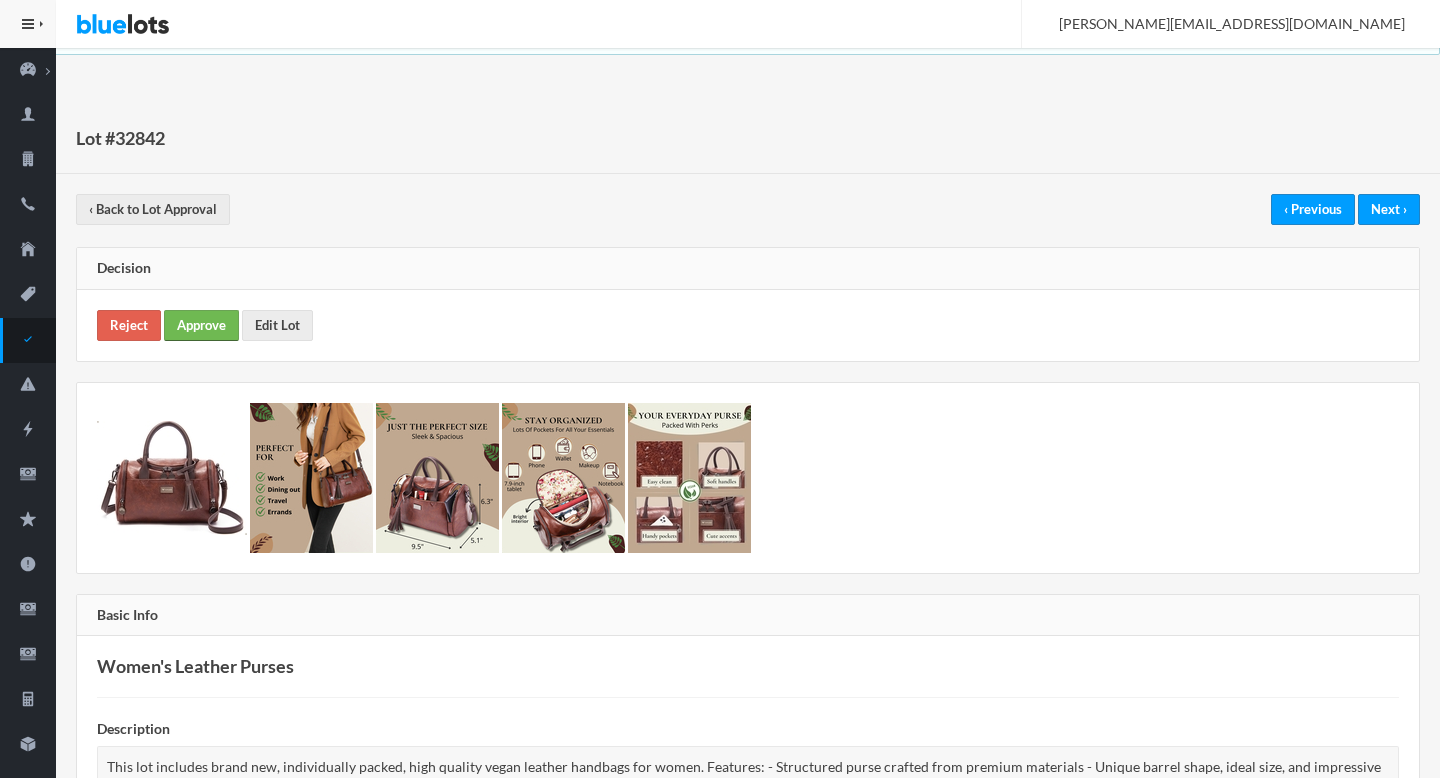 click on "Approve" at bounding box center [201, 325] 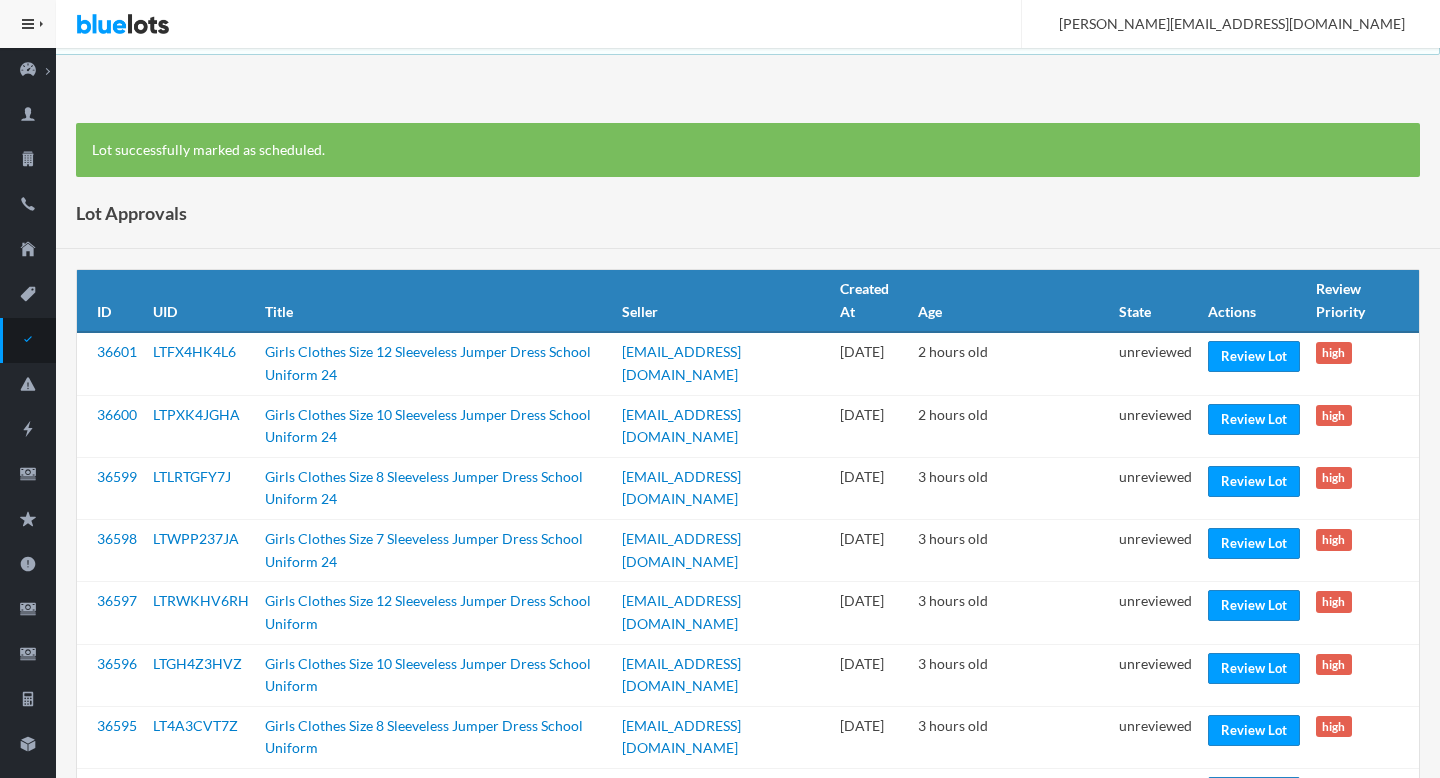 scroll, scrollTop: 0, scrollLeft: 0, axis: both 